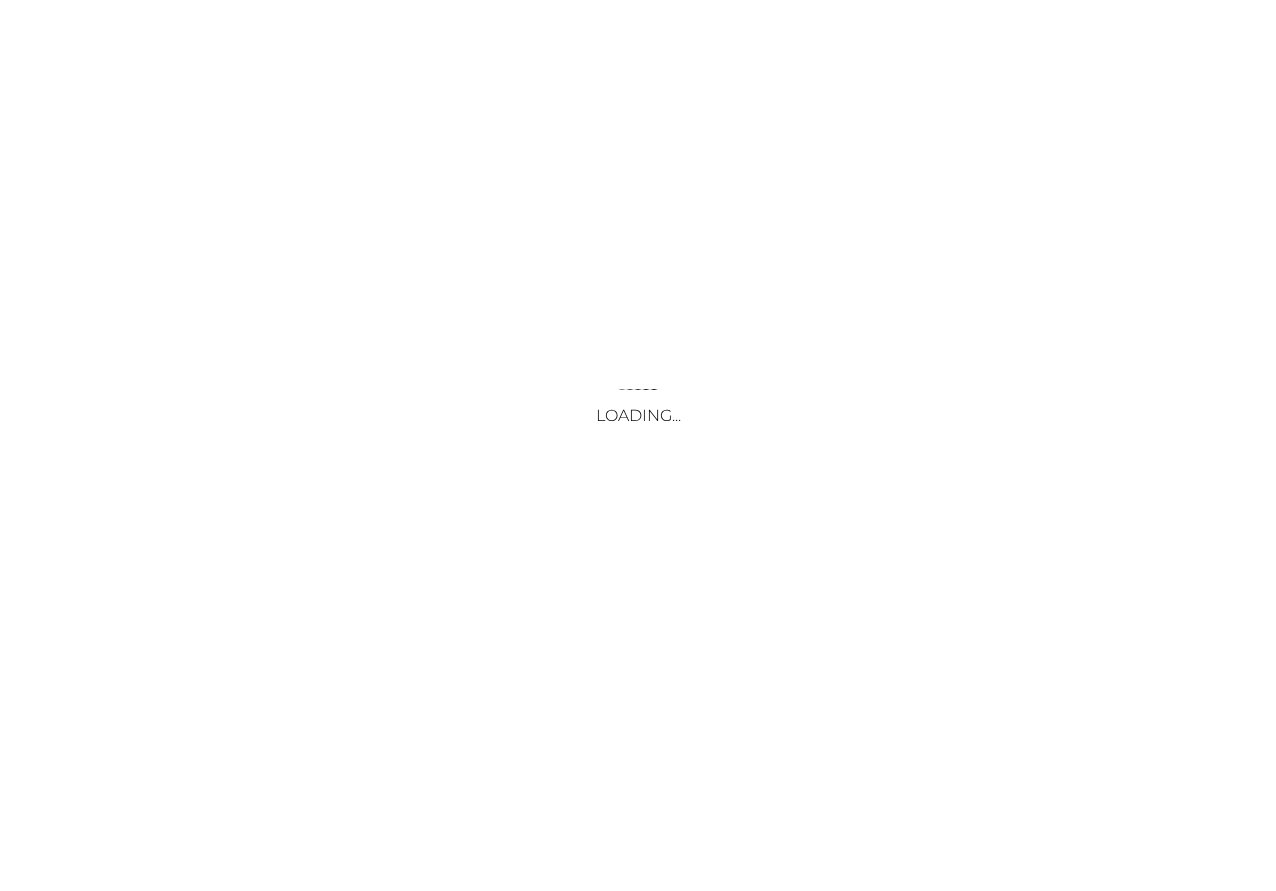 scroll, scrollTop: 0, scrollLeft: 0, axis: both 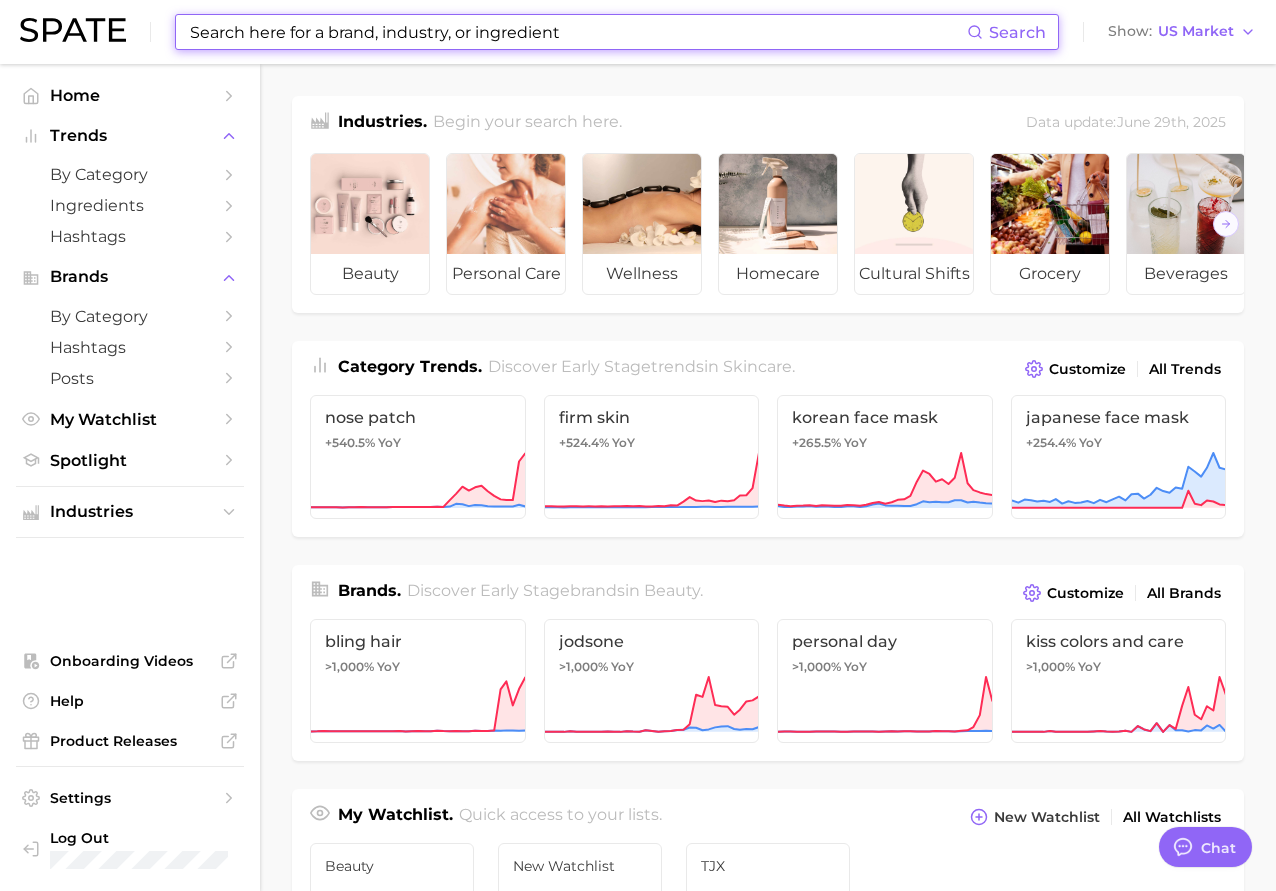 click at bounding box center [577, 32] 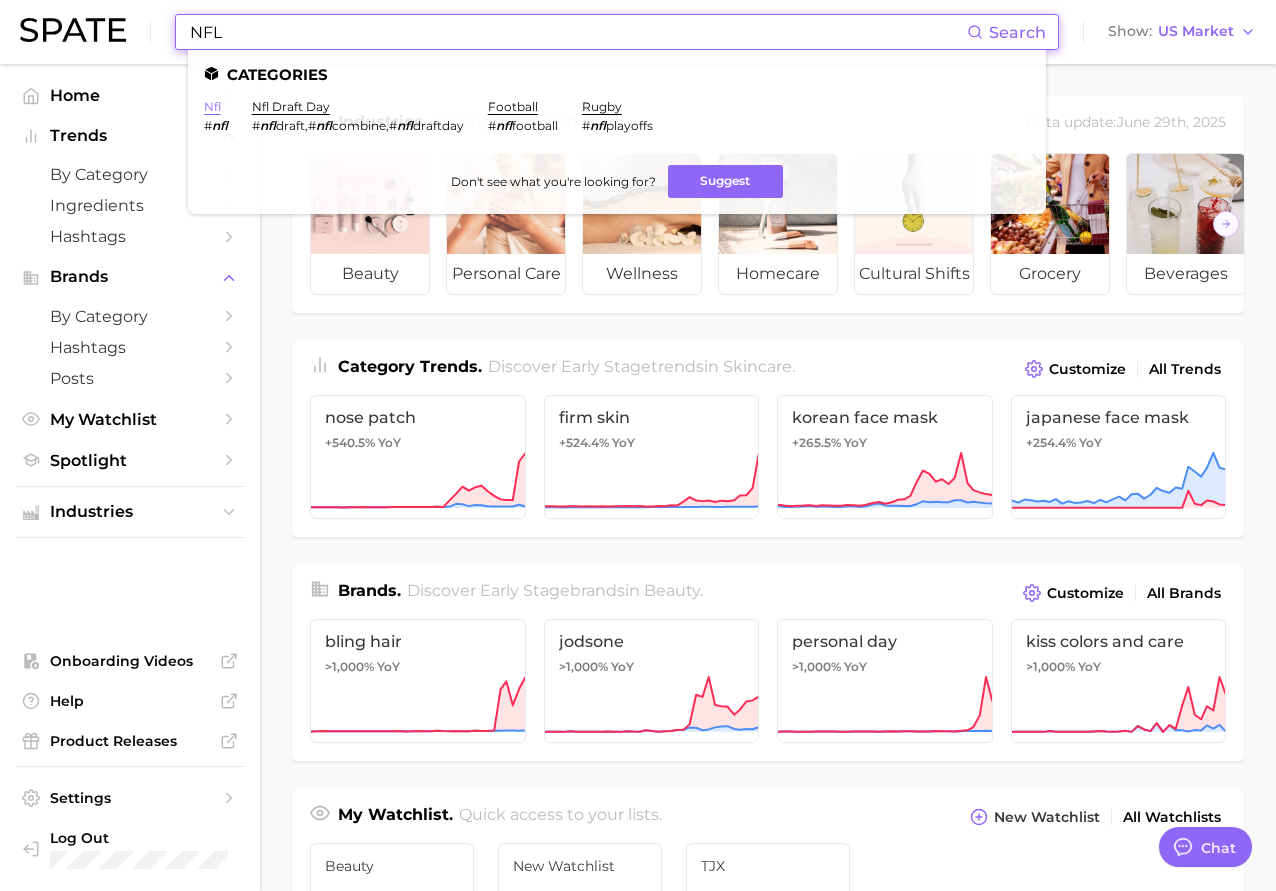 type on "NFL" 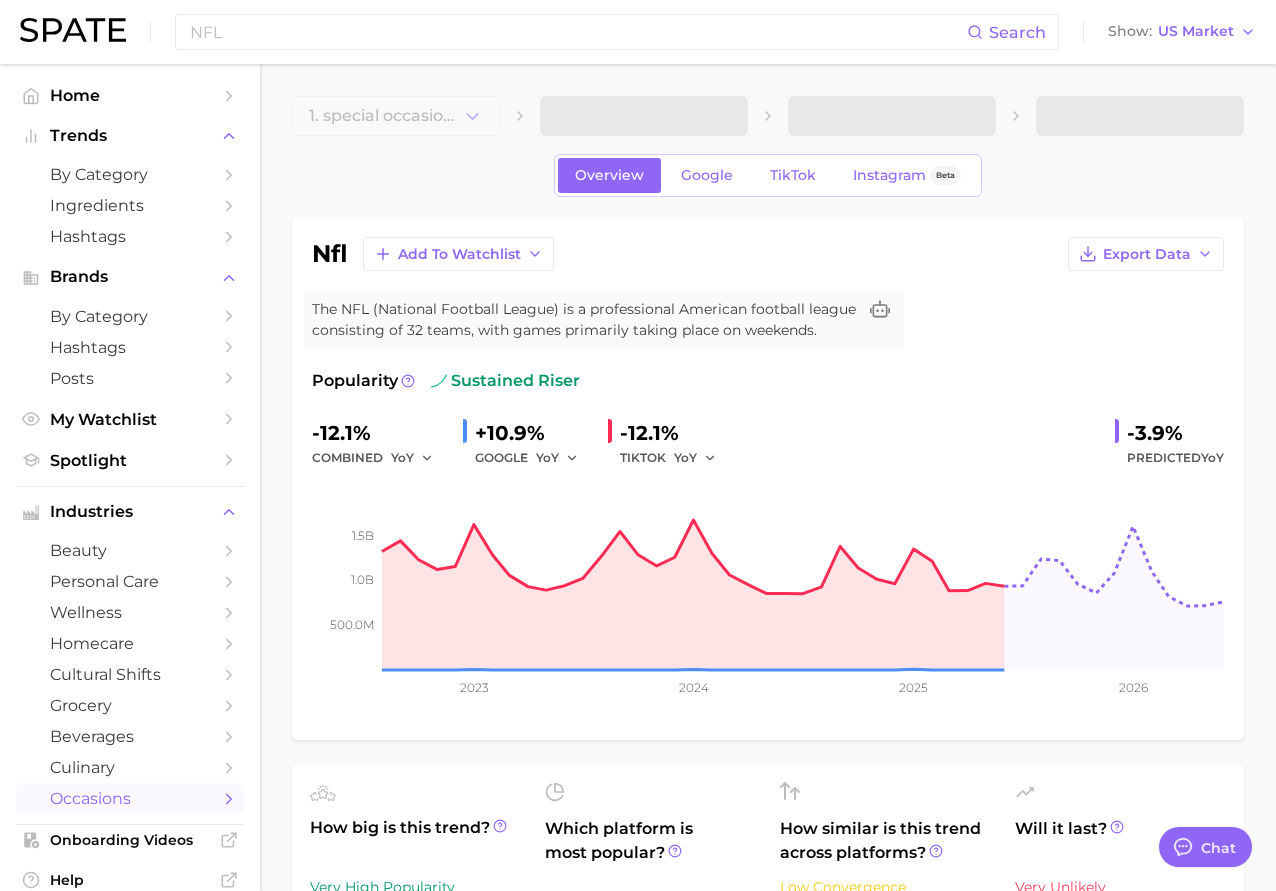 type on "x" 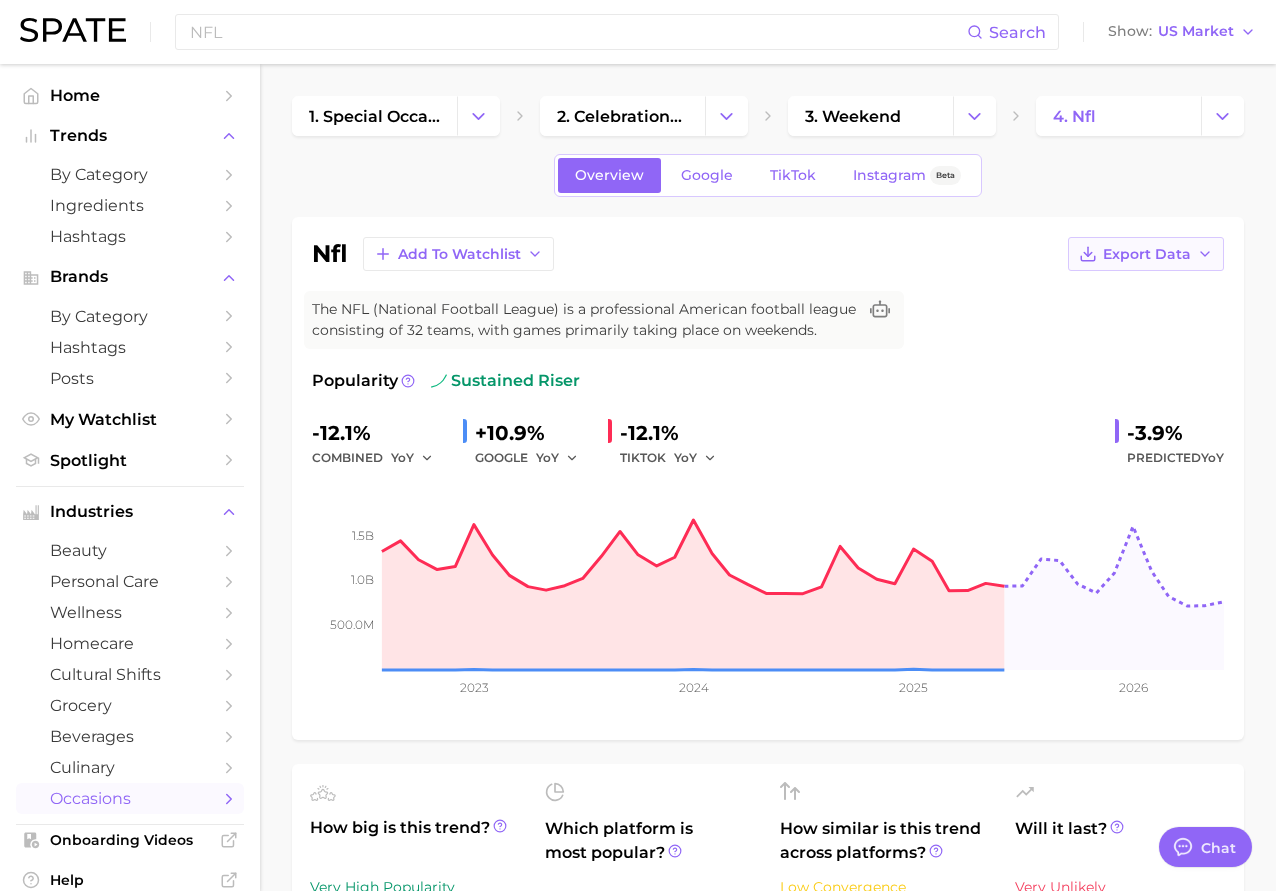 click on "Export Data" at bounding box center (1147, 254) 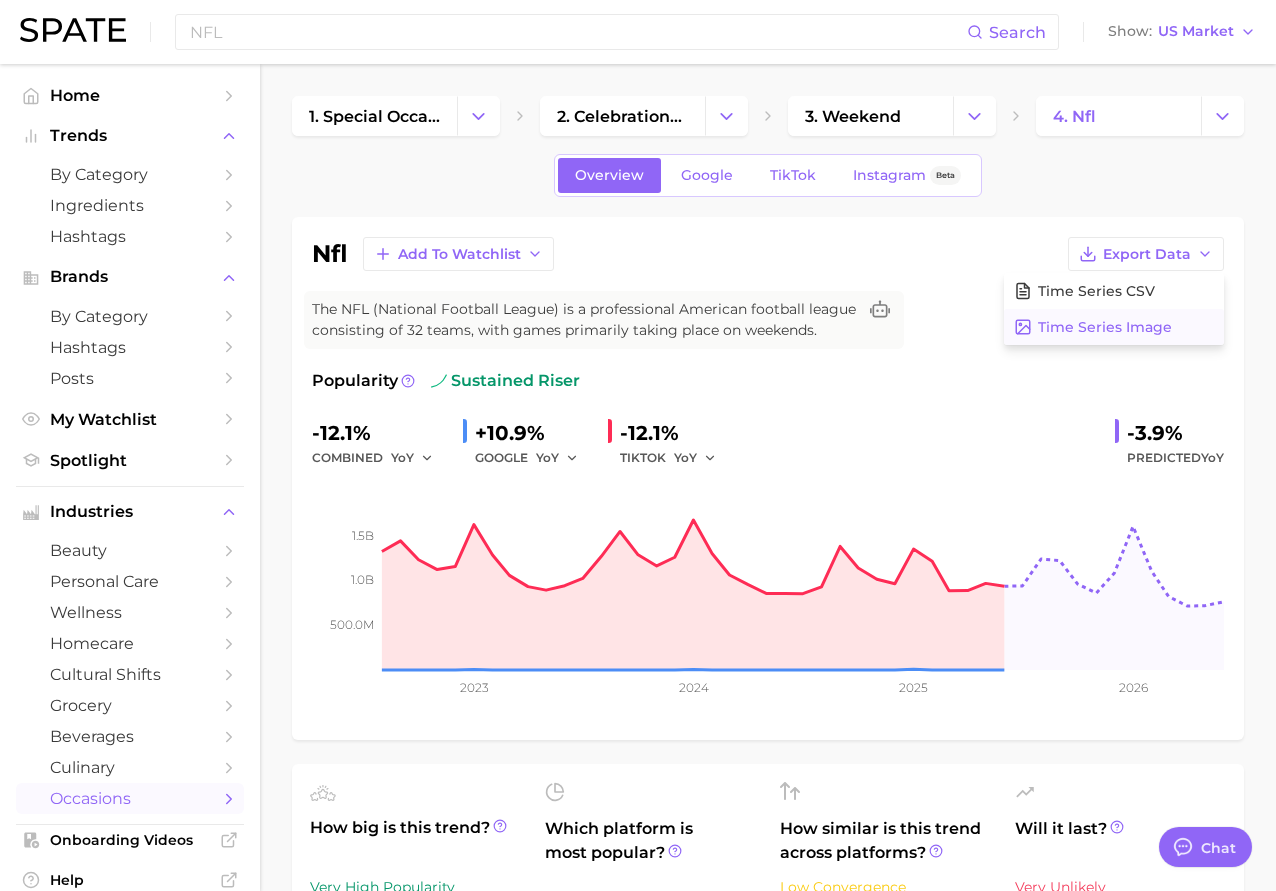 click on "Time Series Image" at bounding box center [1114, 327] 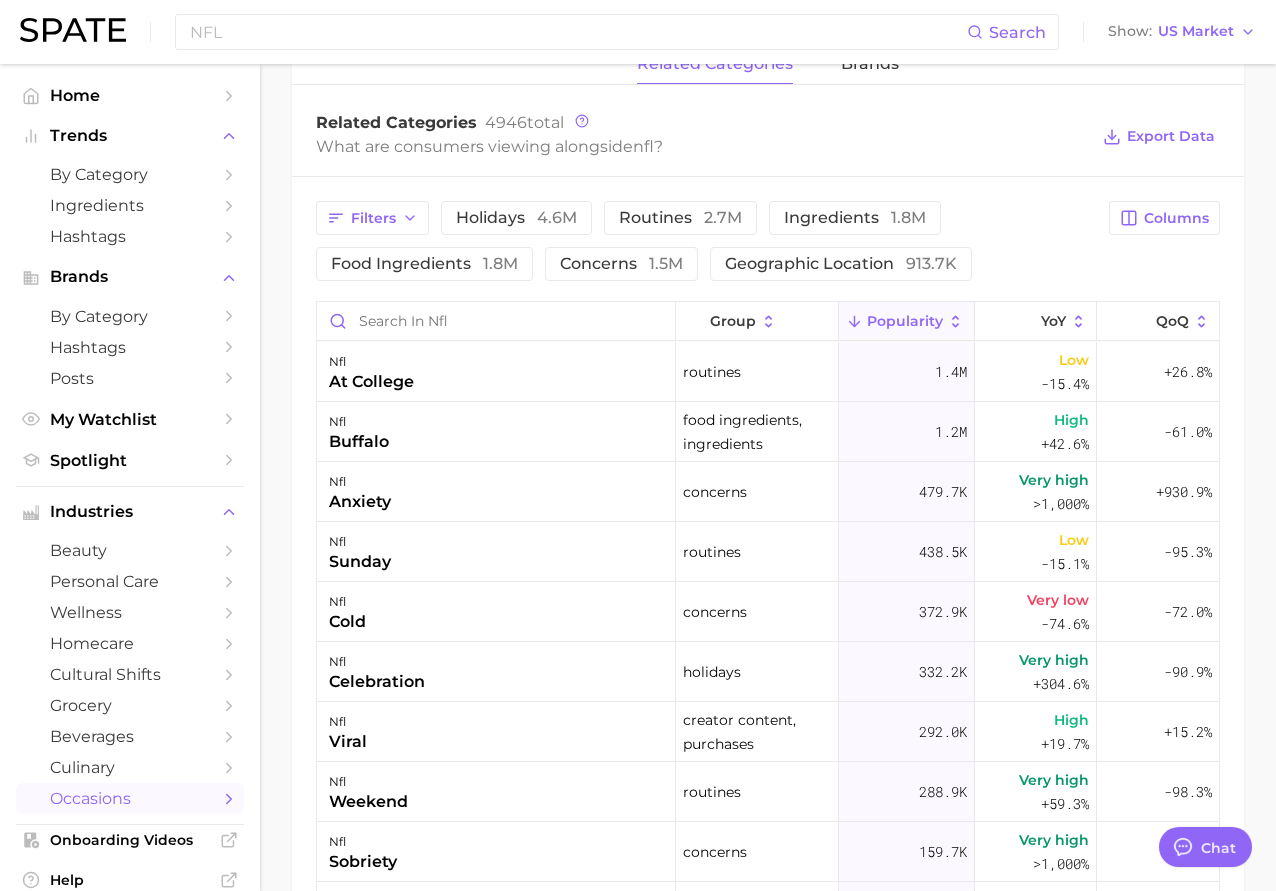 scroll, scrollTop: 941, scrollLeft: 0, axis: vertical 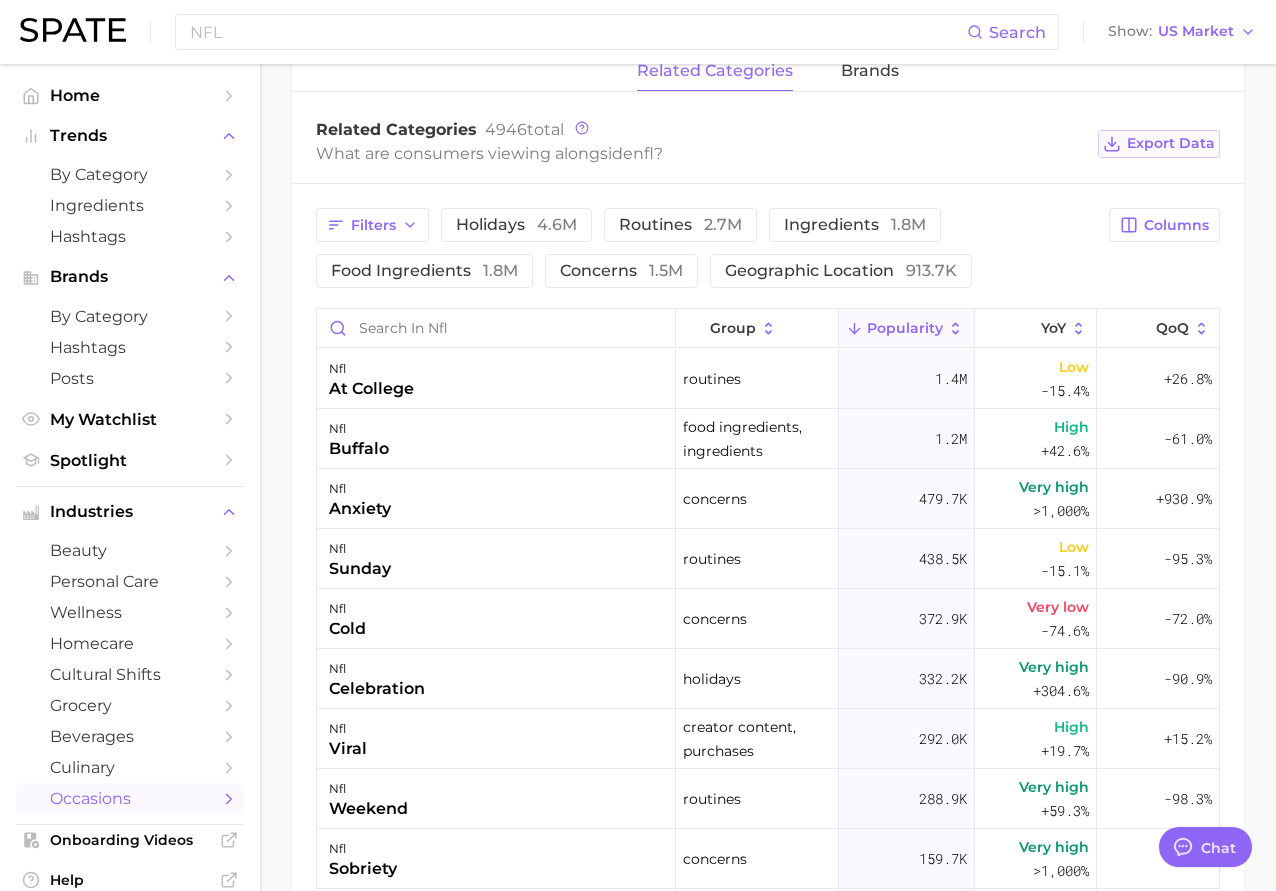 click on "Export Data" at bounding box center [1171, 143] 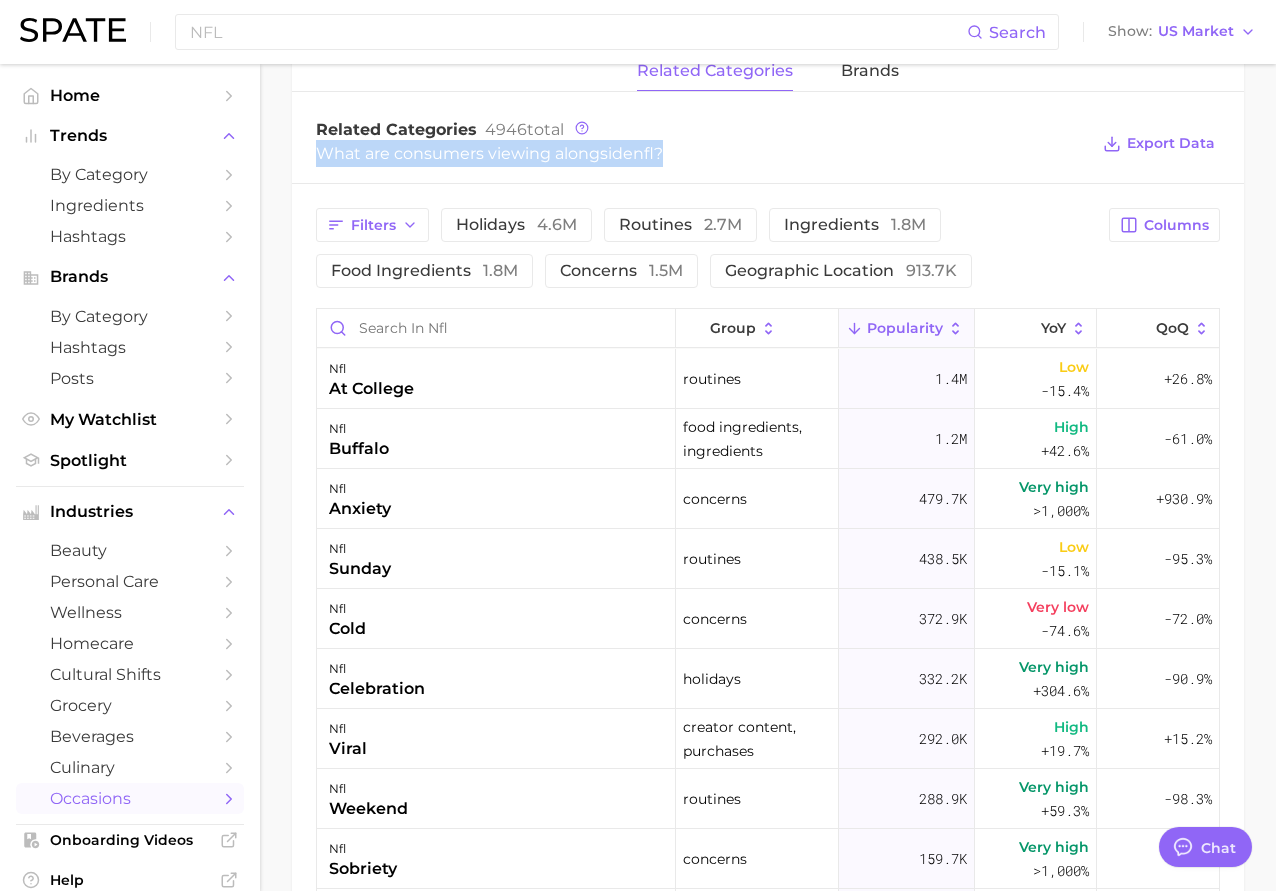 drag, startPoint x: 693, startPoint y: 152, endPoint x: 298, endPoint y: 166, distance: 395.24802 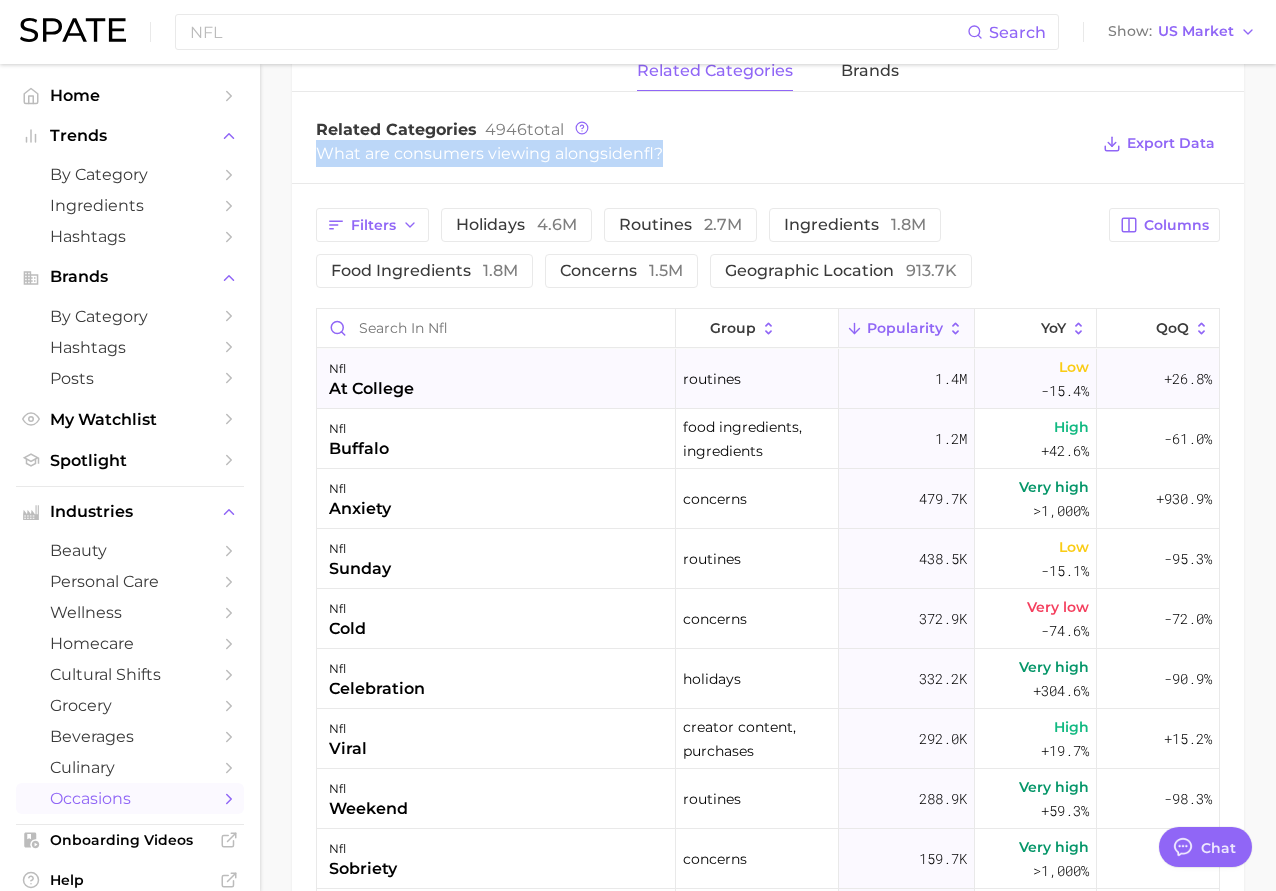 click on "nfl at college" at bounding box center (496, 379) 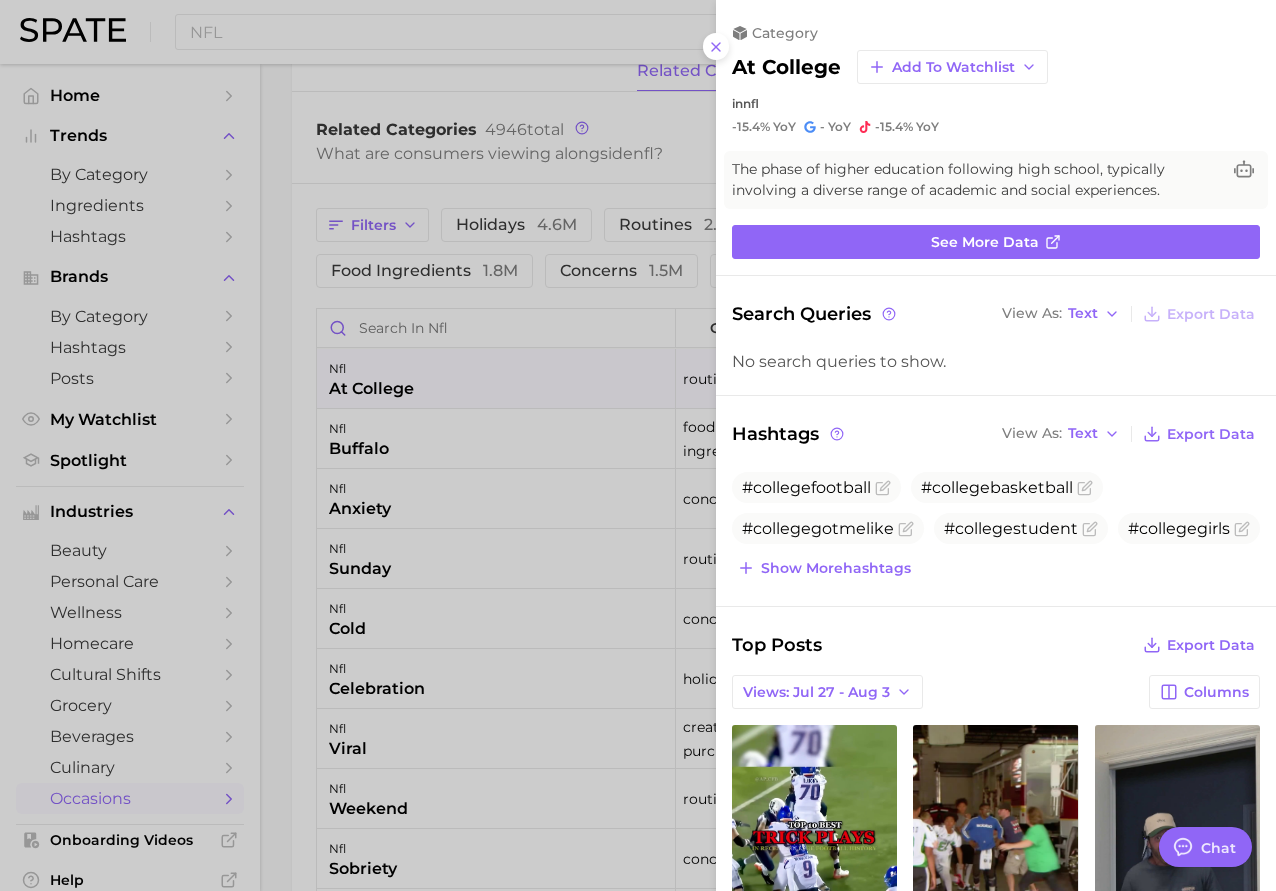 scroll, scrollTop: 0, scrollLeft: 0, axis: both 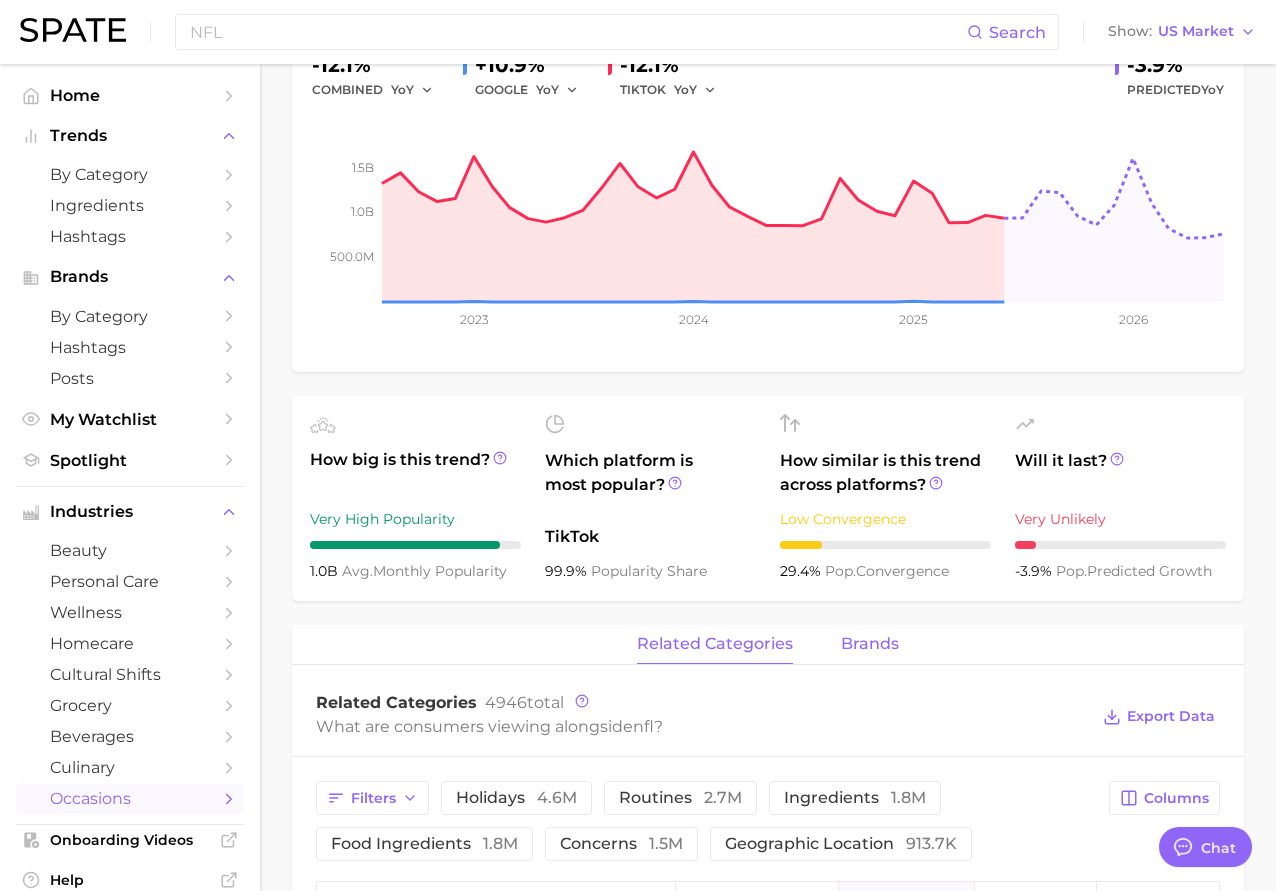 click on "brands" at bounding box center (870, 644) 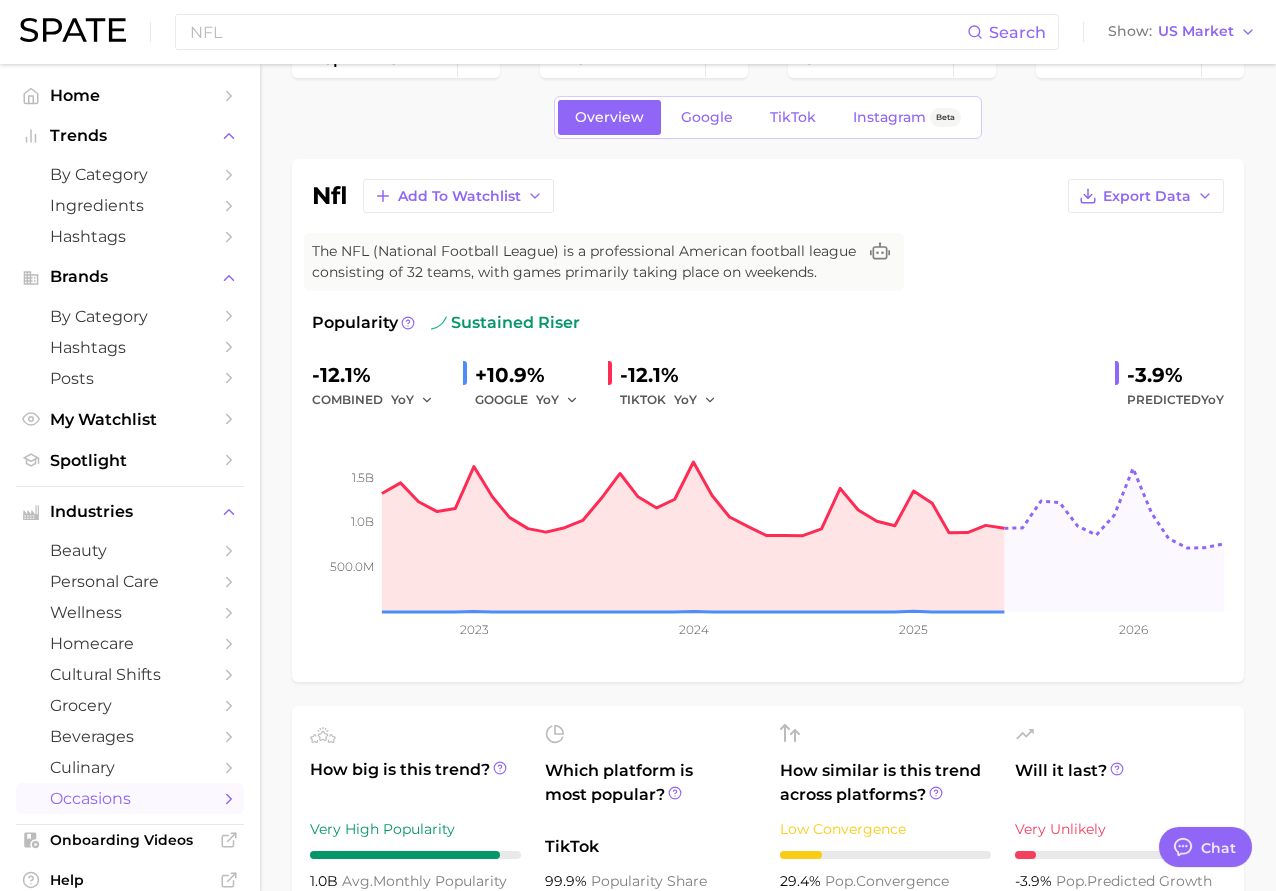 scroll, scrollTop: 0, scrollLeft: 0, axis: both 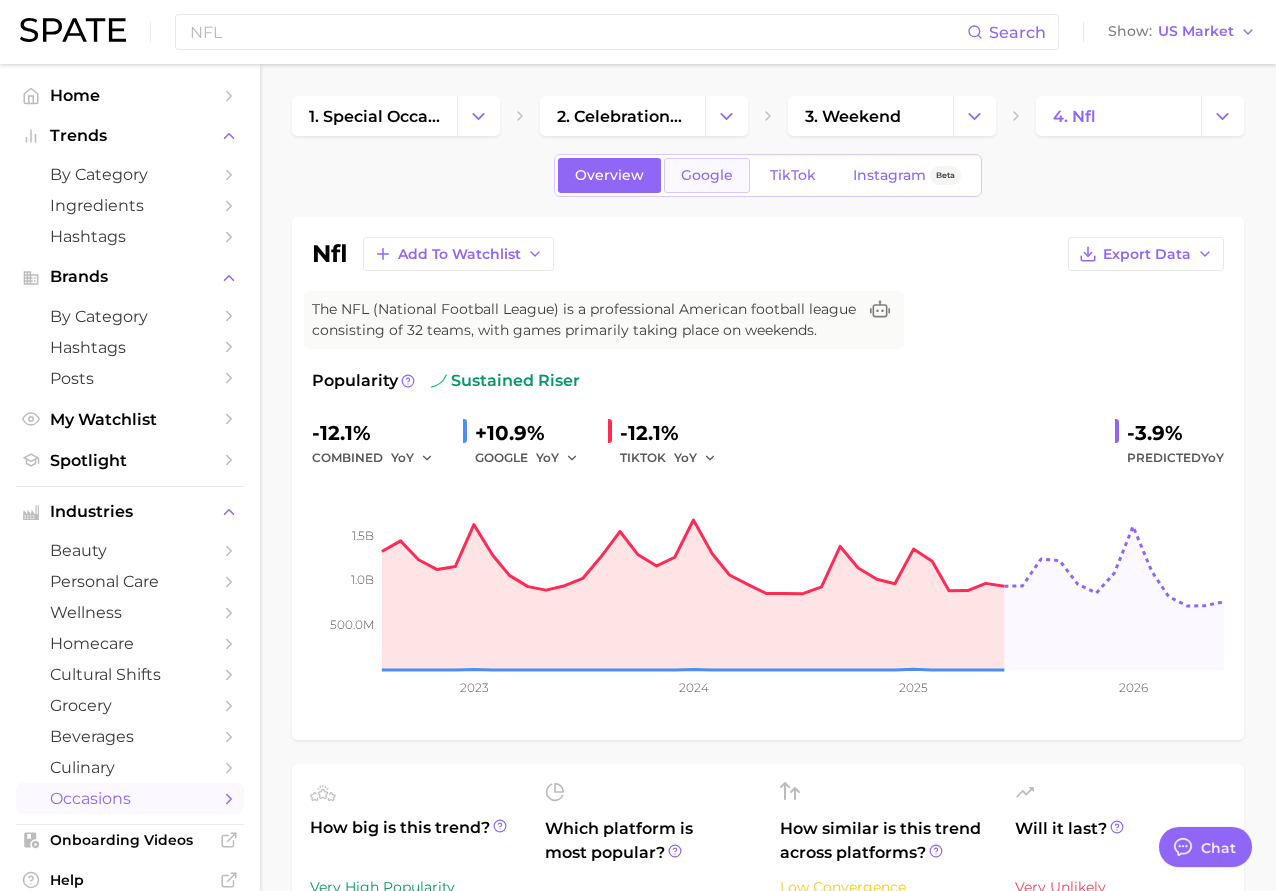 click on "Google" at bounding box center [707, 175] 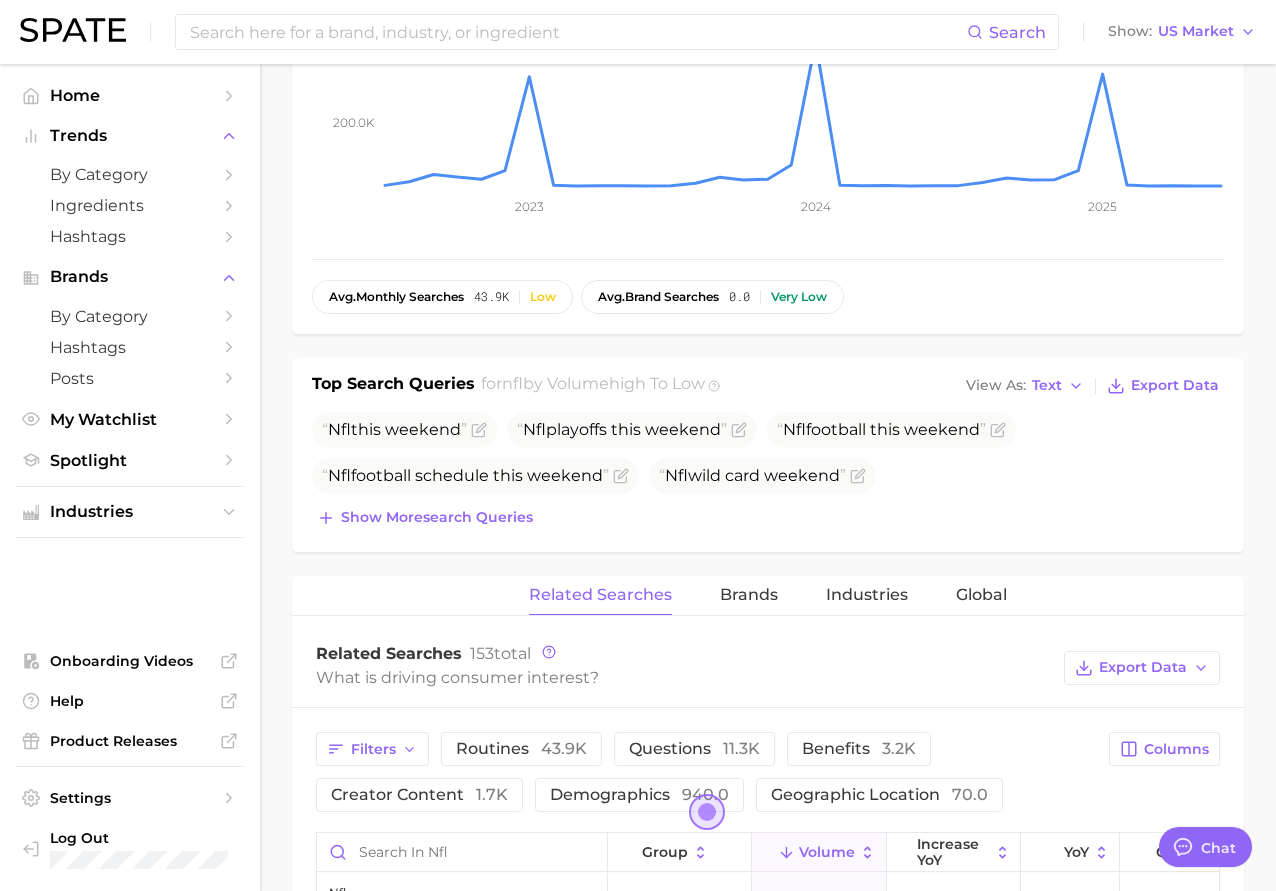 scroll, scrollTop: 0, scrollLeft: 0, axis: both 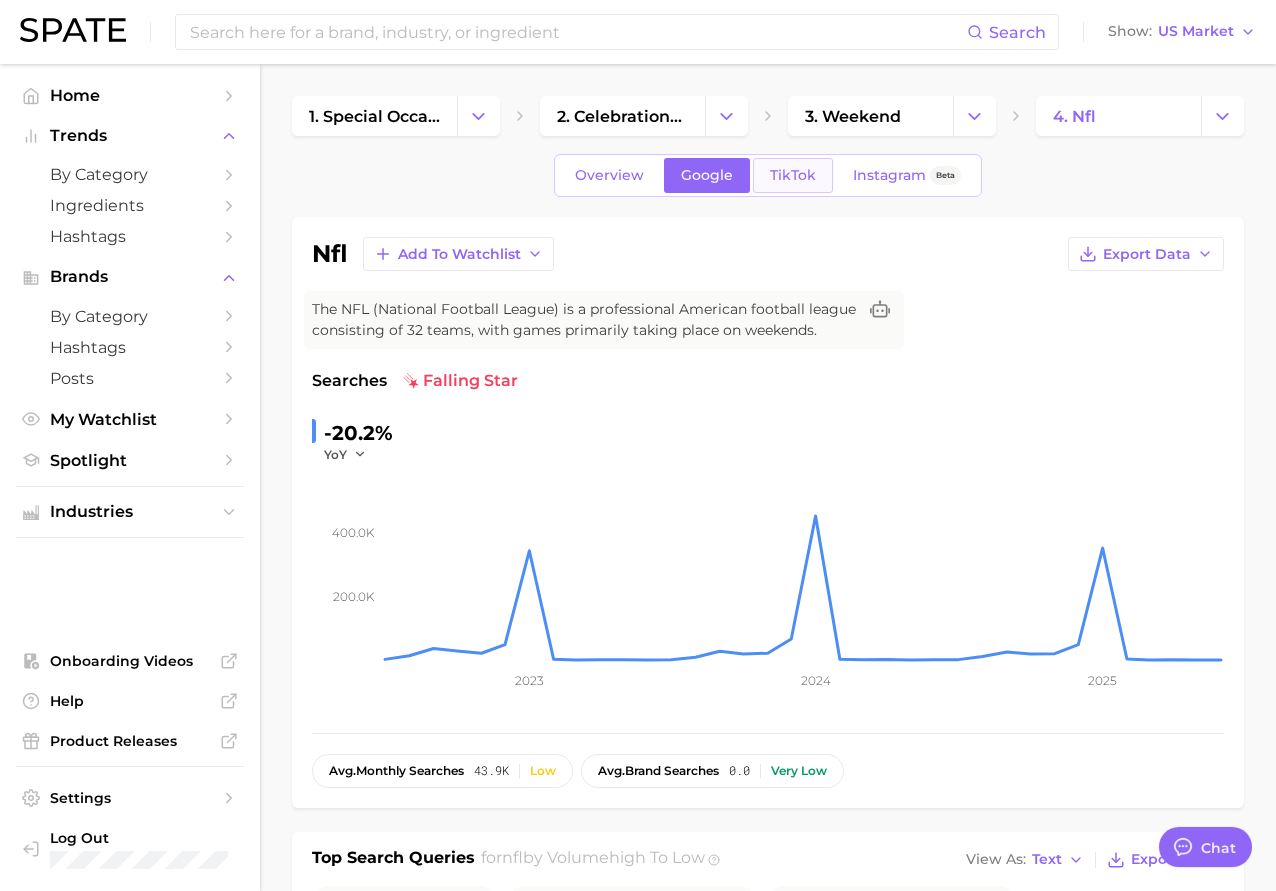 click on "TikTok" at bounding box center (793, 175) 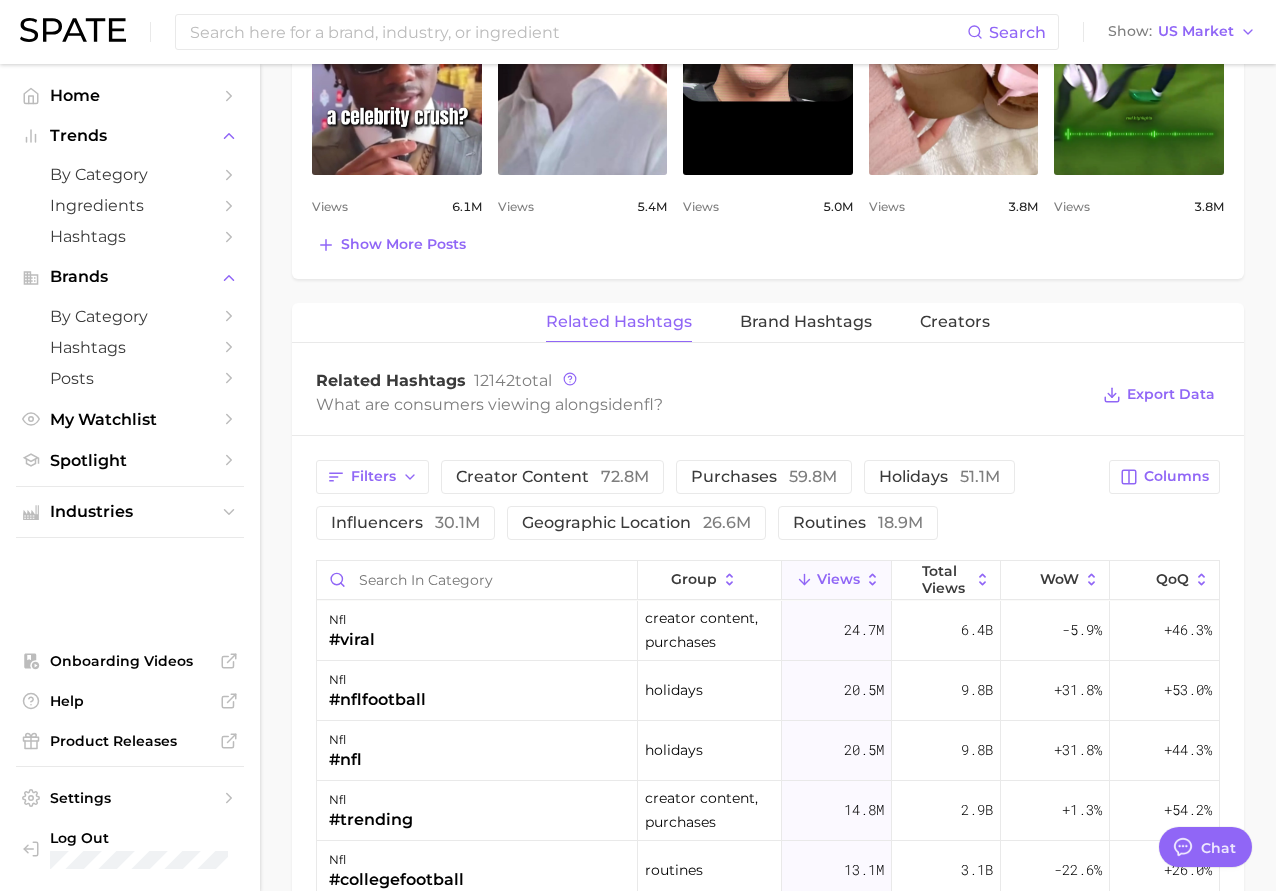 scroll, scrollTop: 1342, scrollLeft: 0, axis: vertical 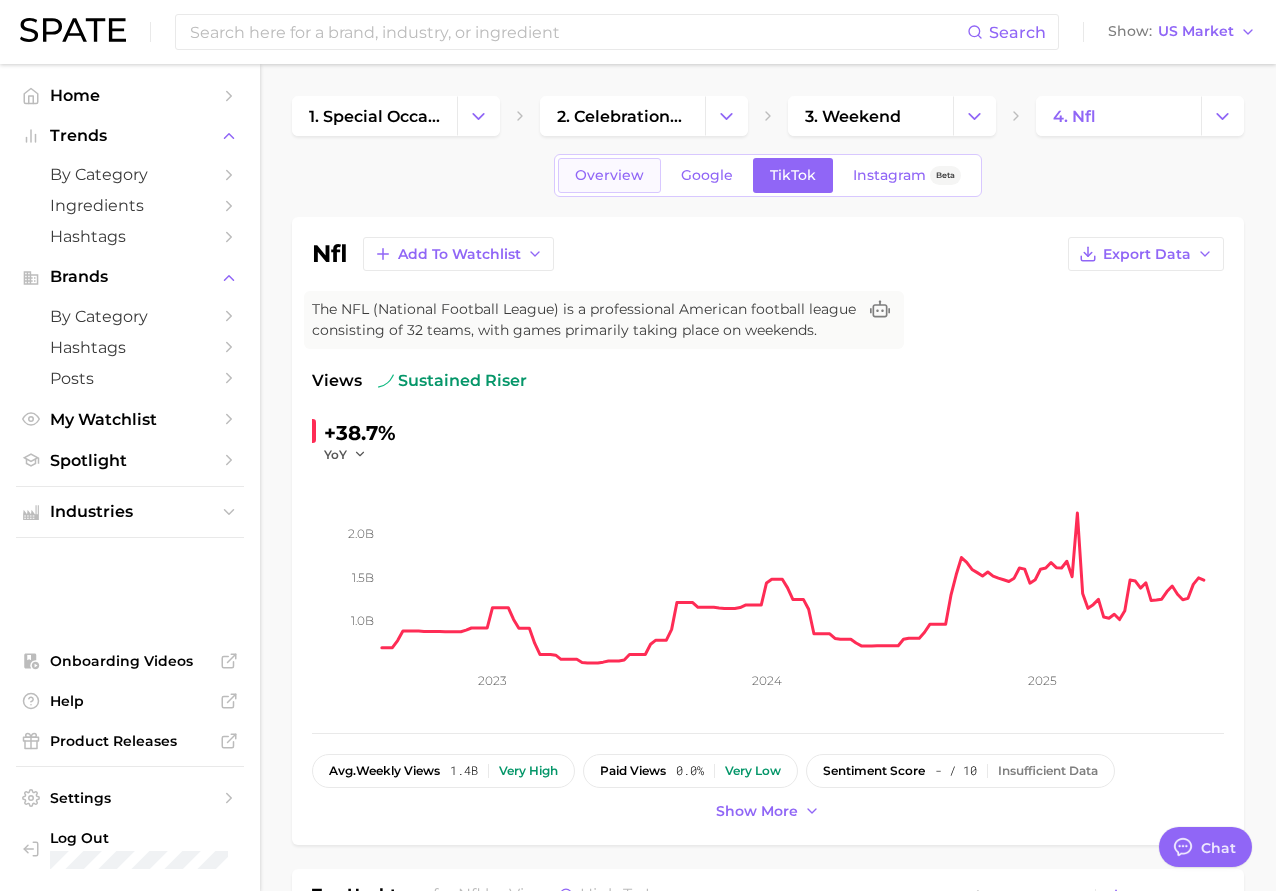 click on "Overview" at bounding box center (609, 175) 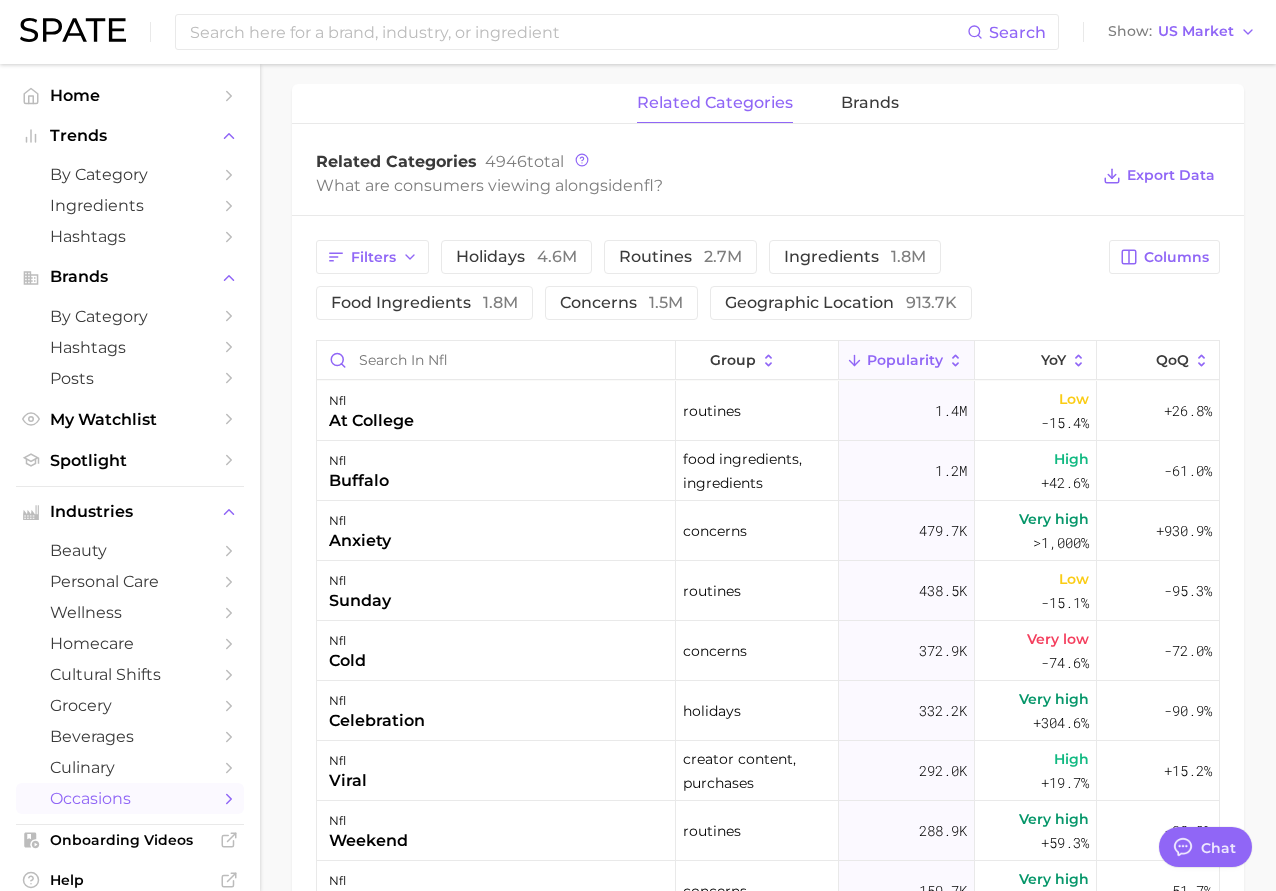 scroll, scrollTop: 989, scrollLeft: 0, axis: vertical 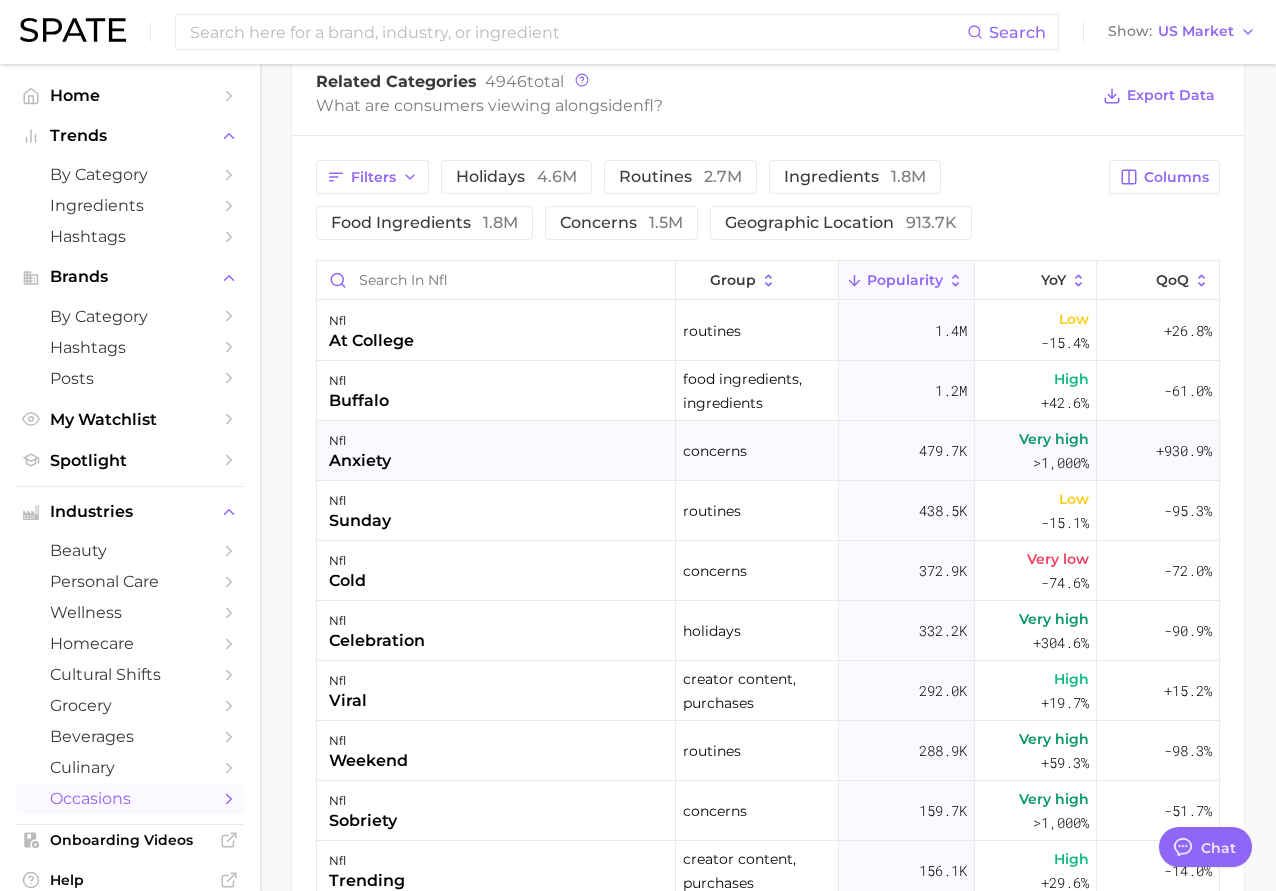 click on "nfl anxiety" at bounding box center (496, 451) 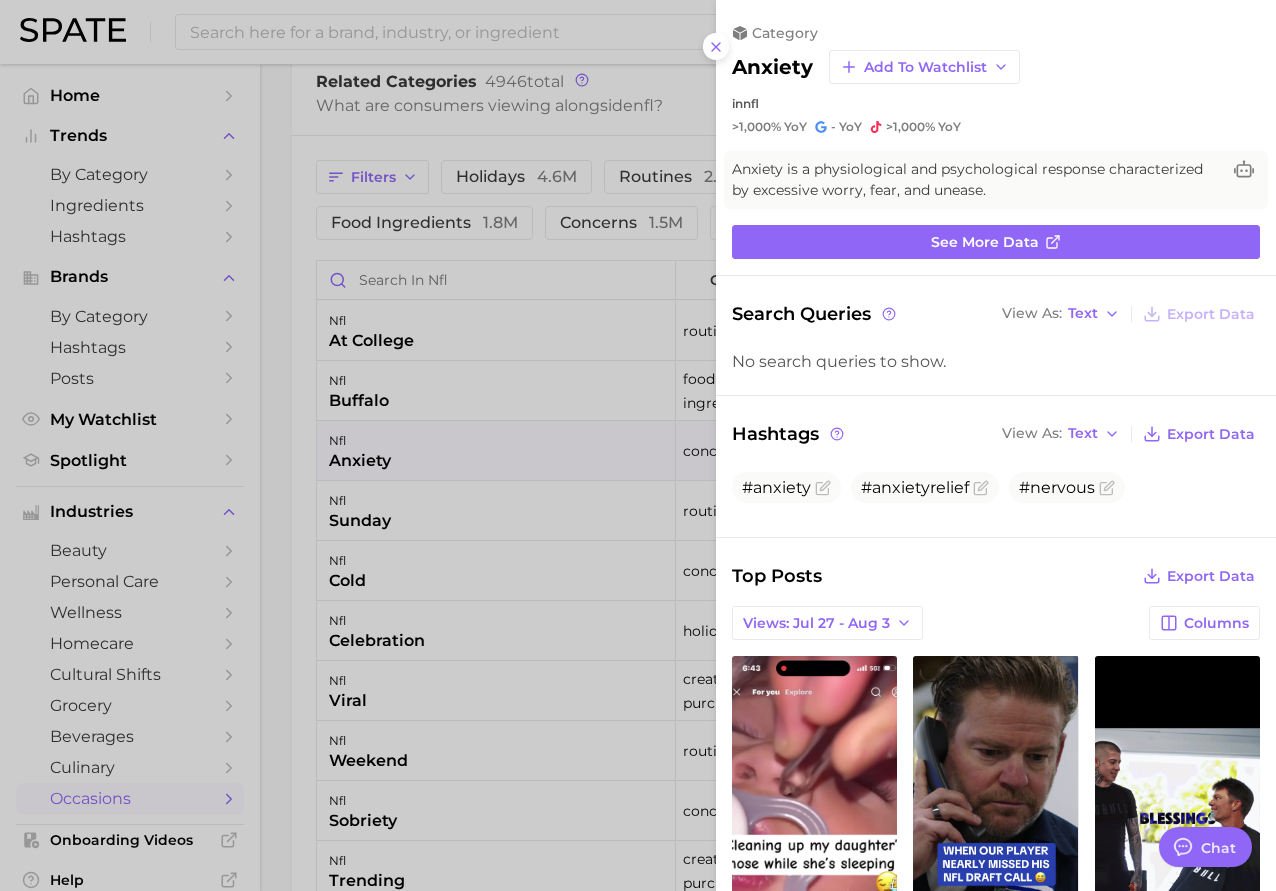 scroll, scrollTop: 0, scrollLeft: 0, axis: both 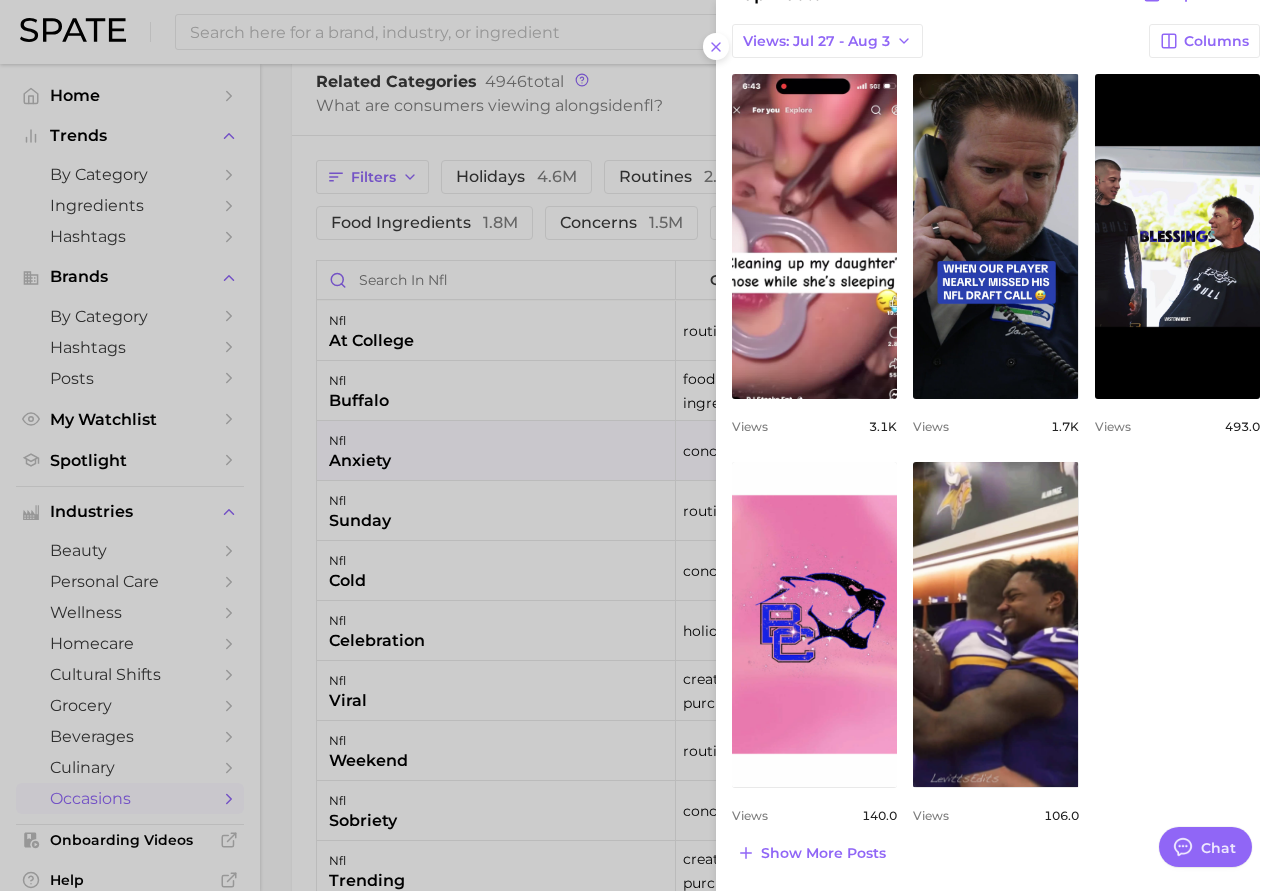 click at bounding box center (638, 445) 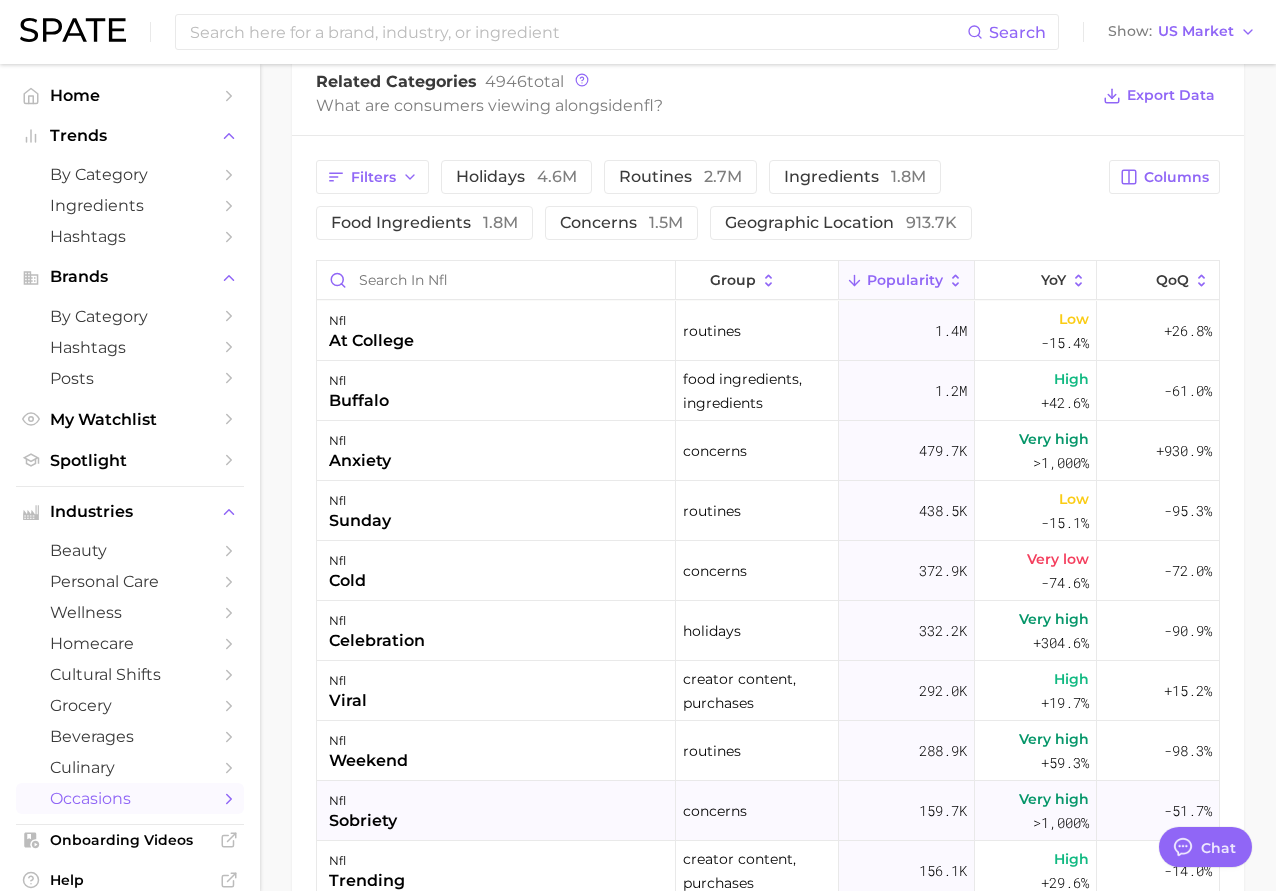 click on "nfl sobriety" at bounding box center (496, 811) 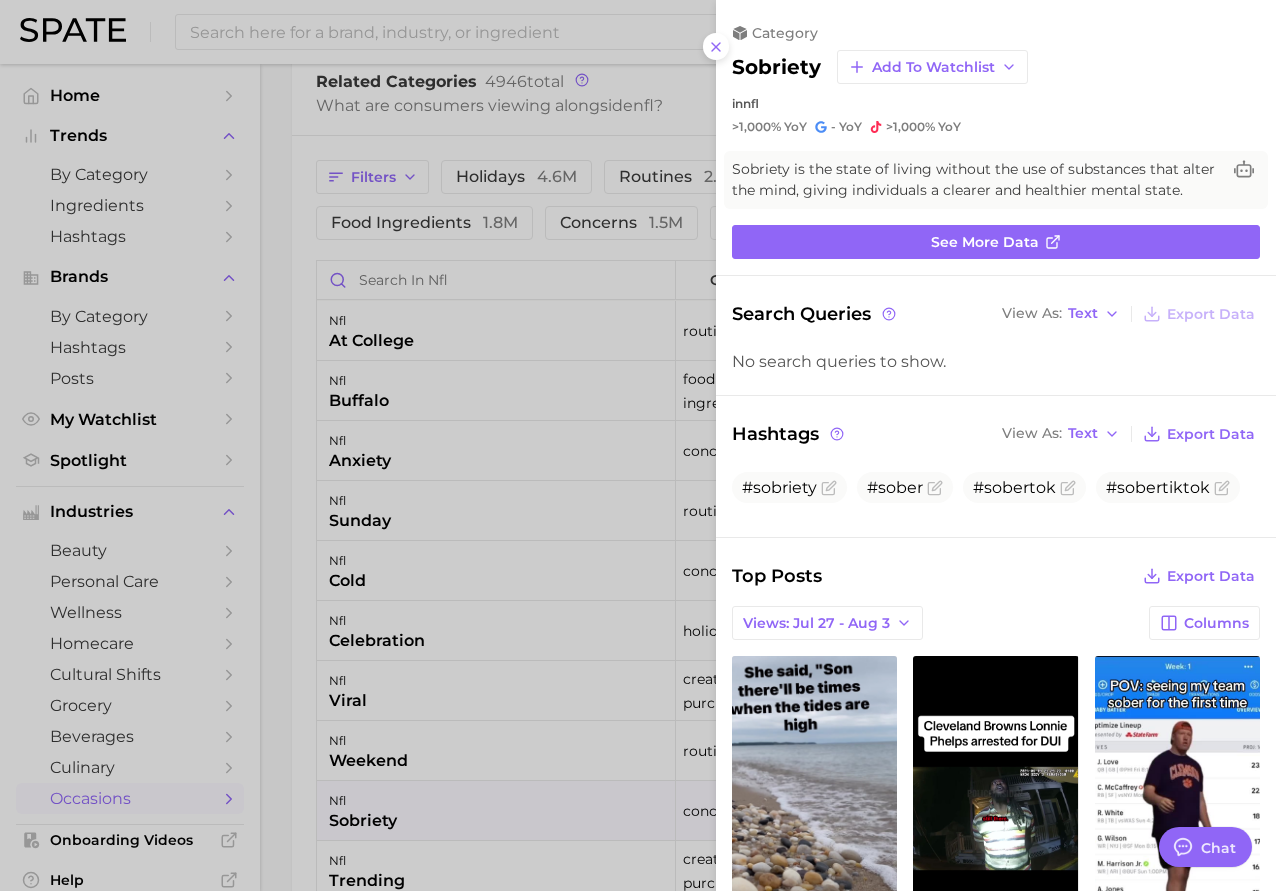 scroll, scrollTop: 0, scrollLeft: 0, axis: both 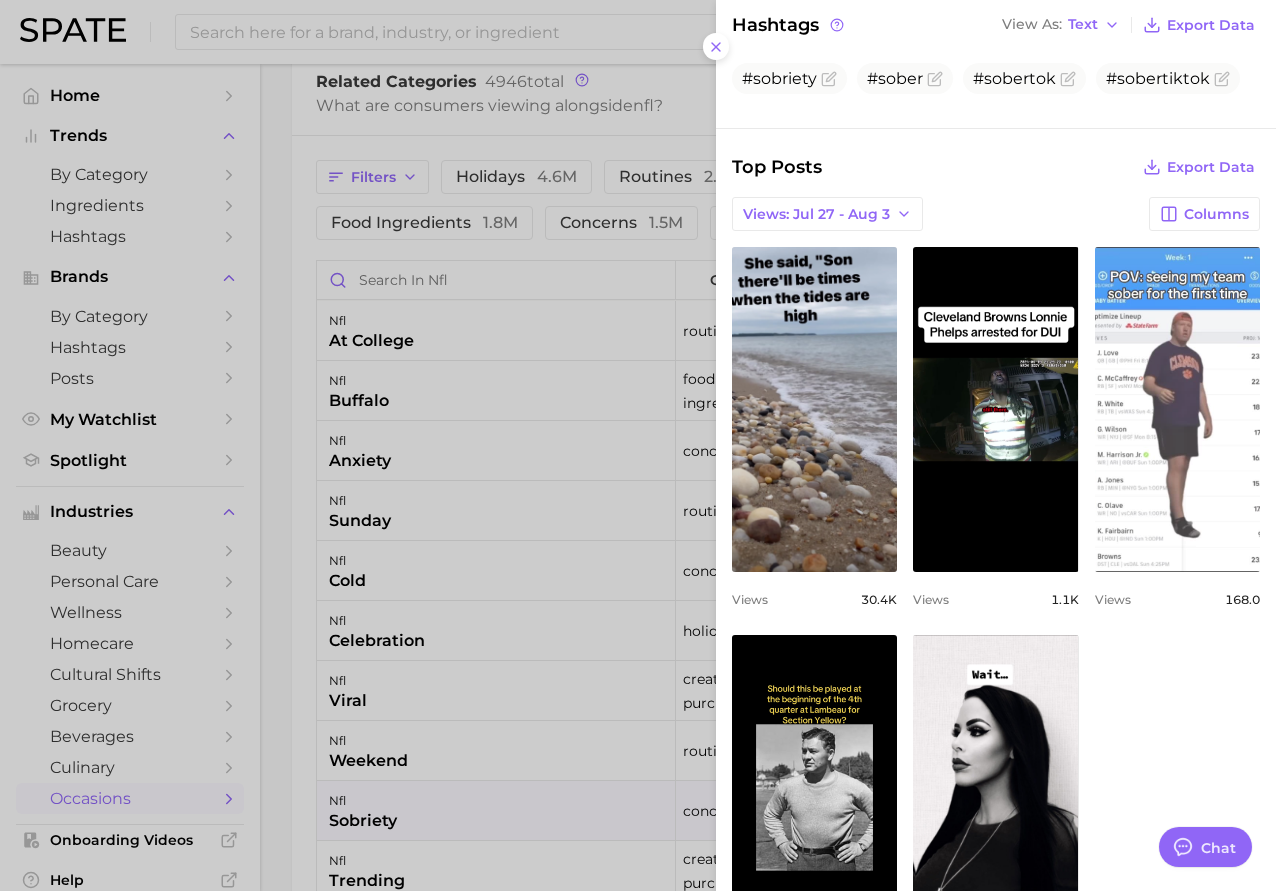 click on "view post on TikTok" at bounding box center [1177, 409] 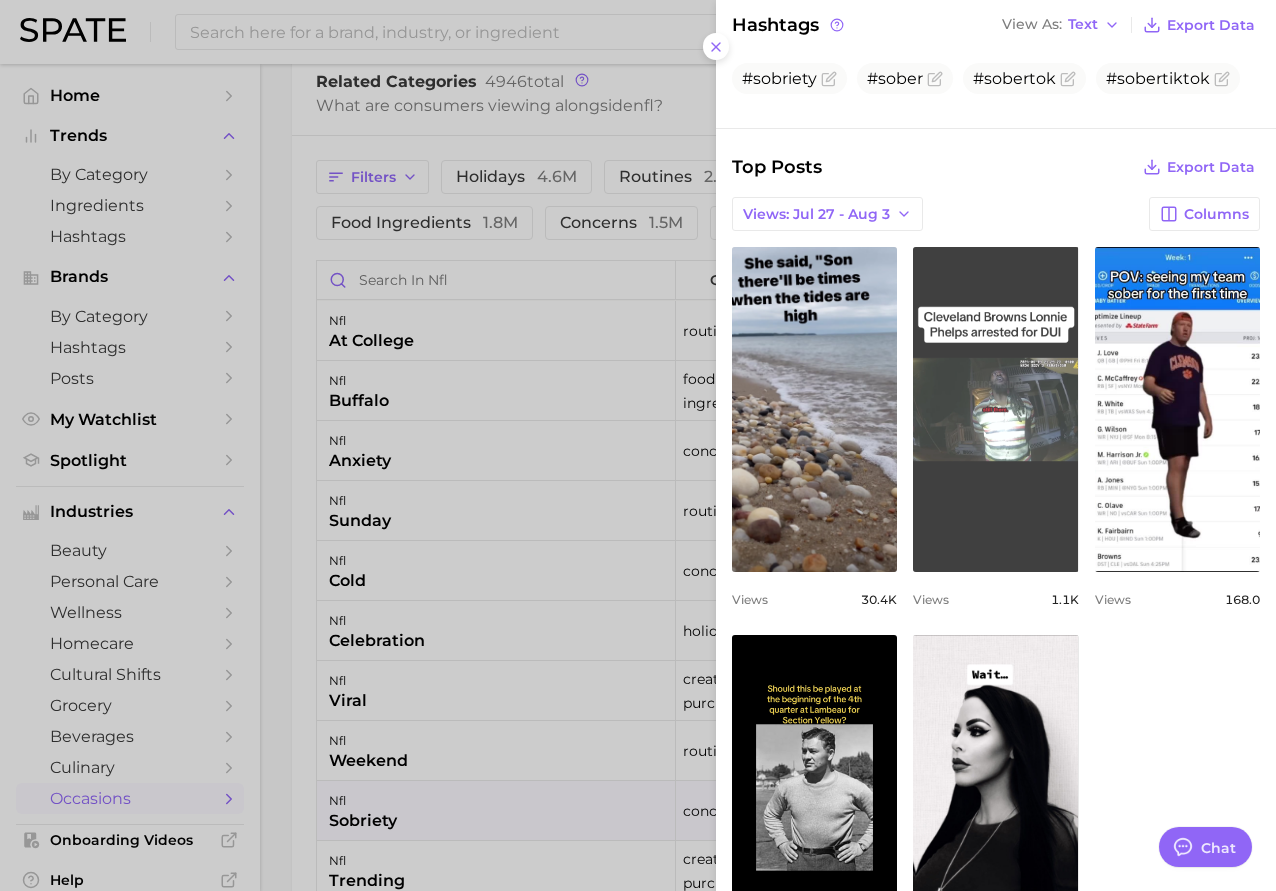 scroll, scrollTop: 582, scrollLeft: 0, axis: vertical 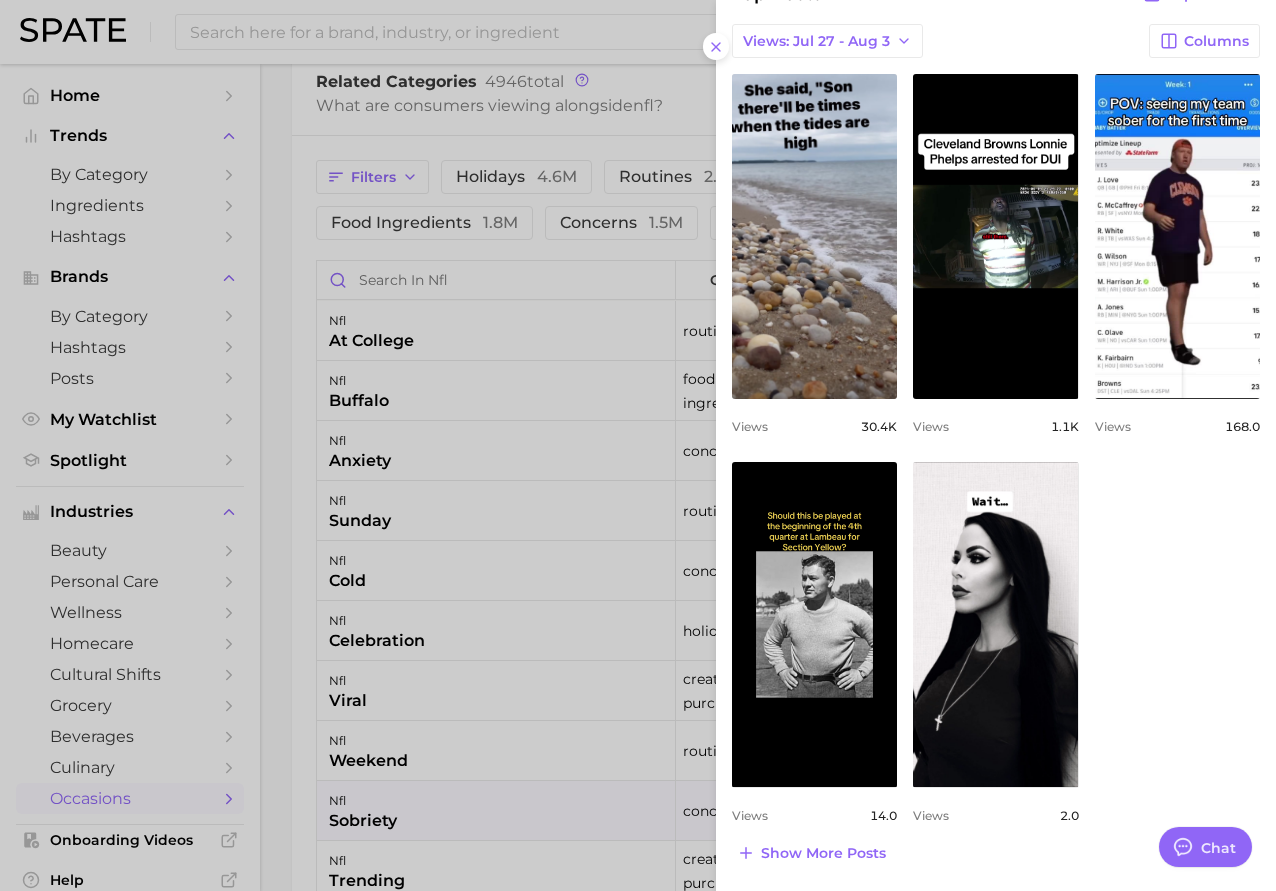 click at bounding box center [638, 445] 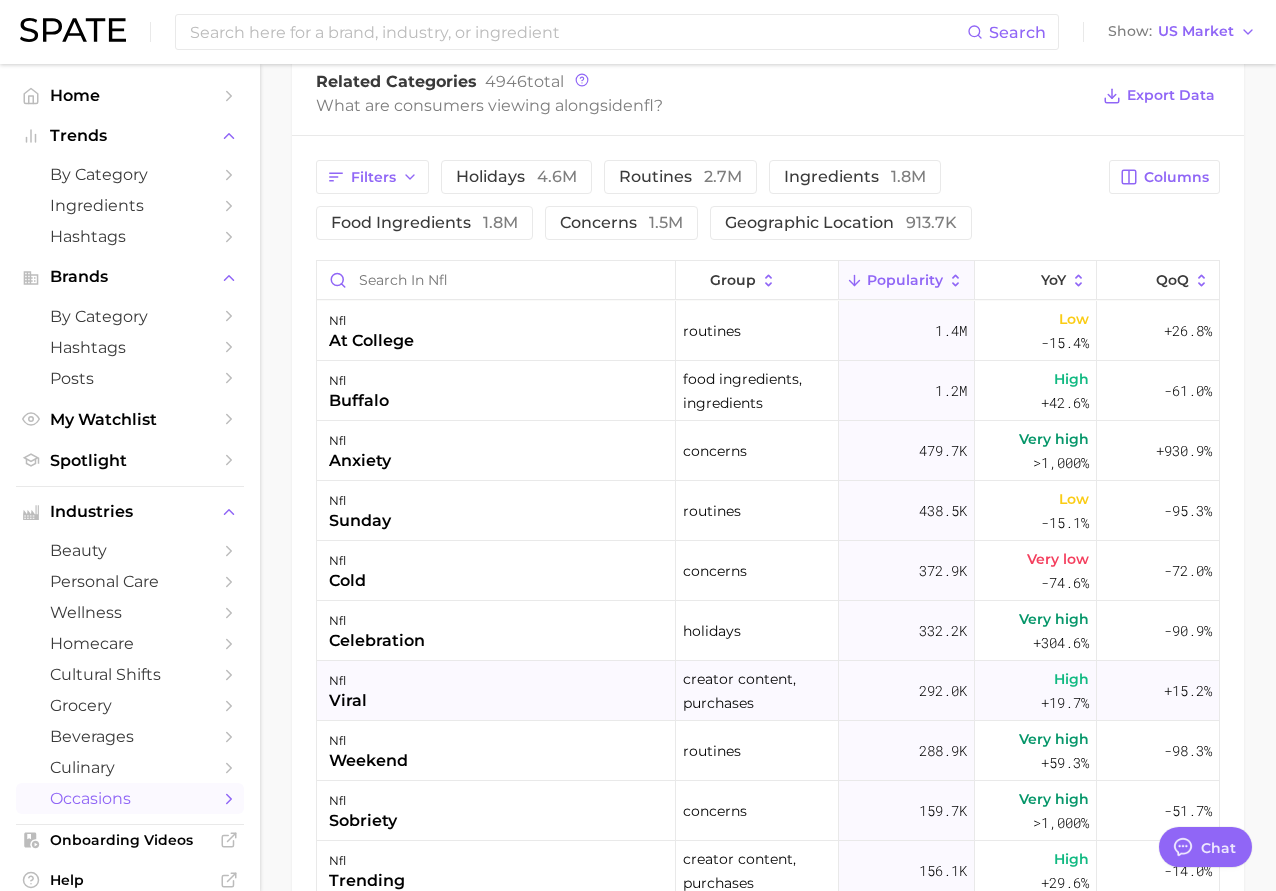scroll, scrollTop: 991, scrollLeft: 0, axis: vertical 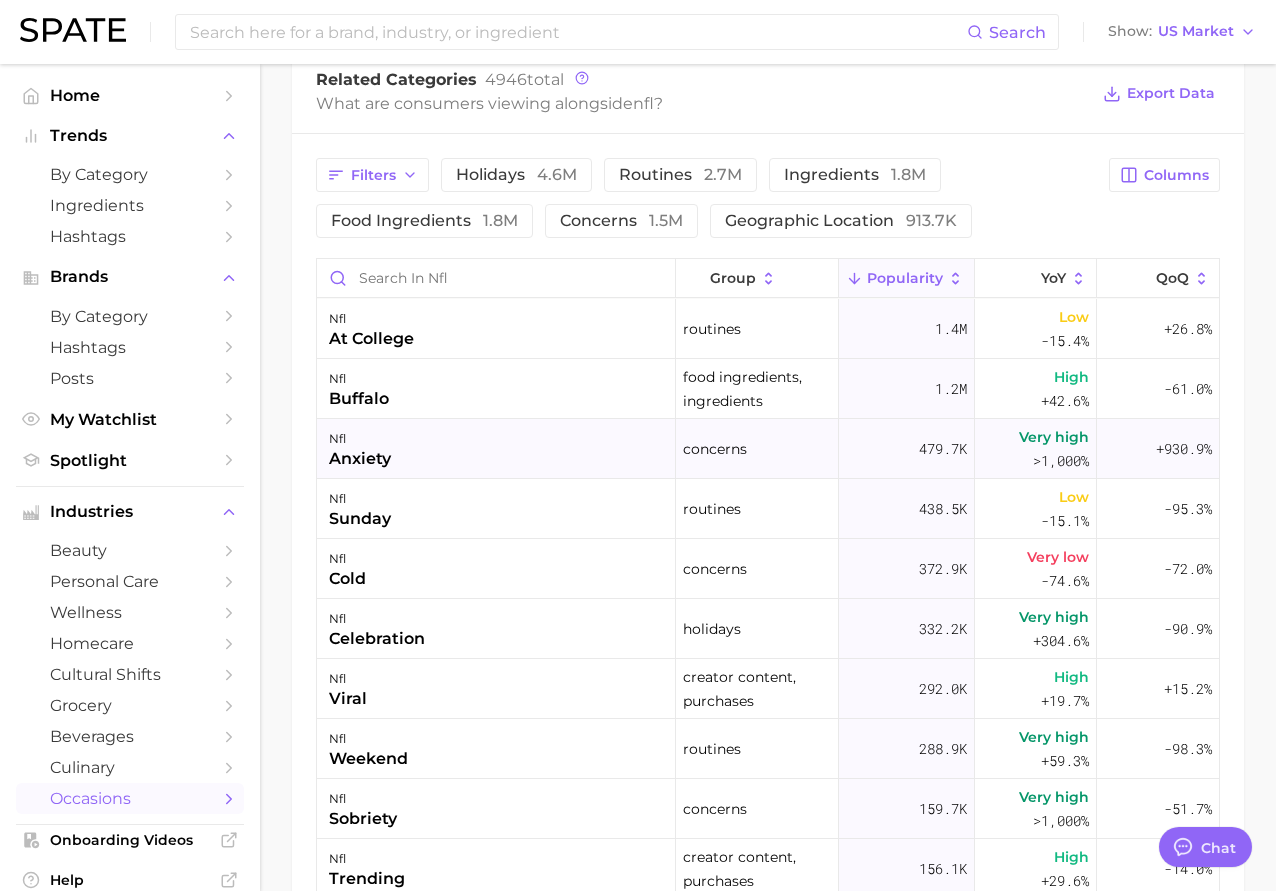 click on "nfl anxiety" at bounding box center [496, 449] 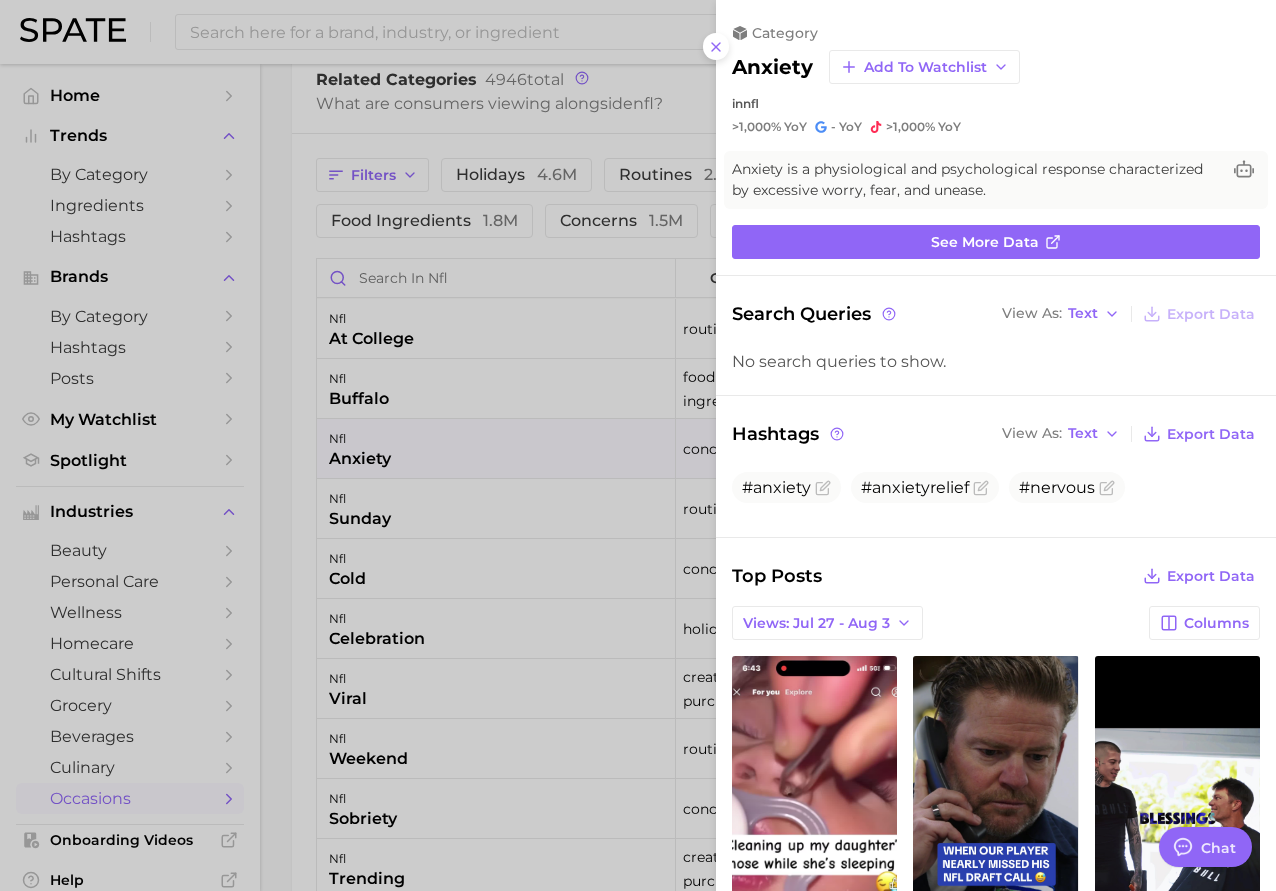 scroll, scrollTop: 0, scrollLeft: 0, axis: both 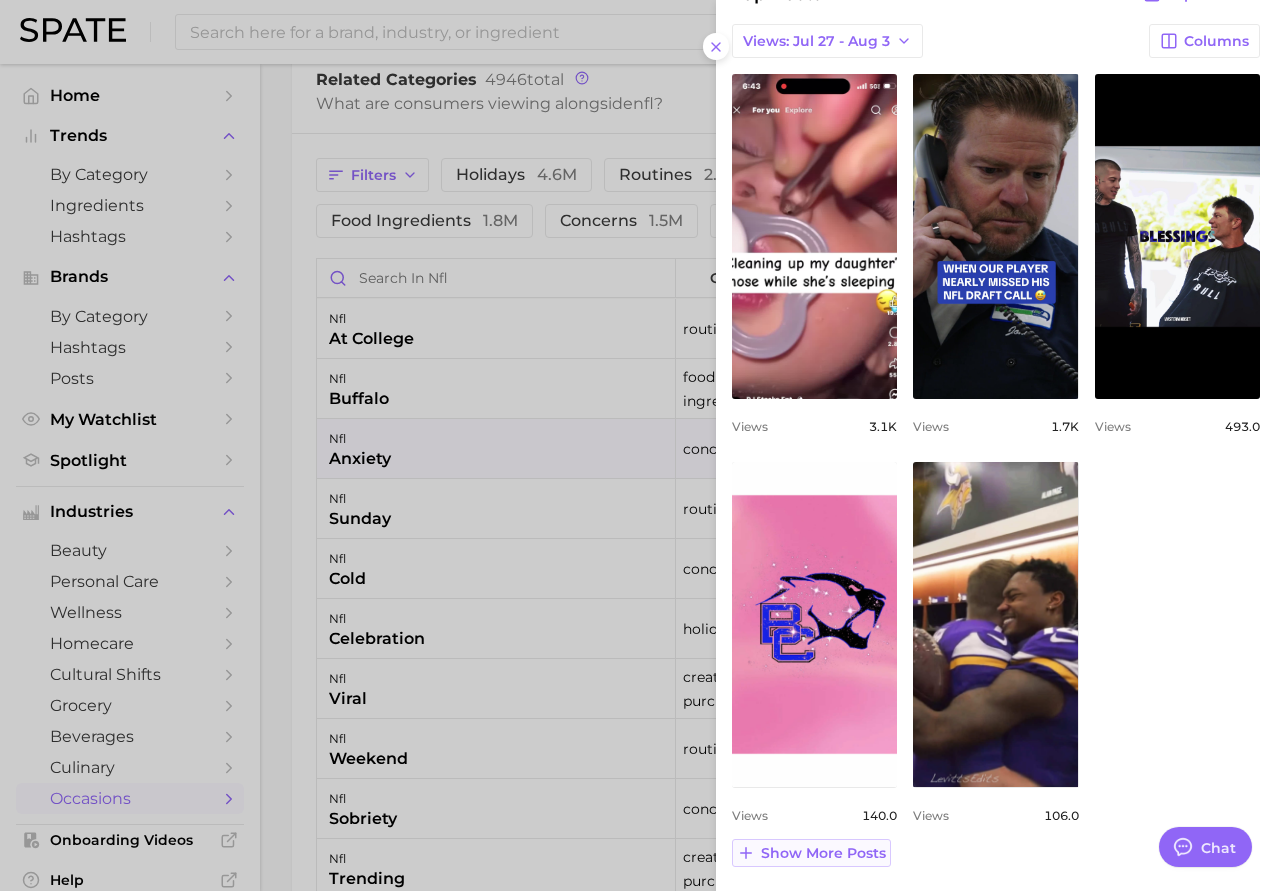 click on "Show more posts" at bounding box center (823, 853) 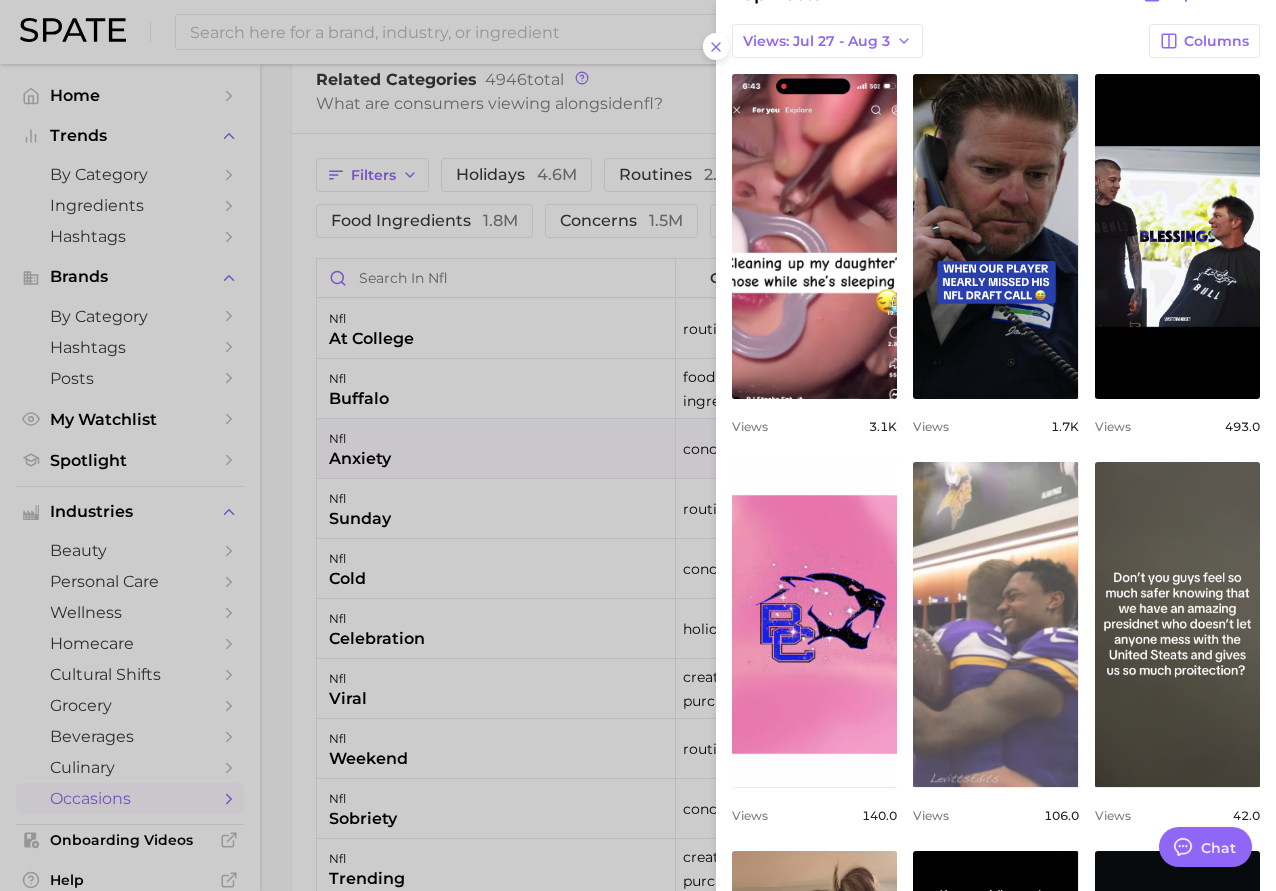 scroll, scrollTop: 0, scrollLeft: 0, axis: both 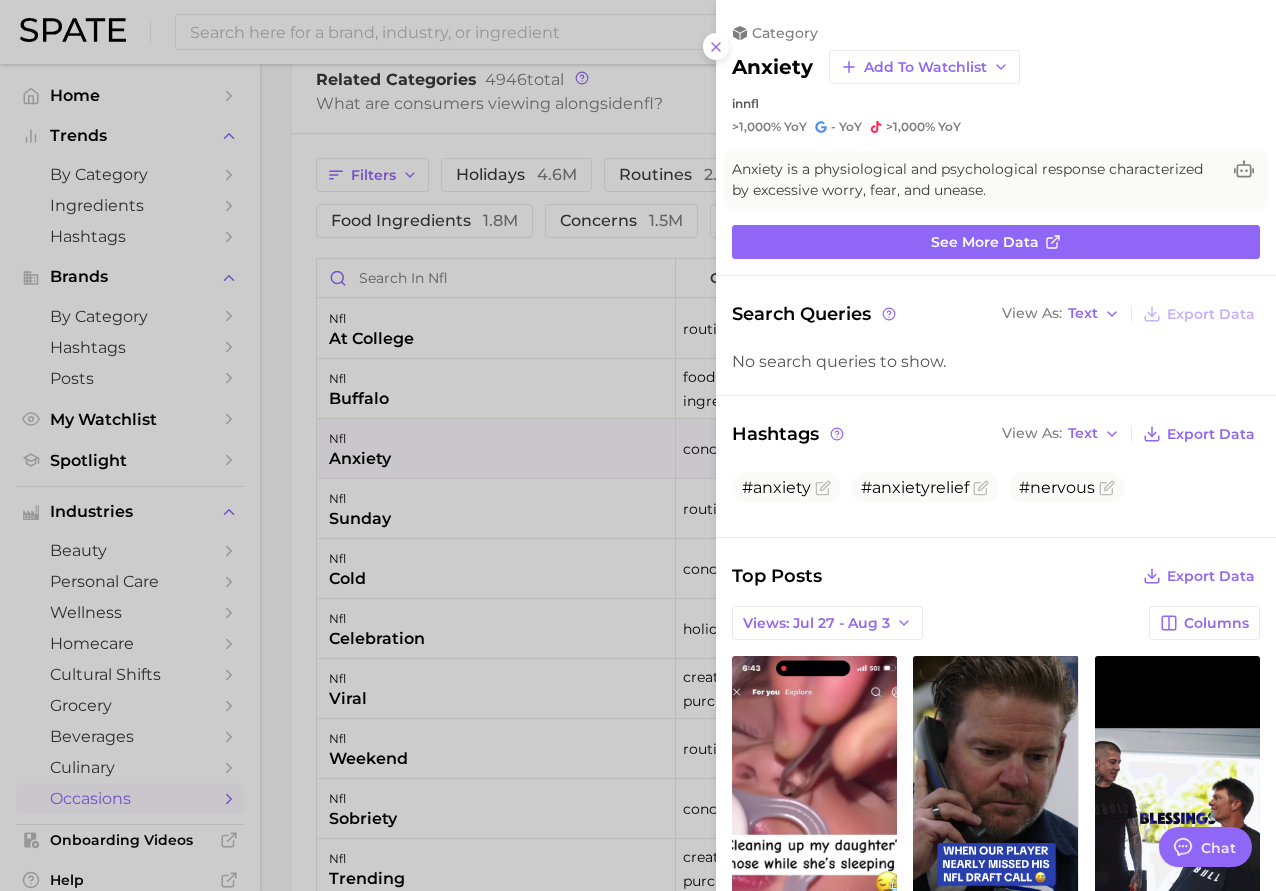 click at bounding box center (638, 445) 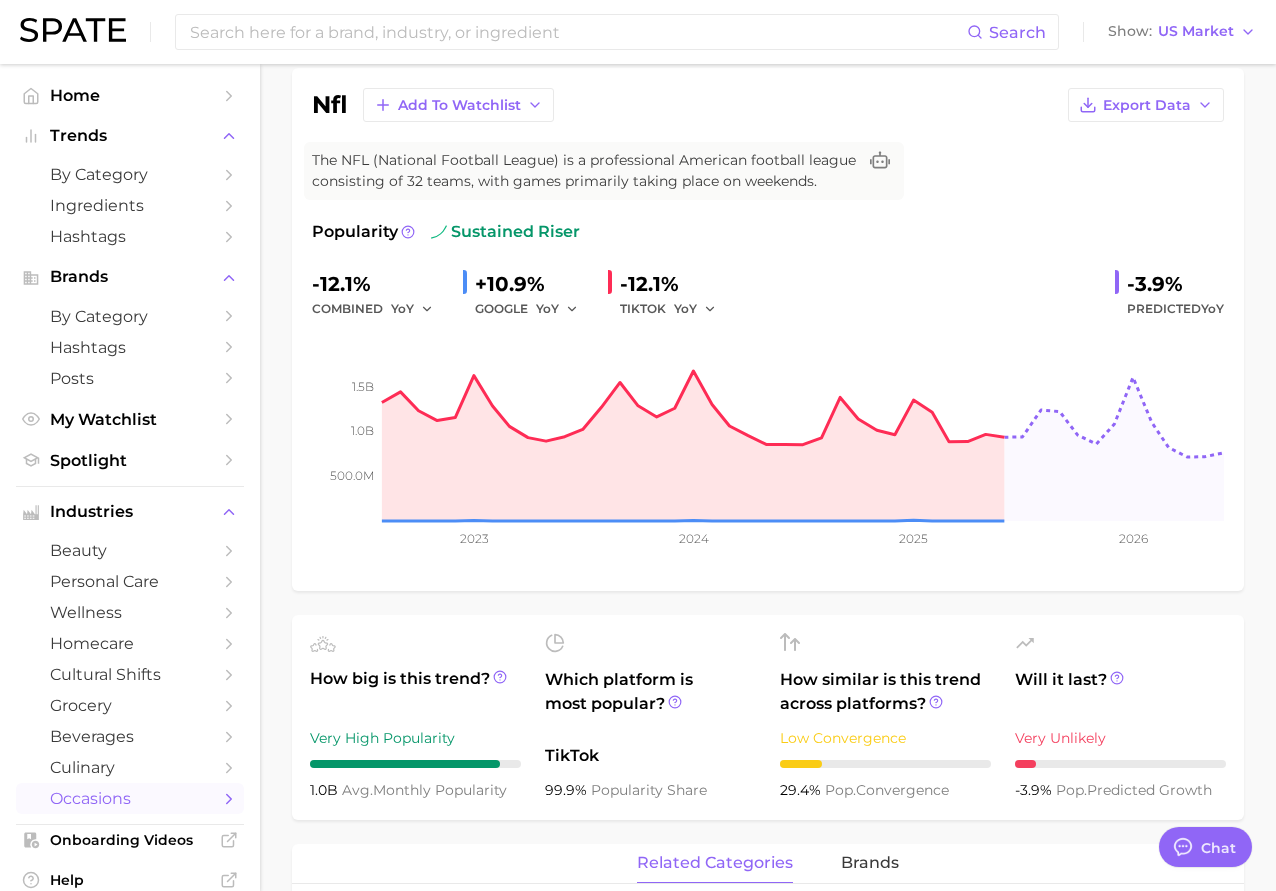 scroll, scrollTop: 87, scrollLeft: 0, axis: vertical 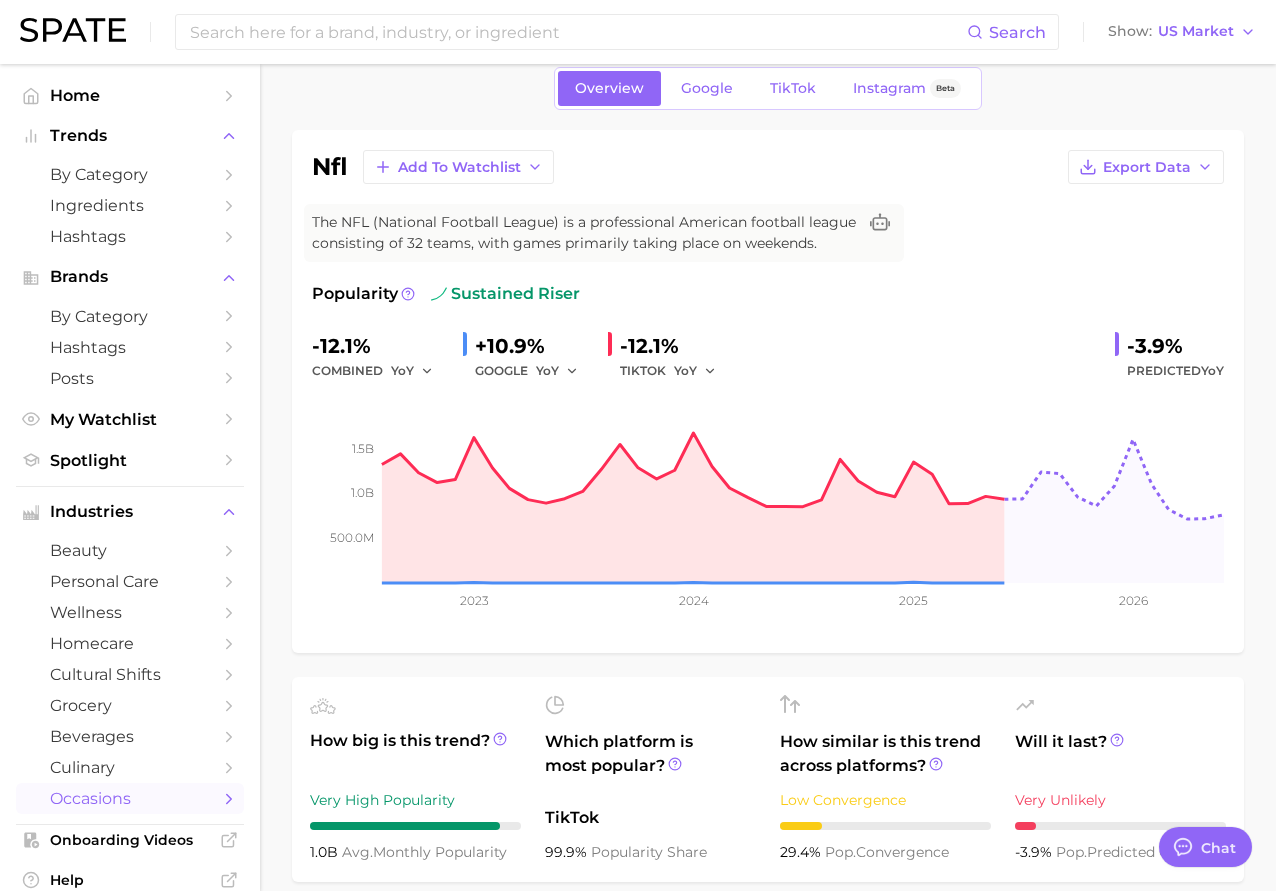 click on "Overview Google TikTok Instagram Beta" at bounding box center (768, 88) 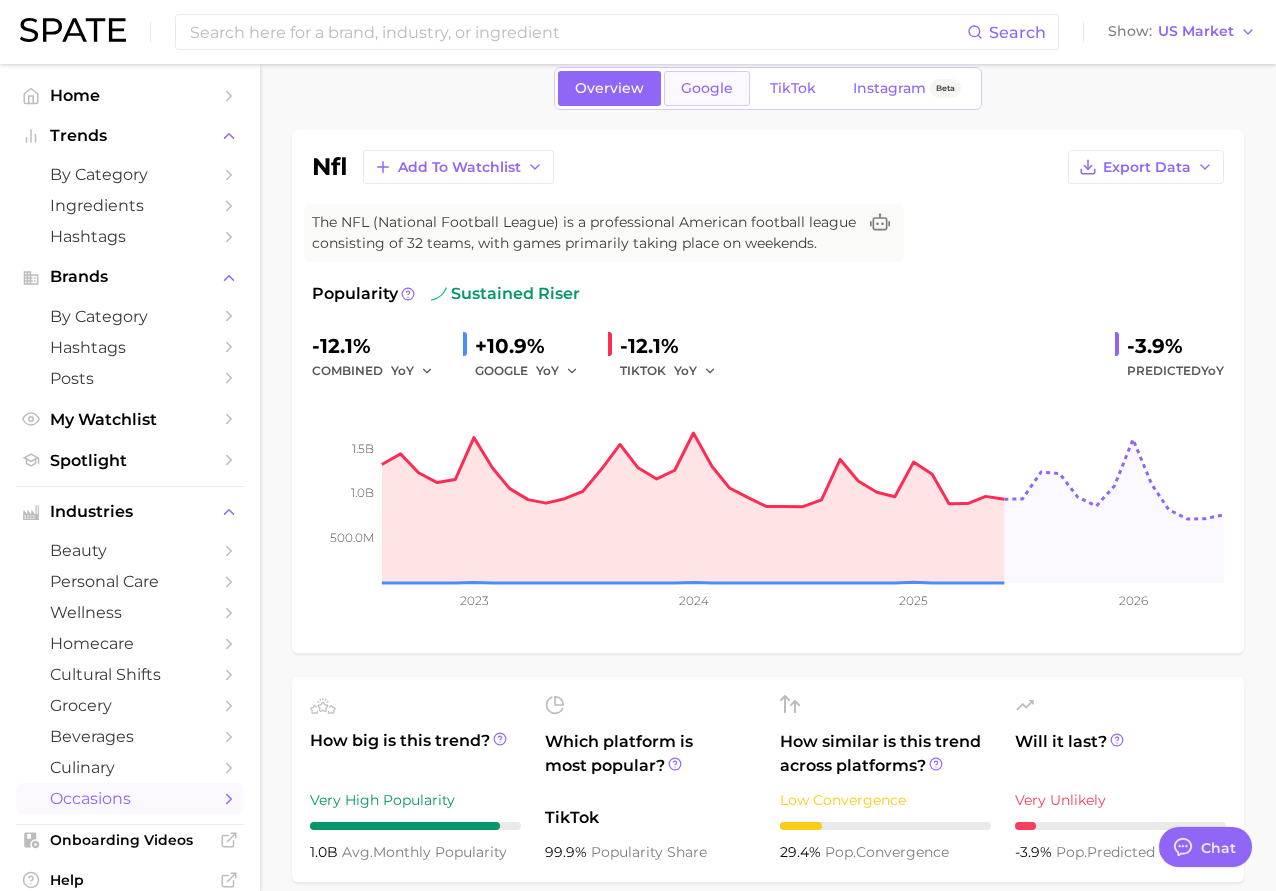 click on "Google" at bounding box center (707, 88) 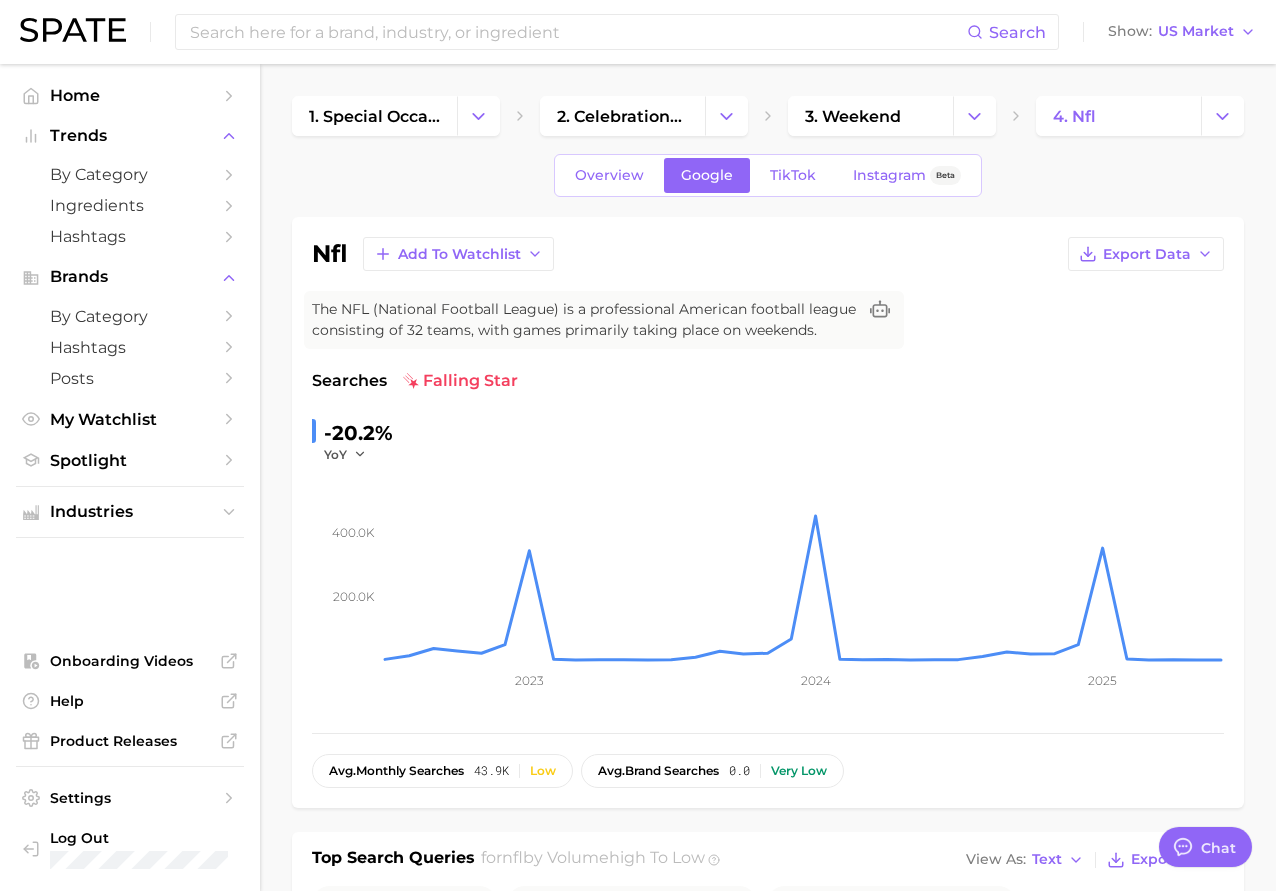 scroll, scrollTop: 514, scrollLeft: 0, axis: vertical 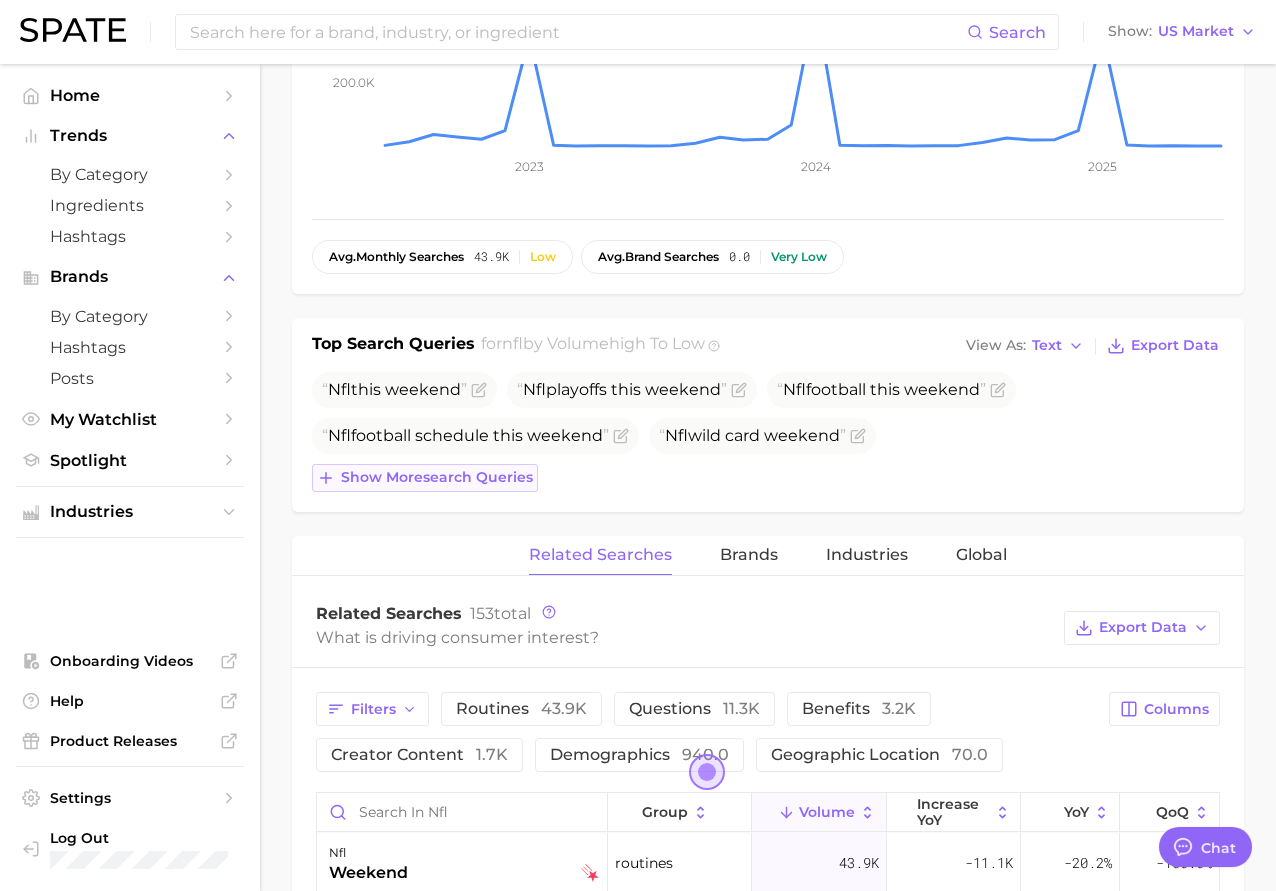click on "Show more  search queries" at bounding box center [437, 477] 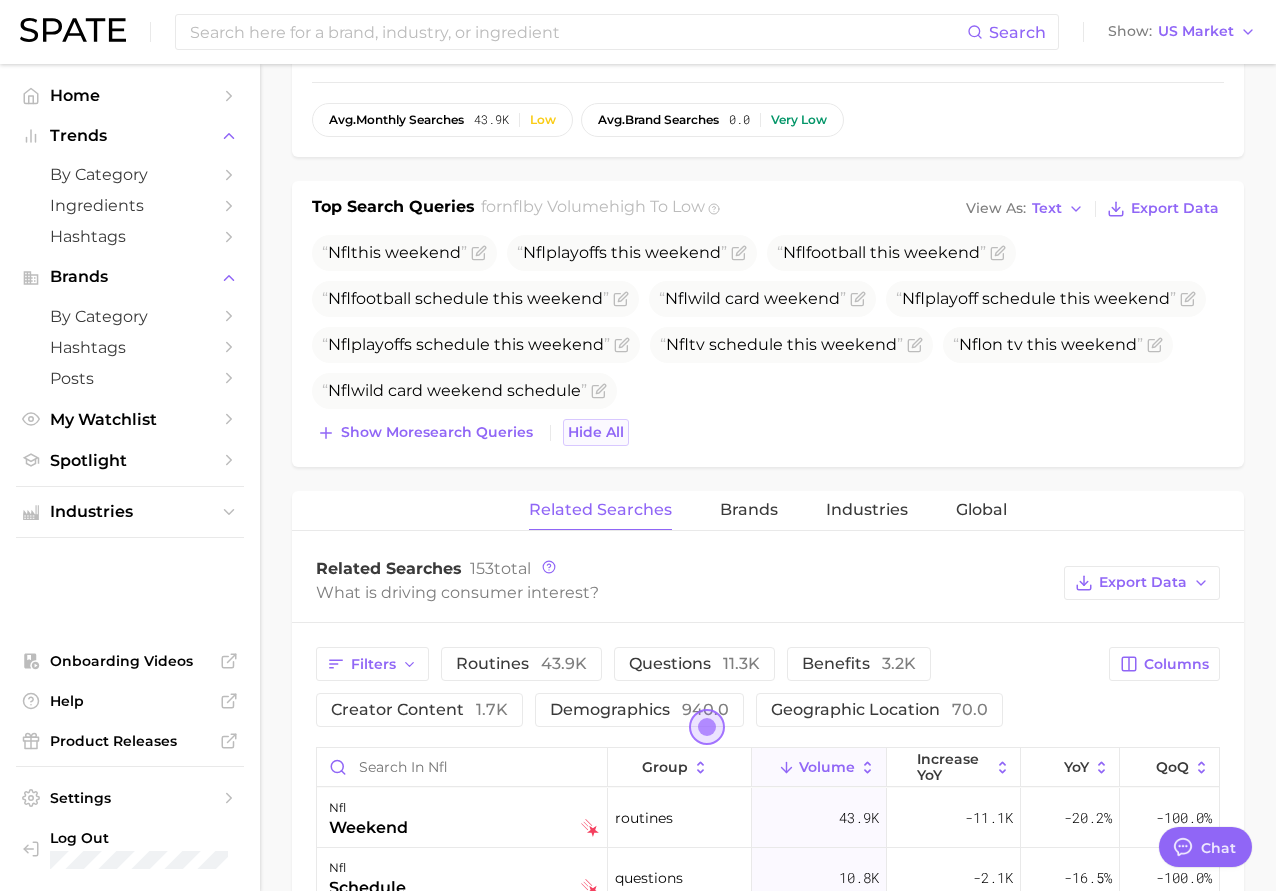 scroll, scrollTop: 657, scrollLeft: 0, axis: vertical 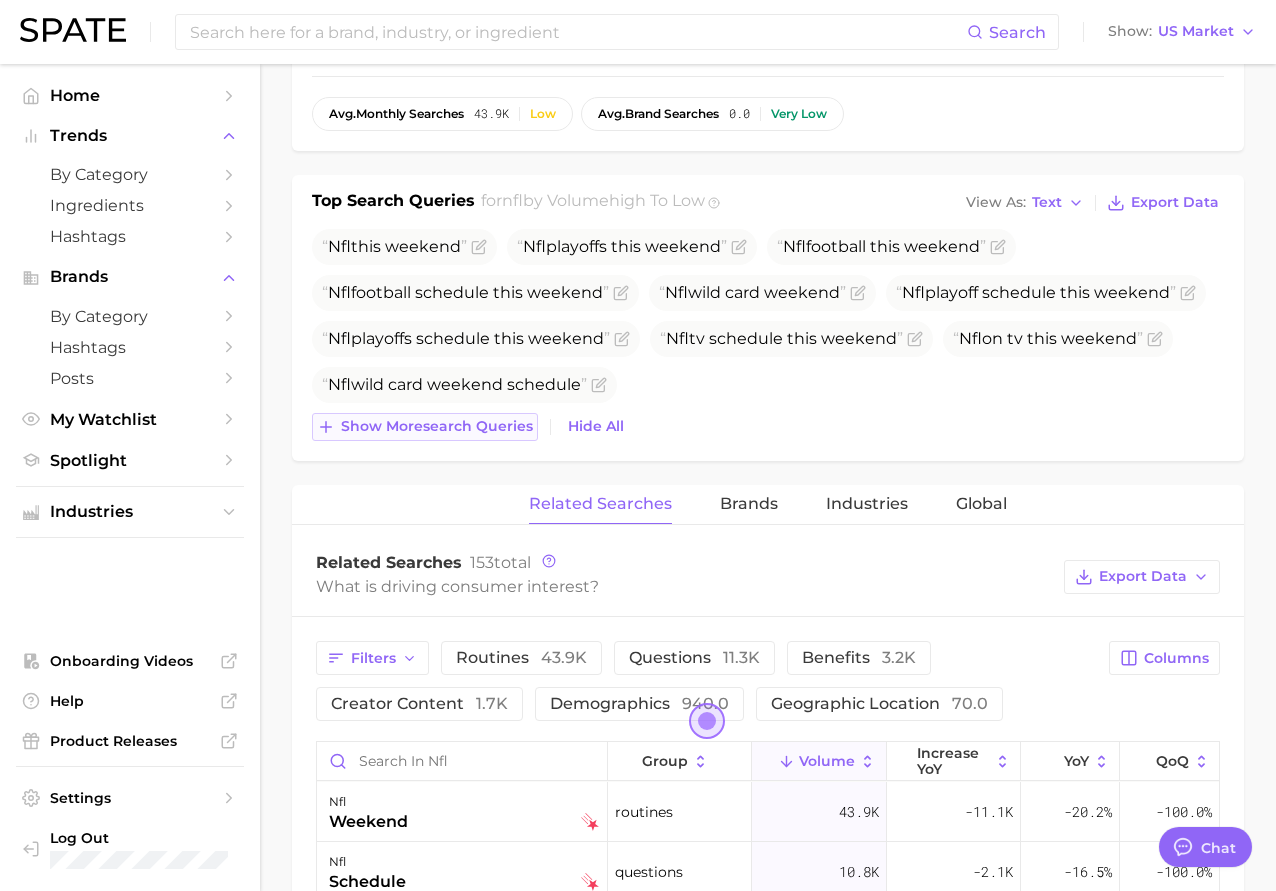 click on "Show more  search queries" at bounding box center (437, 426) 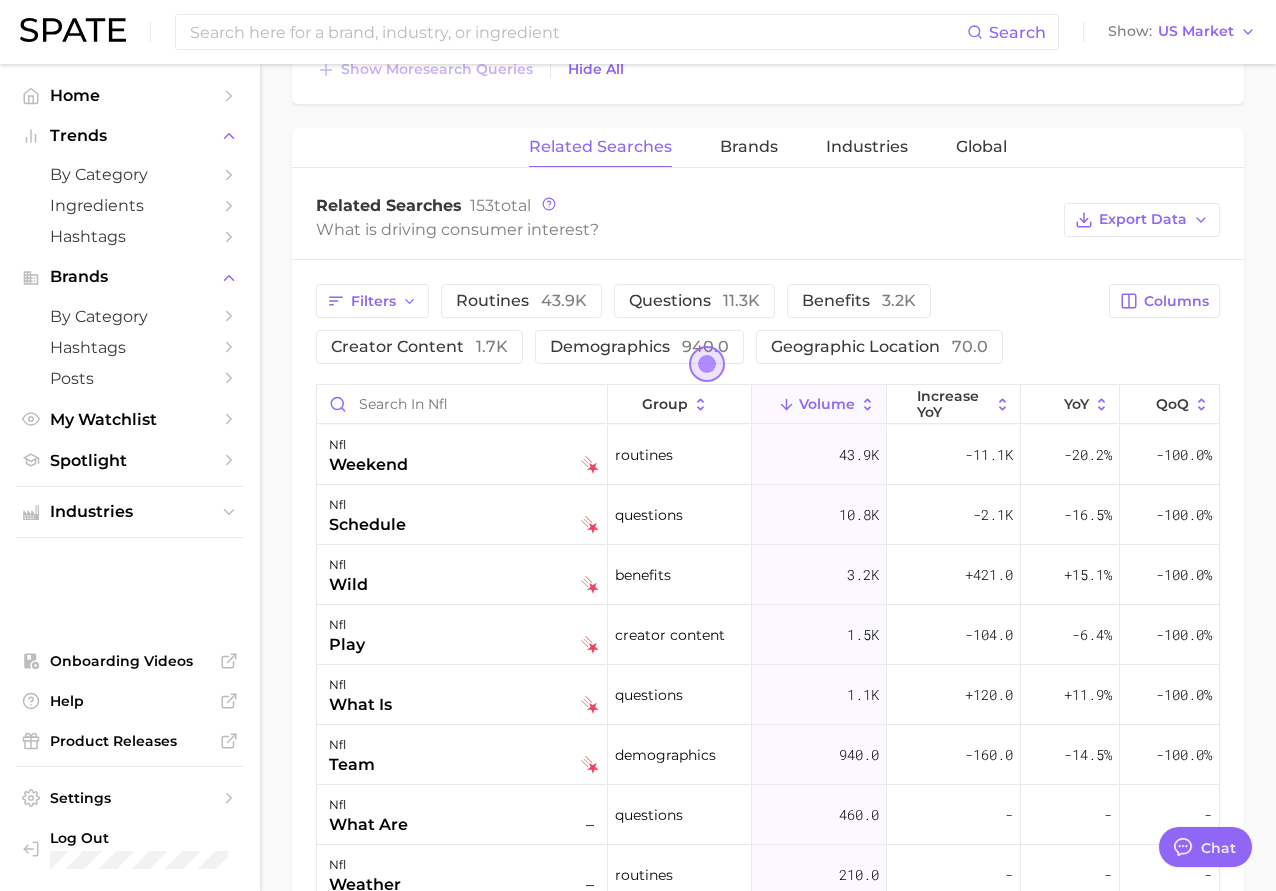 scroll, scrollTop: 1113, scrollLeft: 0, axis: vertical 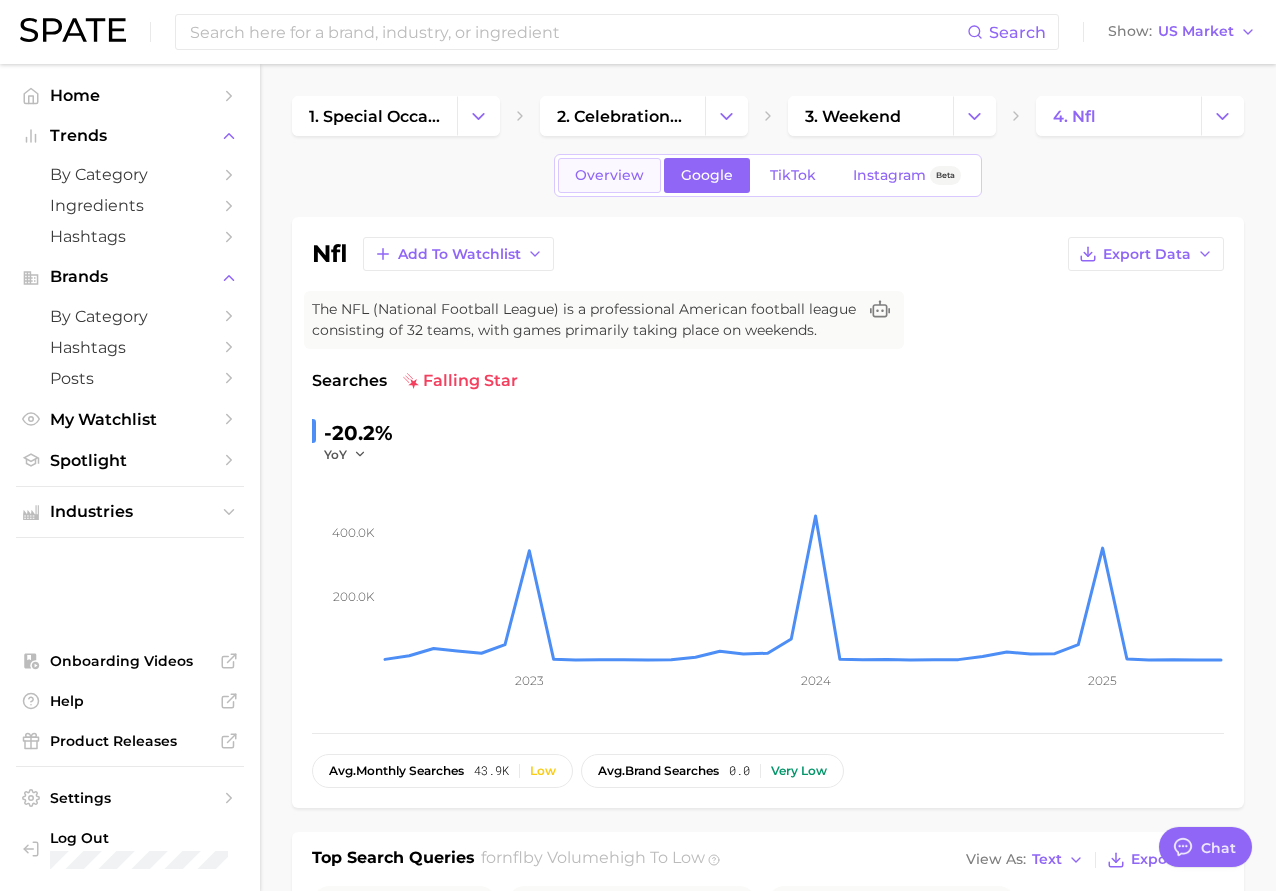click on "Overview" at bounding box center (609, 175) 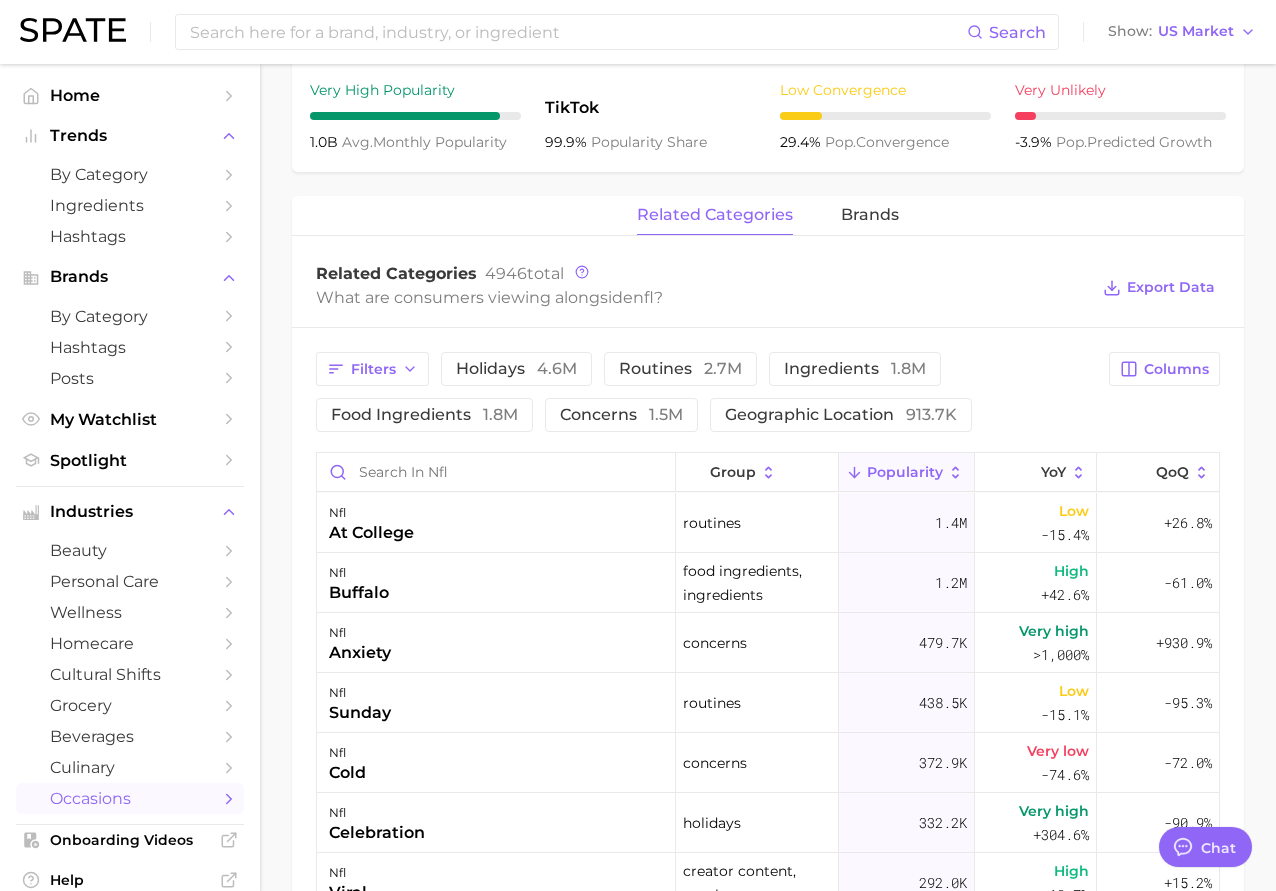 scroll, scrollTop: 798, scrollLeft: 0, axis: vertical 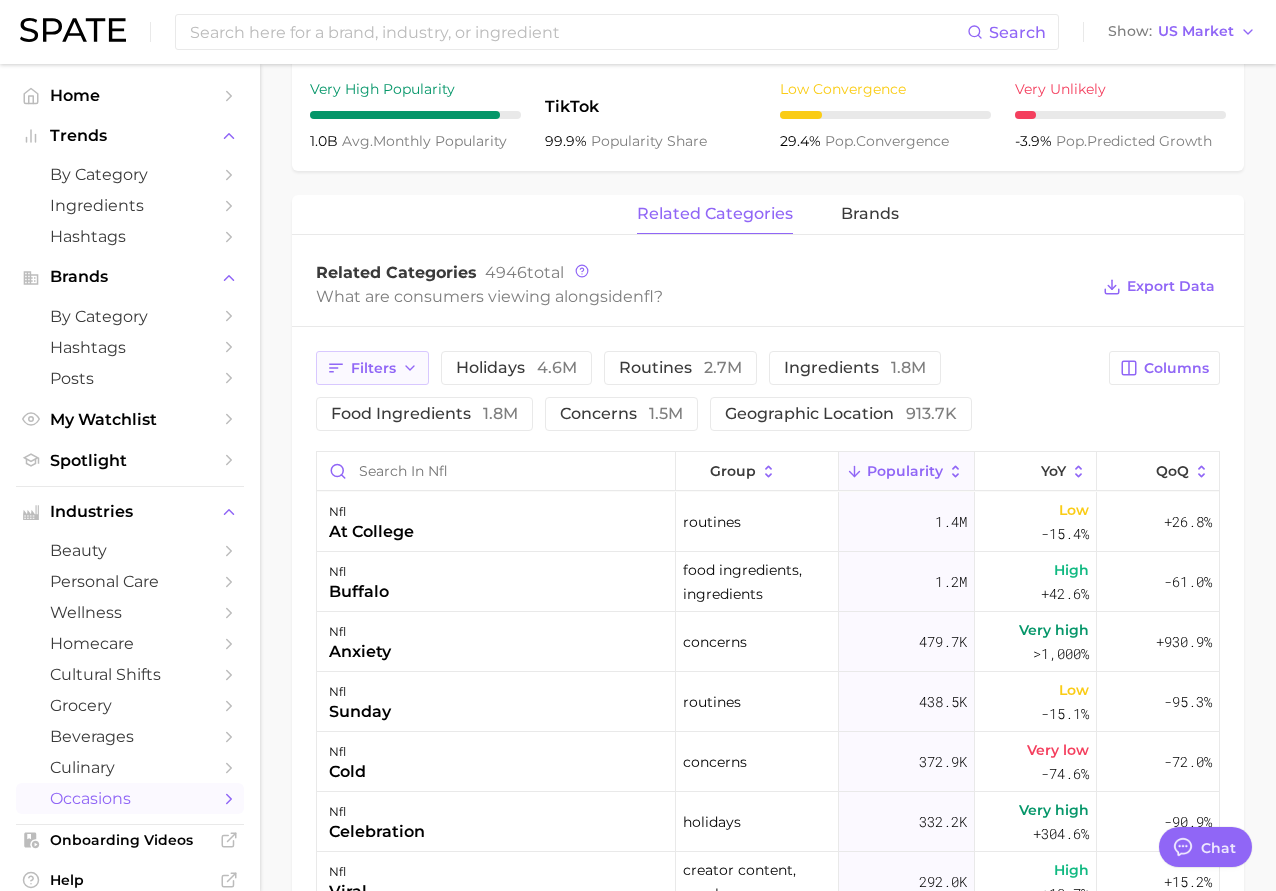 click on "Filters" at bounding box center [373, 368] 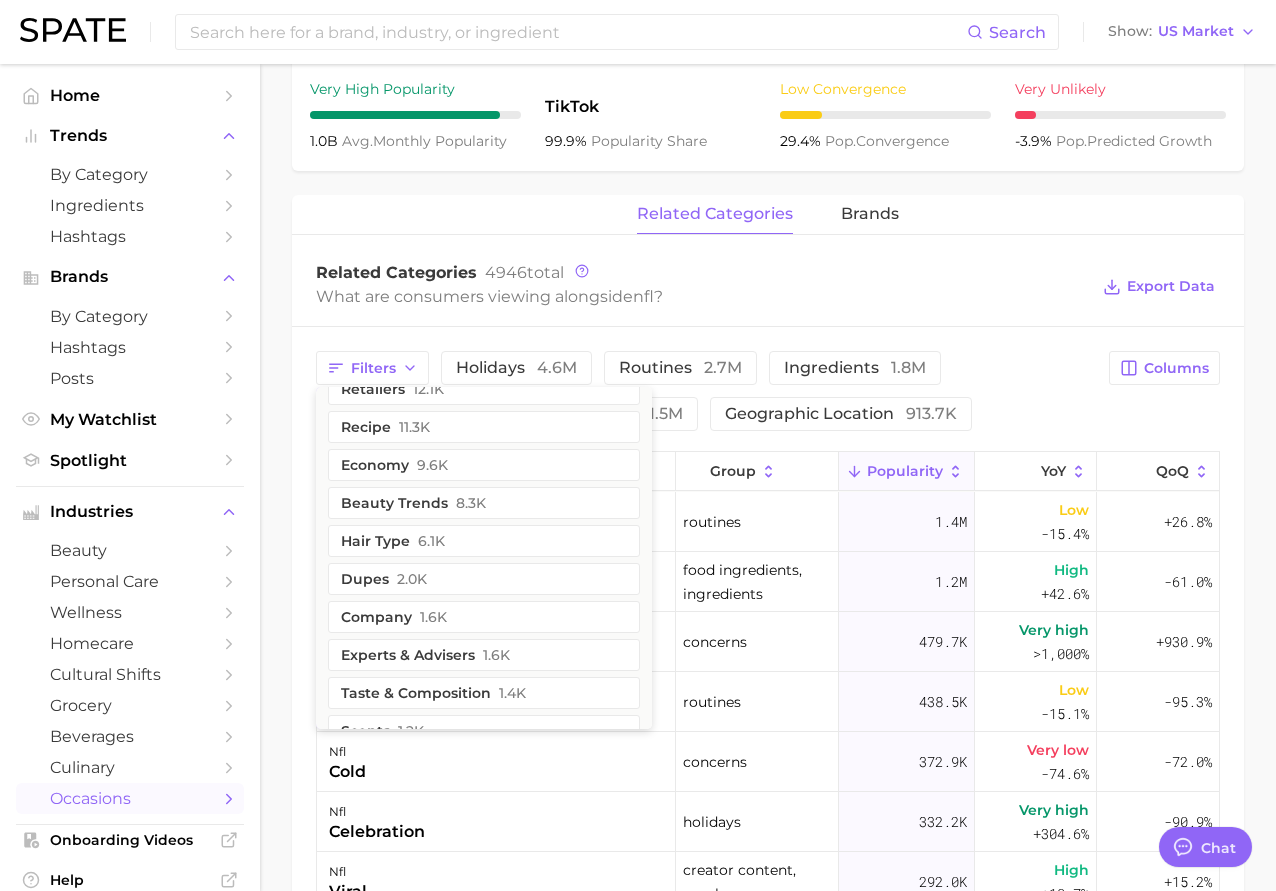 scroll, scrollTop: 892, scrollLeft: 0, axis: vertical 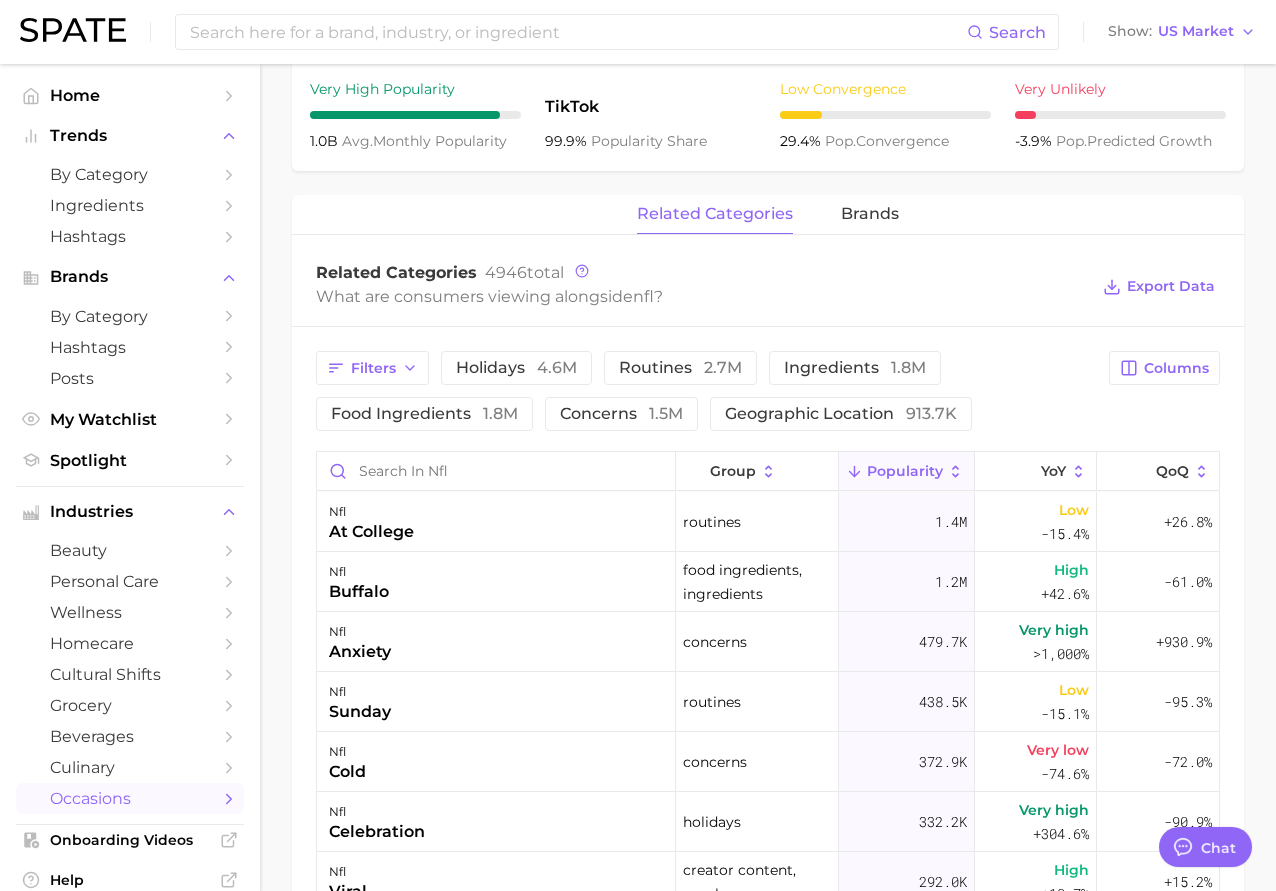click on "Related Categories 4946  total What are consumers viewing alongside  nfl ? Export Data" at bounding box center [768, 287] 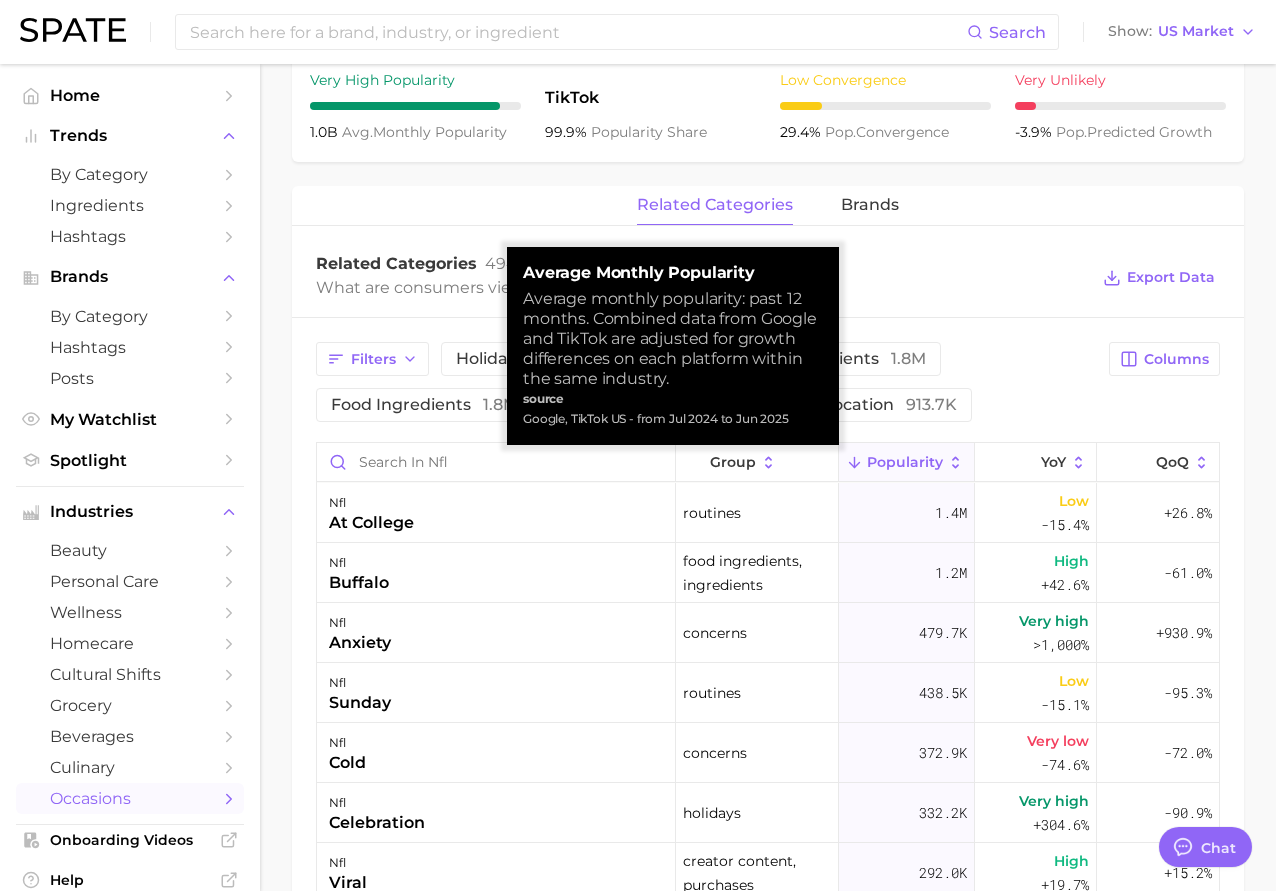 scroll, scrollTop: 810, scrollLeft: 0, axis: vertical 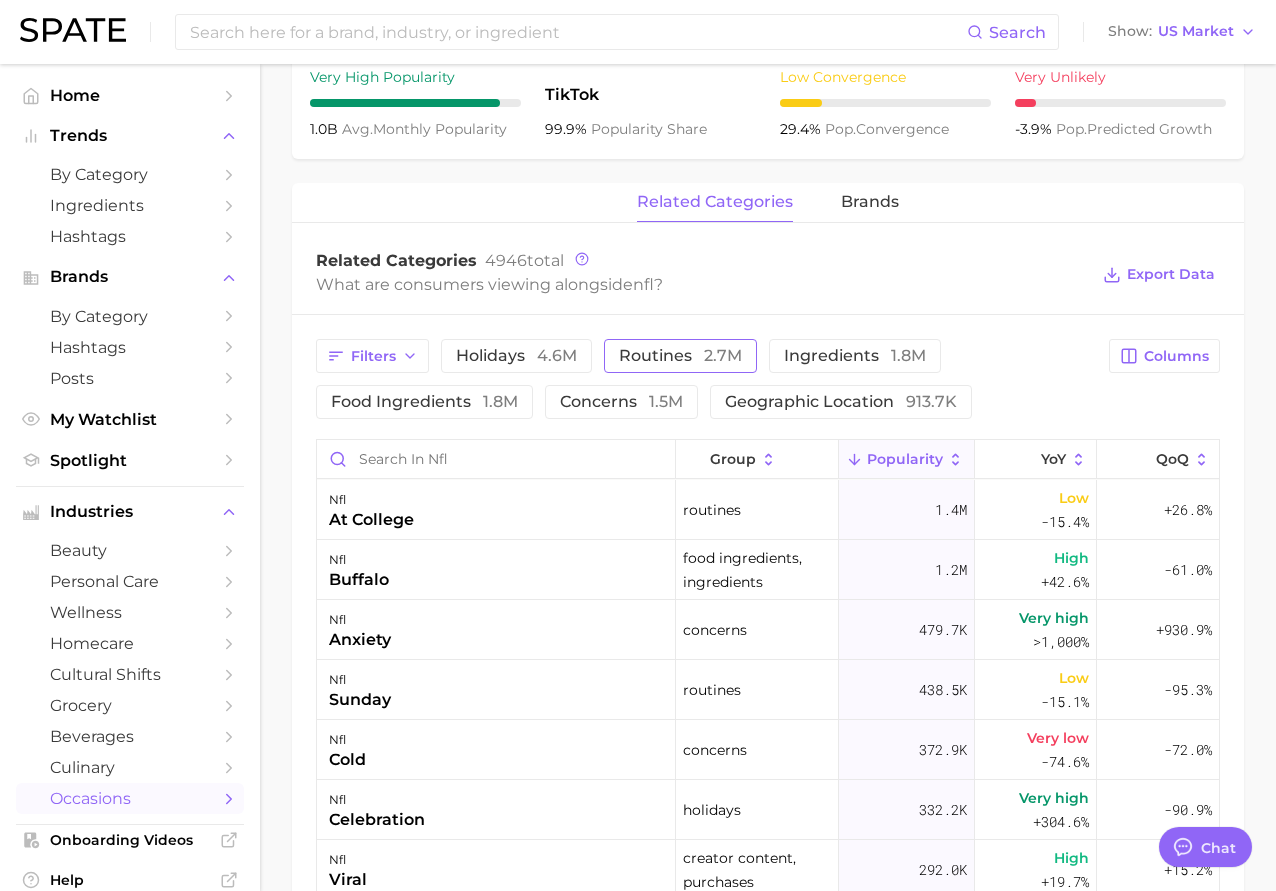click on "routines   2.7m" at bounding box center (680, 356) 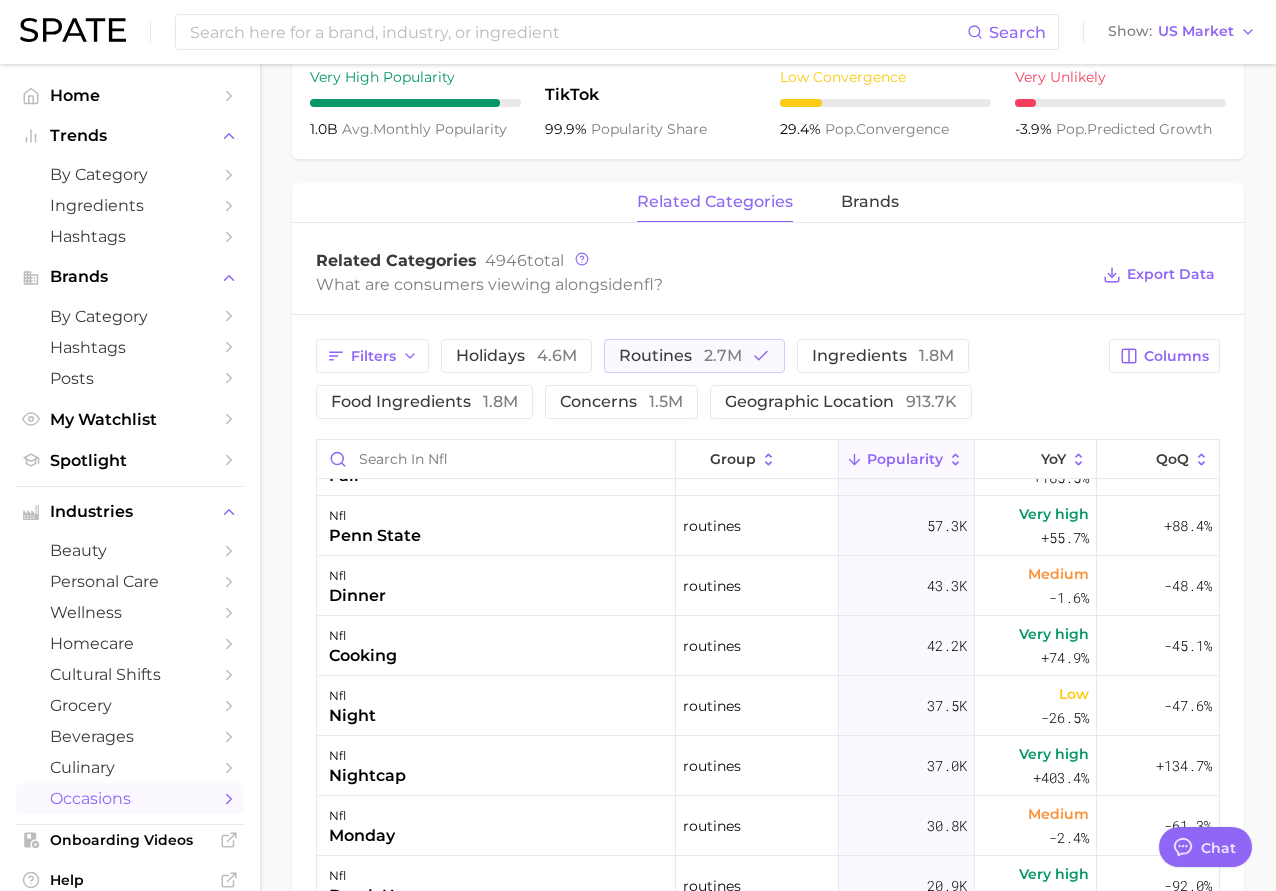 scroll, scrollTop: 223, scrollLeft: 0, axis: vertical 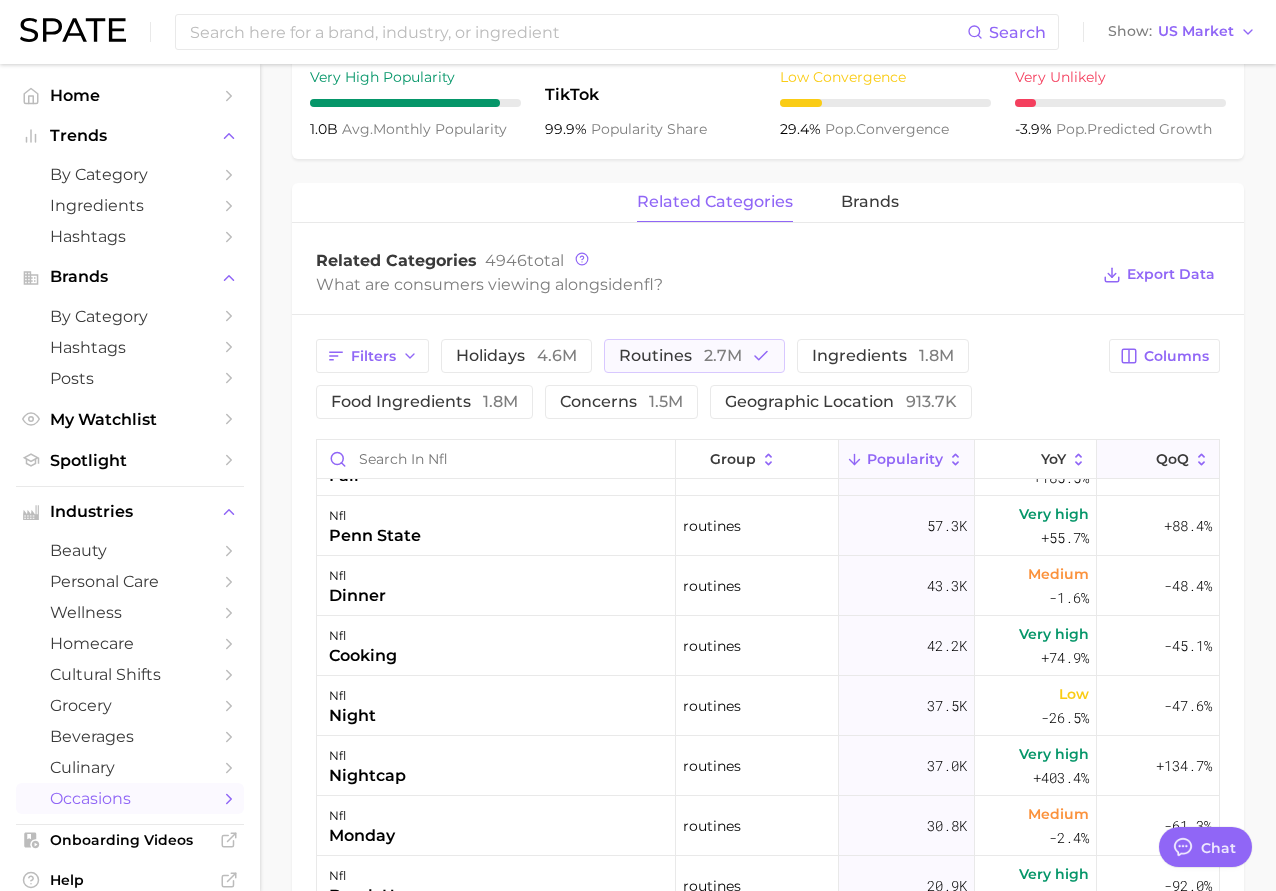 click 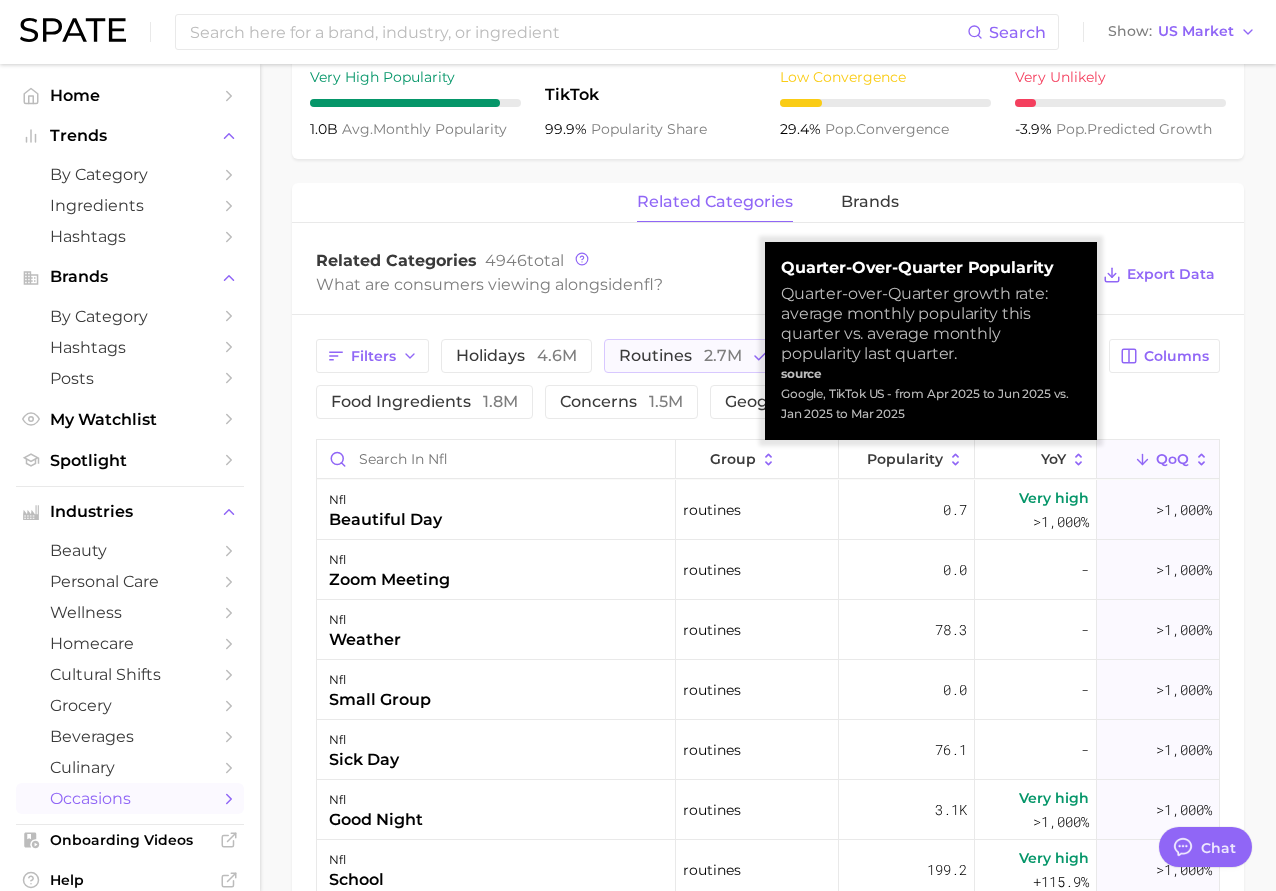 scroll, scrollTop: 3, scrollLeft: 0, axis: vertical 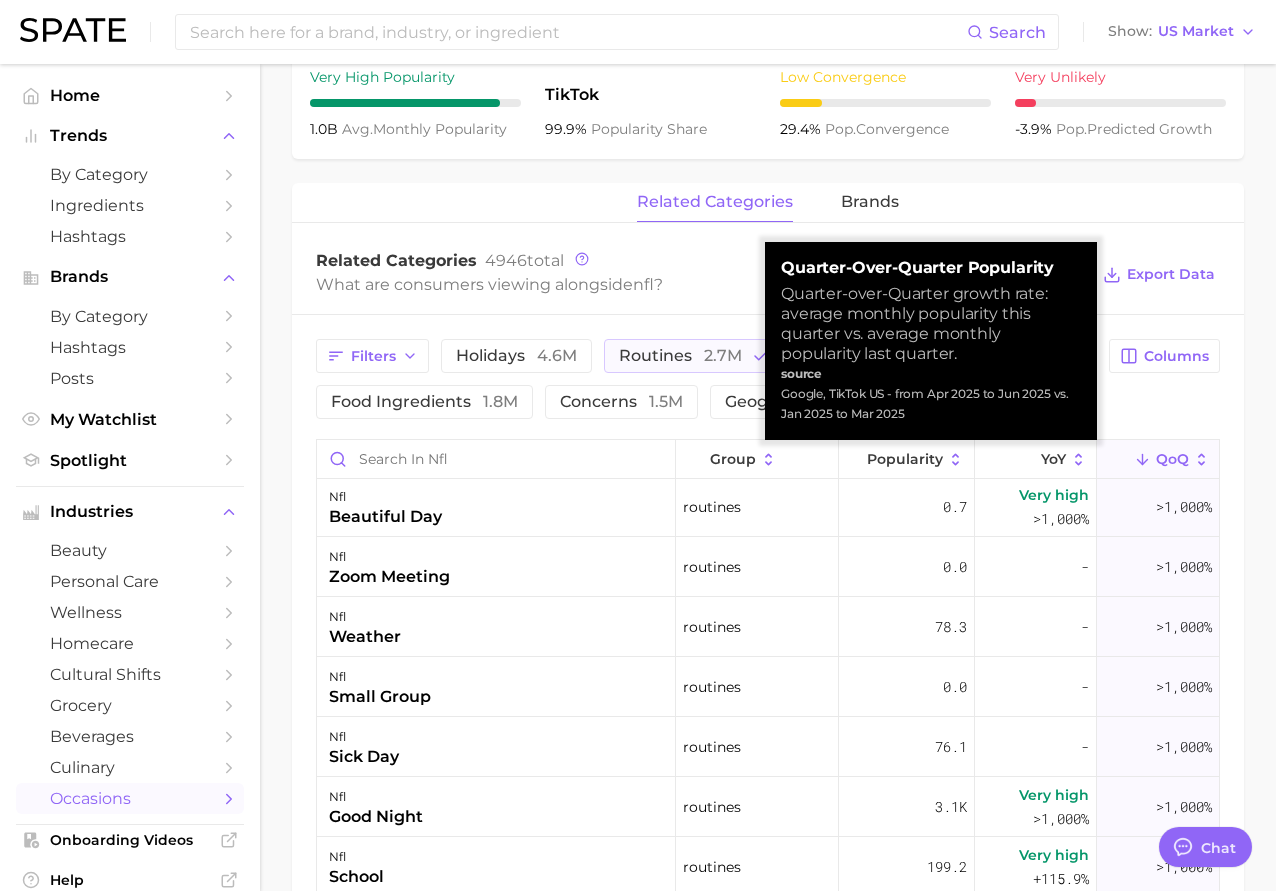 click on "group Popularity YoY QoQ nfl beautiful day routines 0.7 Very high >1,000% >1,000% nfl zoom meeting routines 0.0 - >1,000% nfl weather routines 78.3 - >1,000% nfl small group routines 0.0 - >1,000% nfl sick day routines 76.1 - >1,000% nfl good night routines 3.1k Very high >1,000% >1,000% nfl school routines 199.2 Very high +115.9% >1,000% nfl funeral routines 8.8k Very high +79.3% >1,000% nfl summer break routines 2.5k - >1,000% nfl door dash routines 803.8 Low -15.9% >1,000% nfl university routines 3.5k Very high >1,000% >1,000% nfl 5 to 9 routines 446.8 Very low -90.4% >1,000% nfl fan fest routines 0.9 Very high >1,000% >1,000% nfl end of summer routines 0.0 Very low -99.7% >1,000% nfl happy hour routines 136.9 Very low -97.1% +905.9% nfl arts and crafts routines 7.1 Very low -77.0% +616.5% nfl meal ideas routines 252.1 Very high >1,000% +611.2% nfl good behavior routines 0.0 - +526.5% nfl summer routines 3.8k Very high +138.1% +513.1% nfl november routines 2.7k Very high +873.8% +282.6% nfl routines 0.1 -" at bounding box center [768, 884] 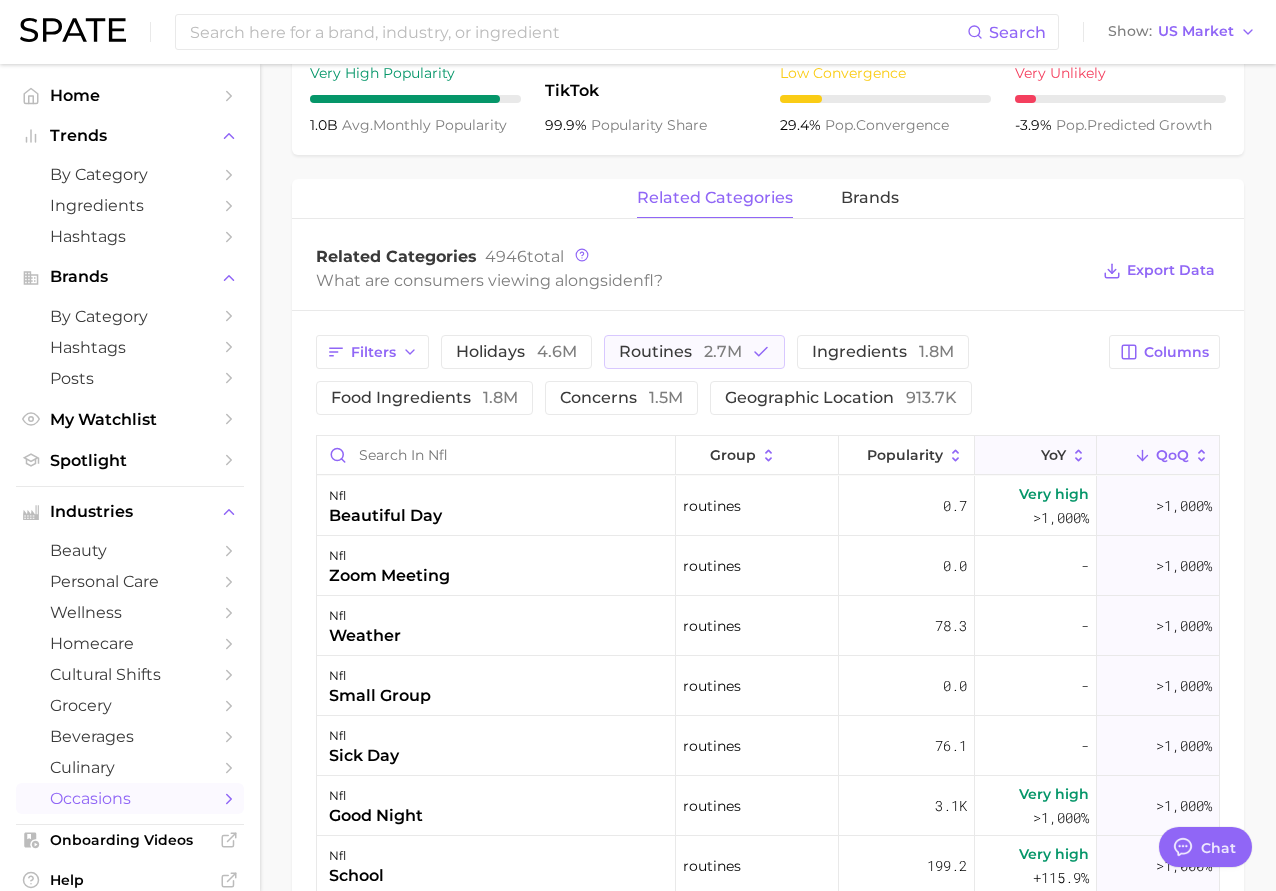 click on "YoY" at bounding box center [1036, 455] 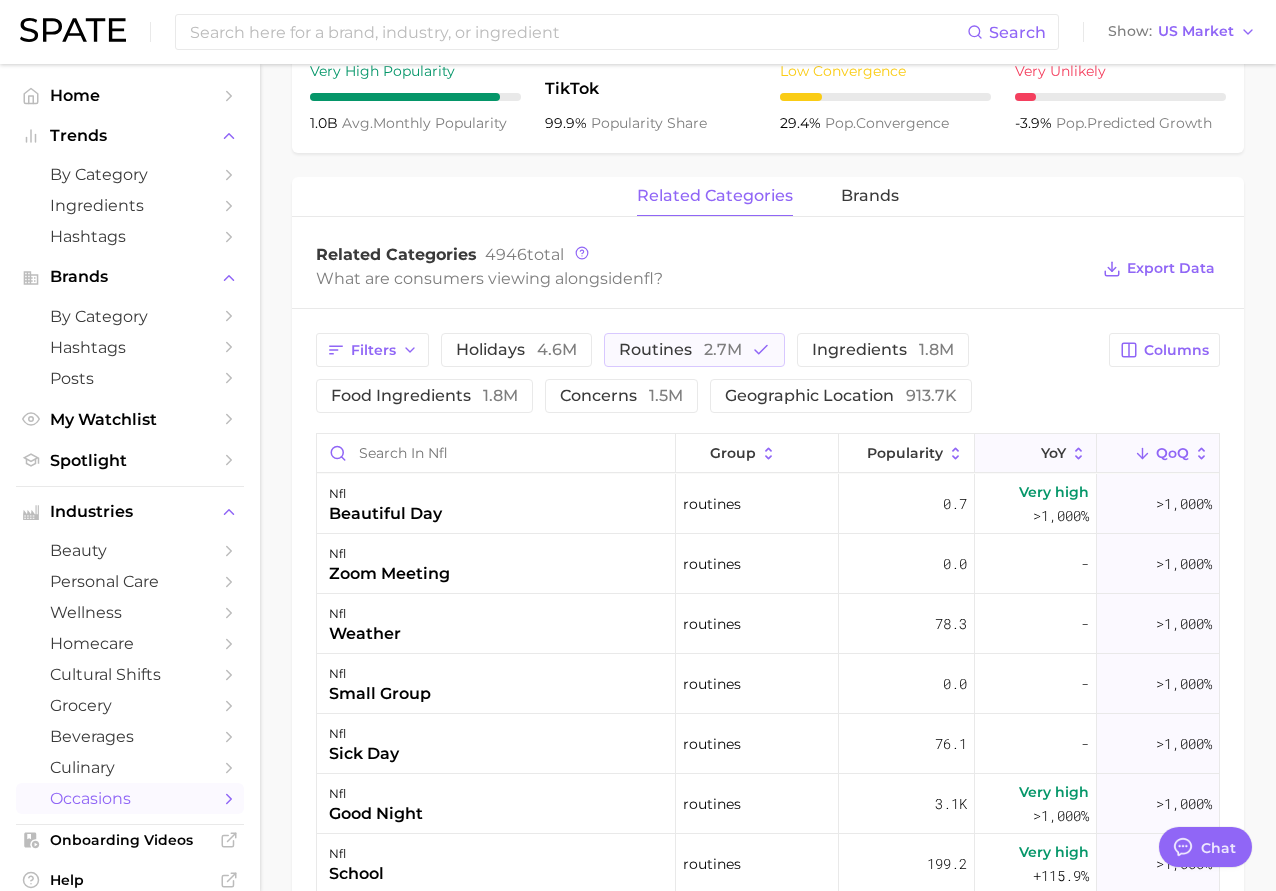 scroll, scrollTop: 813, scrollLeft: 0, axis: vertical 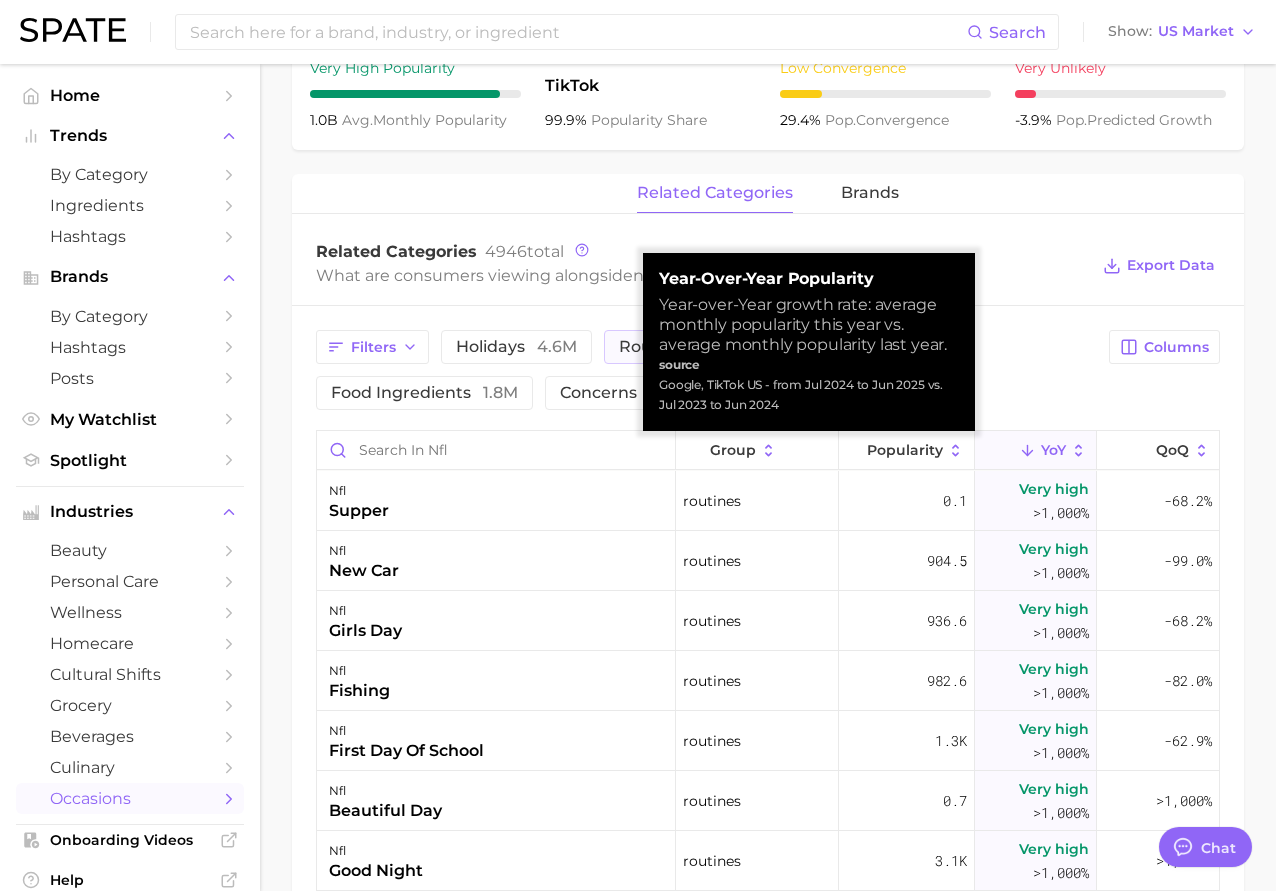click 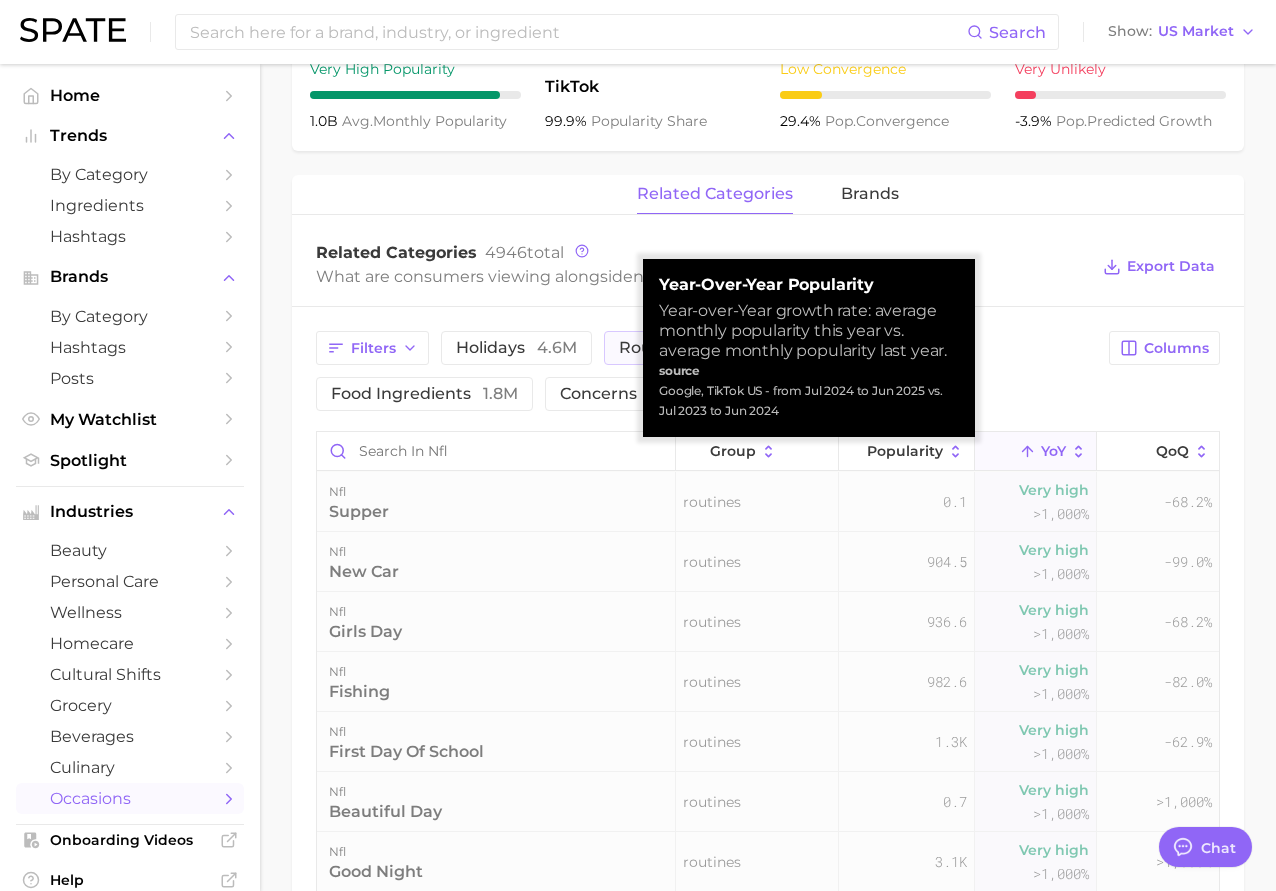 scroll, scrollTop: 814, scrollLeft: 0, axis: vertical 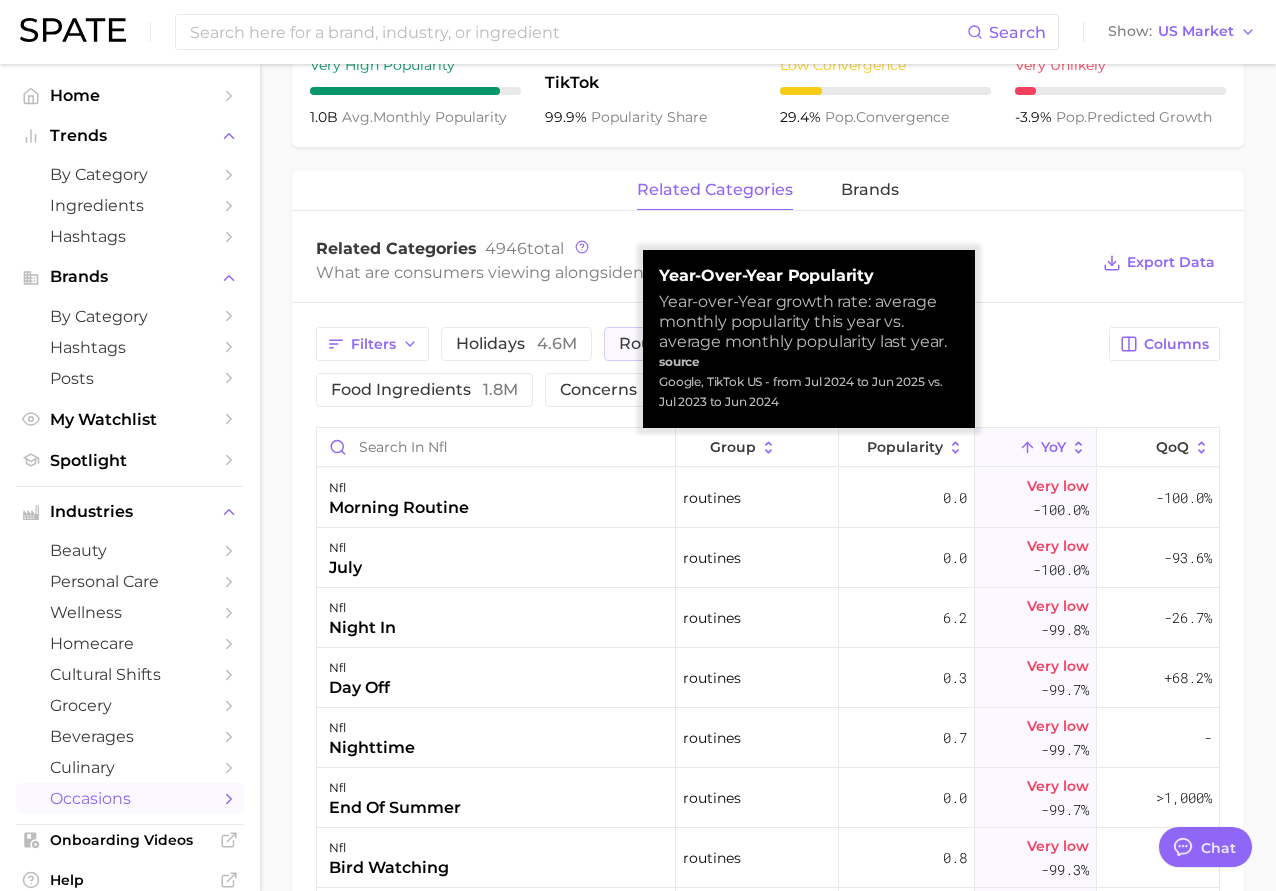 click on "YoY" at bounding box center (1036, 447) 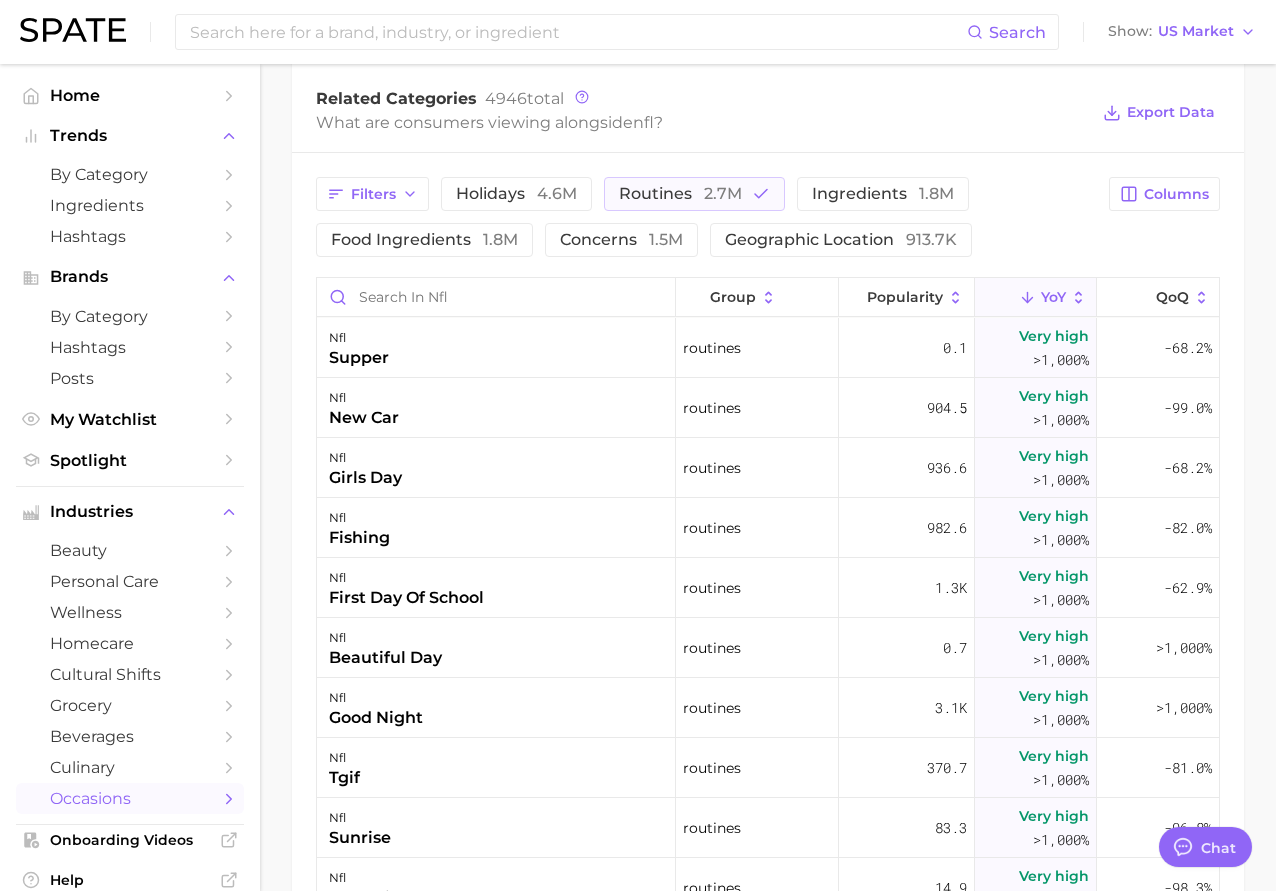 scroll, scrollTop: 976, scrollLeft: 0, axis: vertical 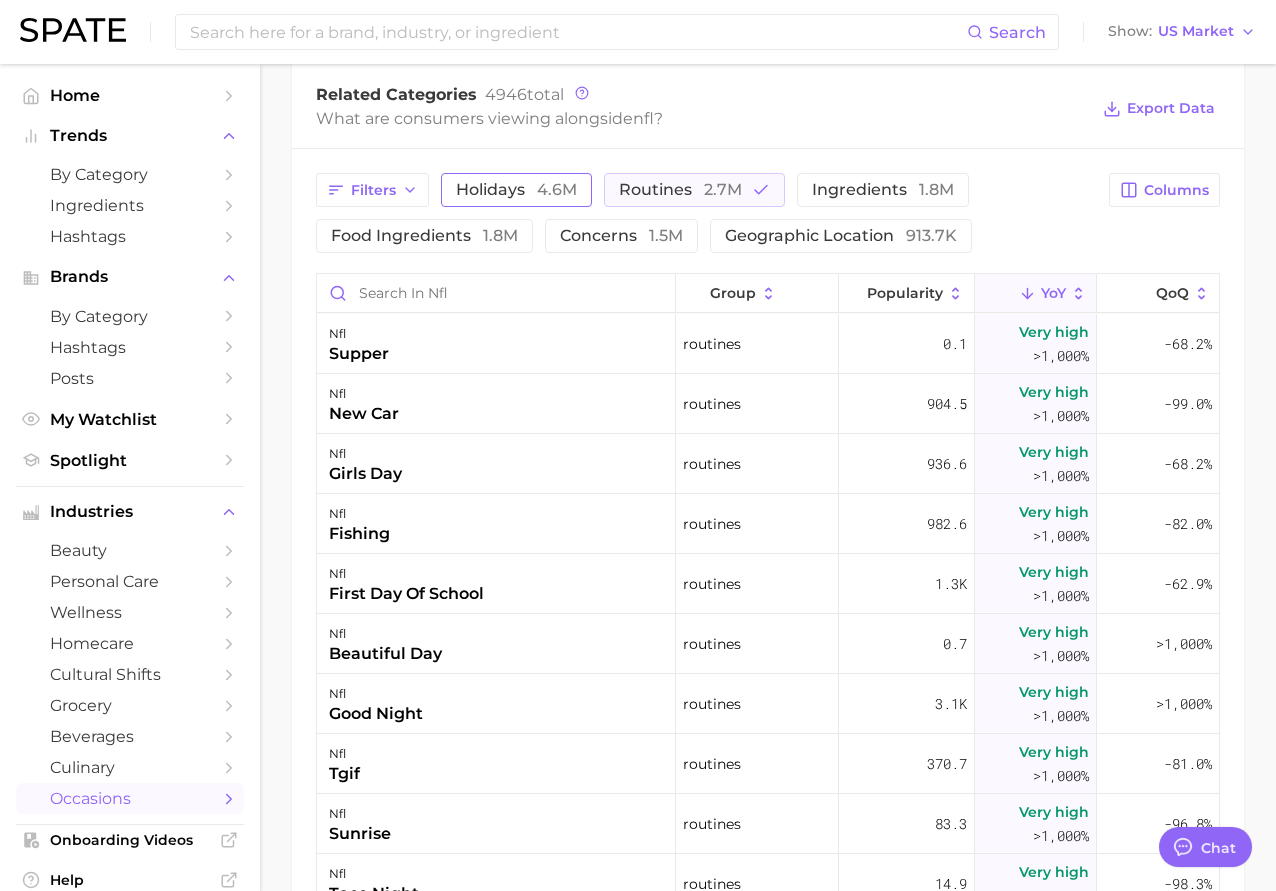 click on "holidays   4.6m" at bounding box center (516, 190) 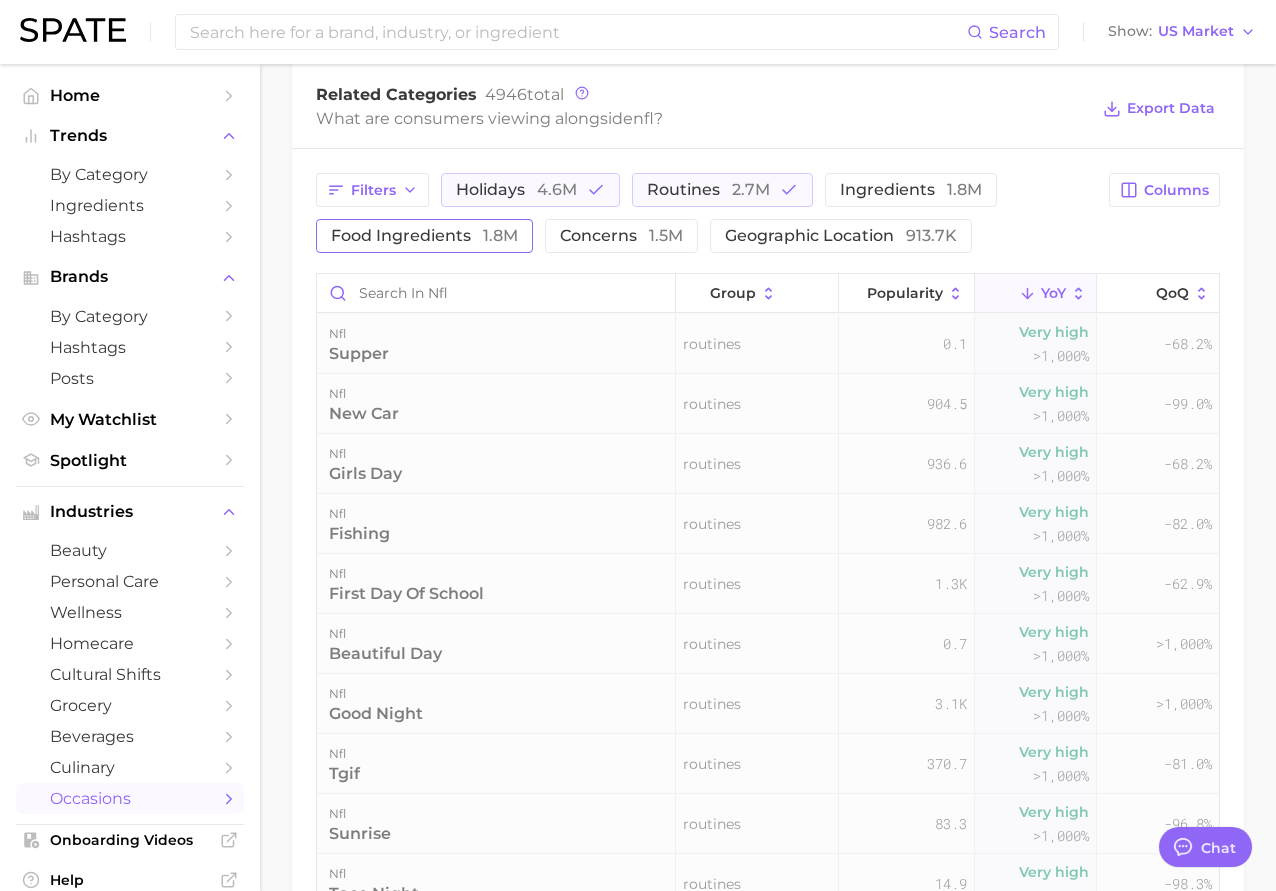 click on "1.8m" at bounding box center (500, 235) 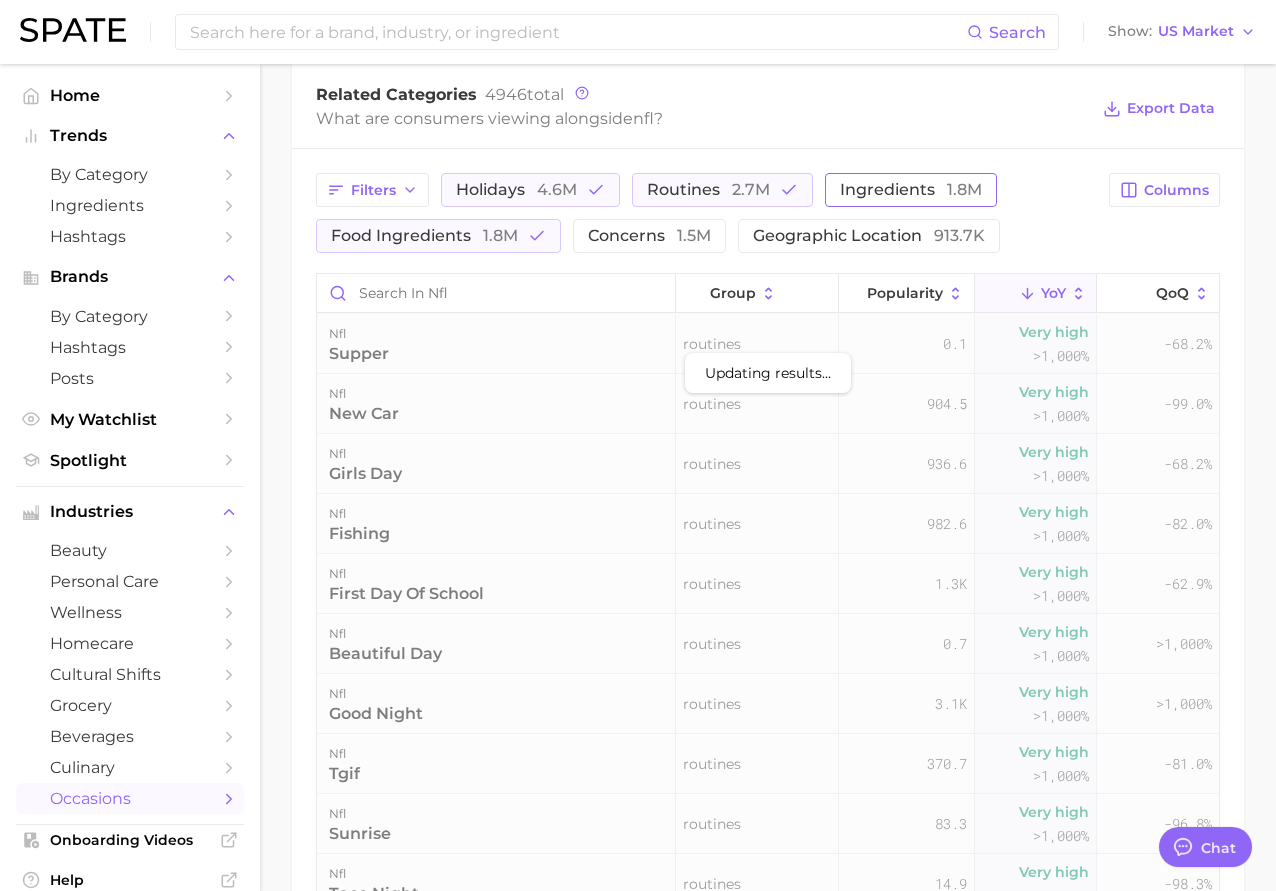 click on "ingredients   1.8m" at bounding box center (911, 190) 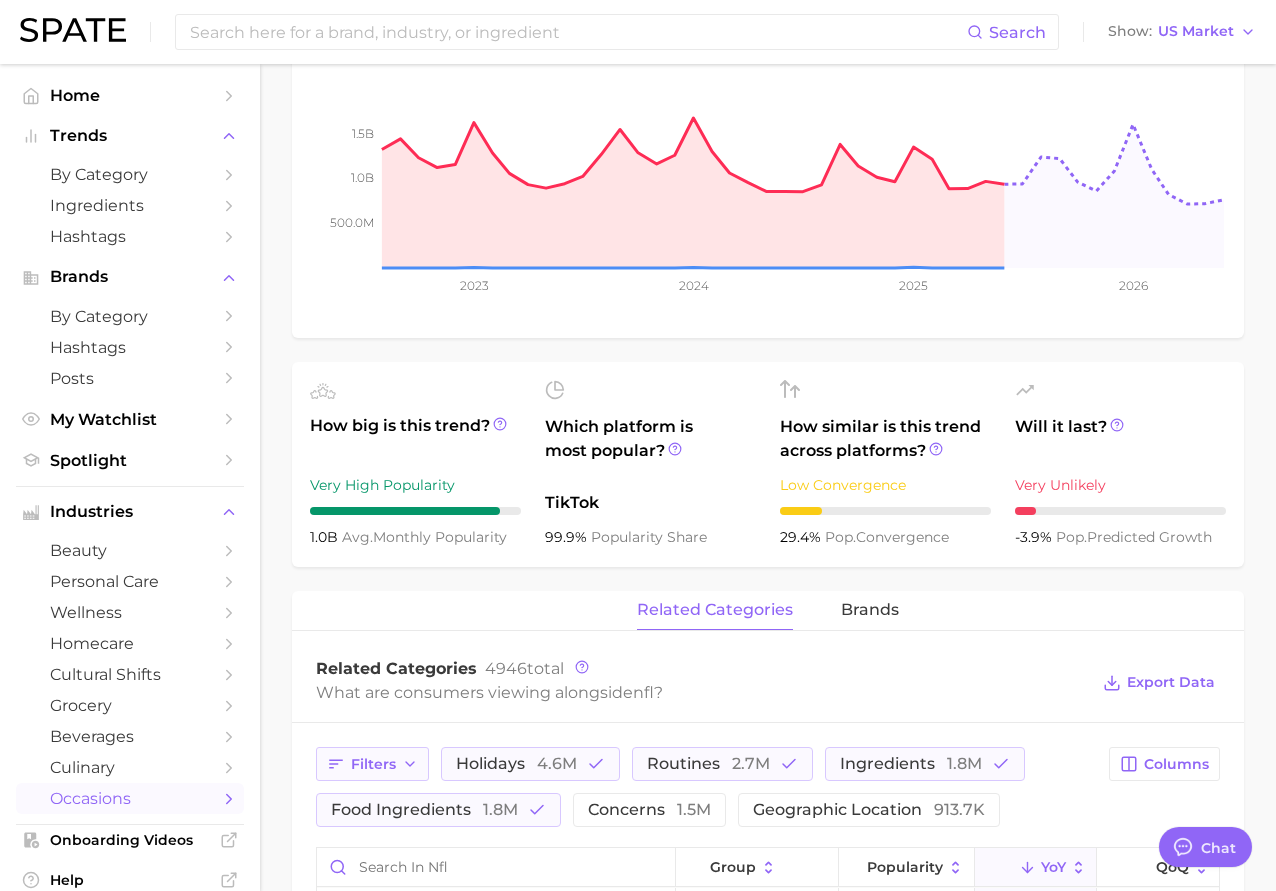 scroll, scrollTop: 0, scrollLeft: 0, axis: both 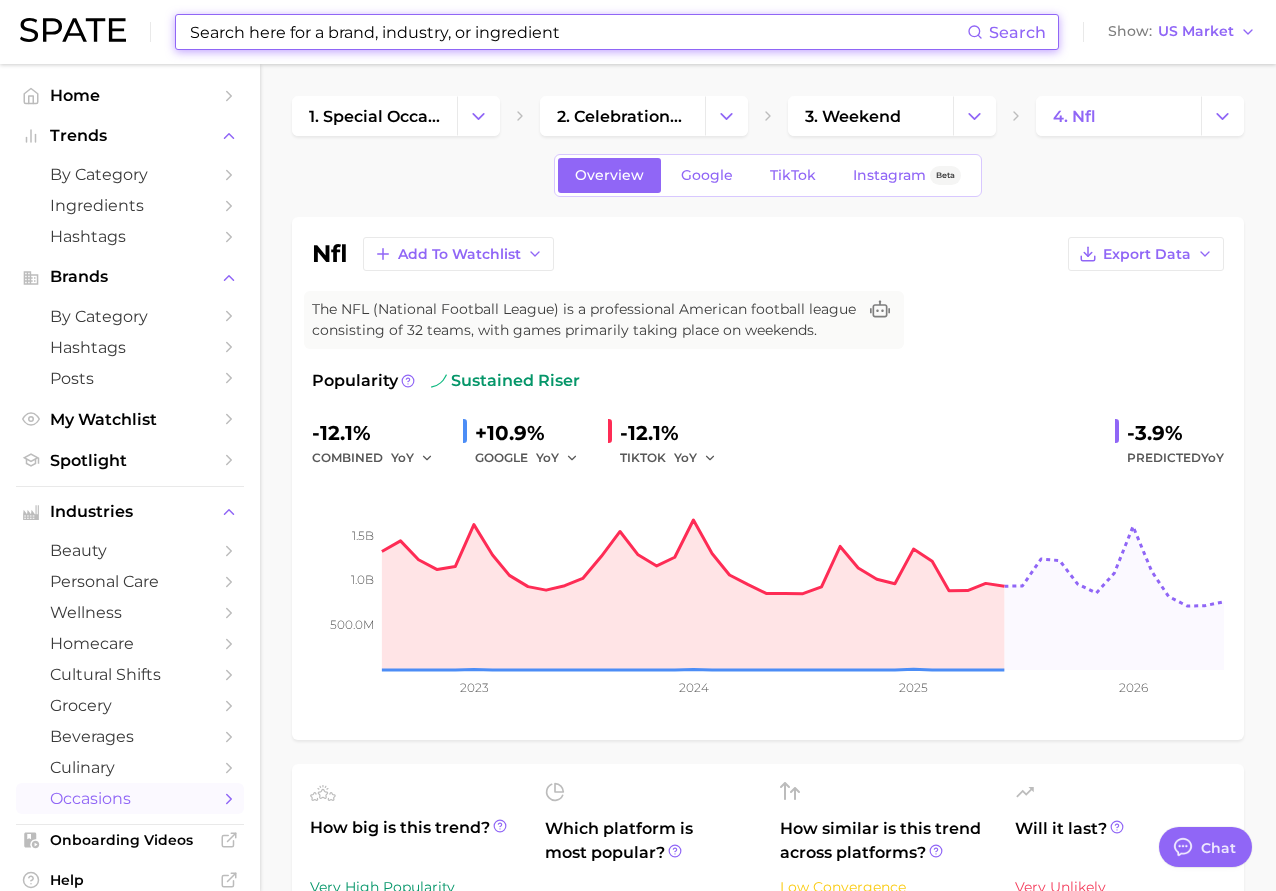 click at bounding box center (577, 32) 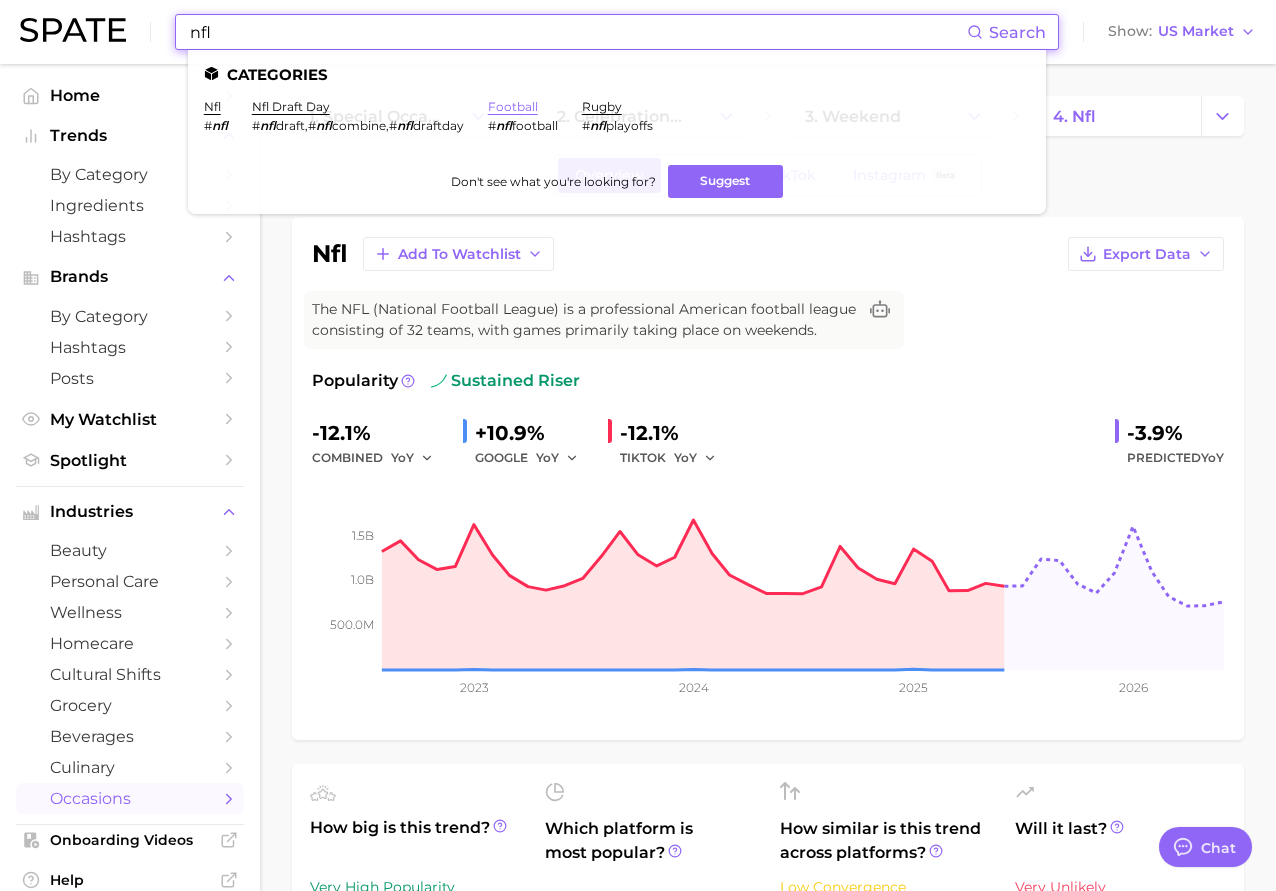 type on "nfl" 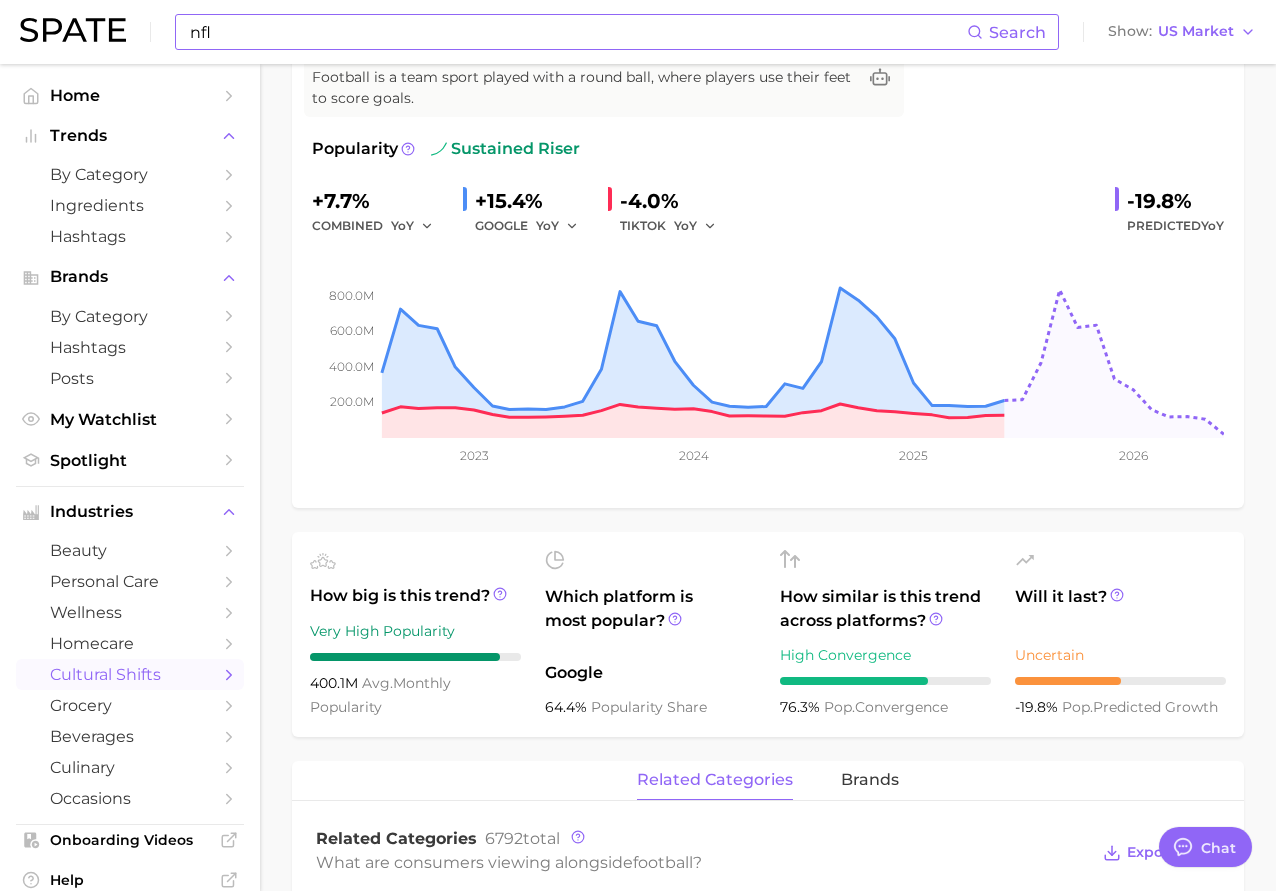 scroll, scrollTop: 155, scrollLeft: 0, axis: vertical 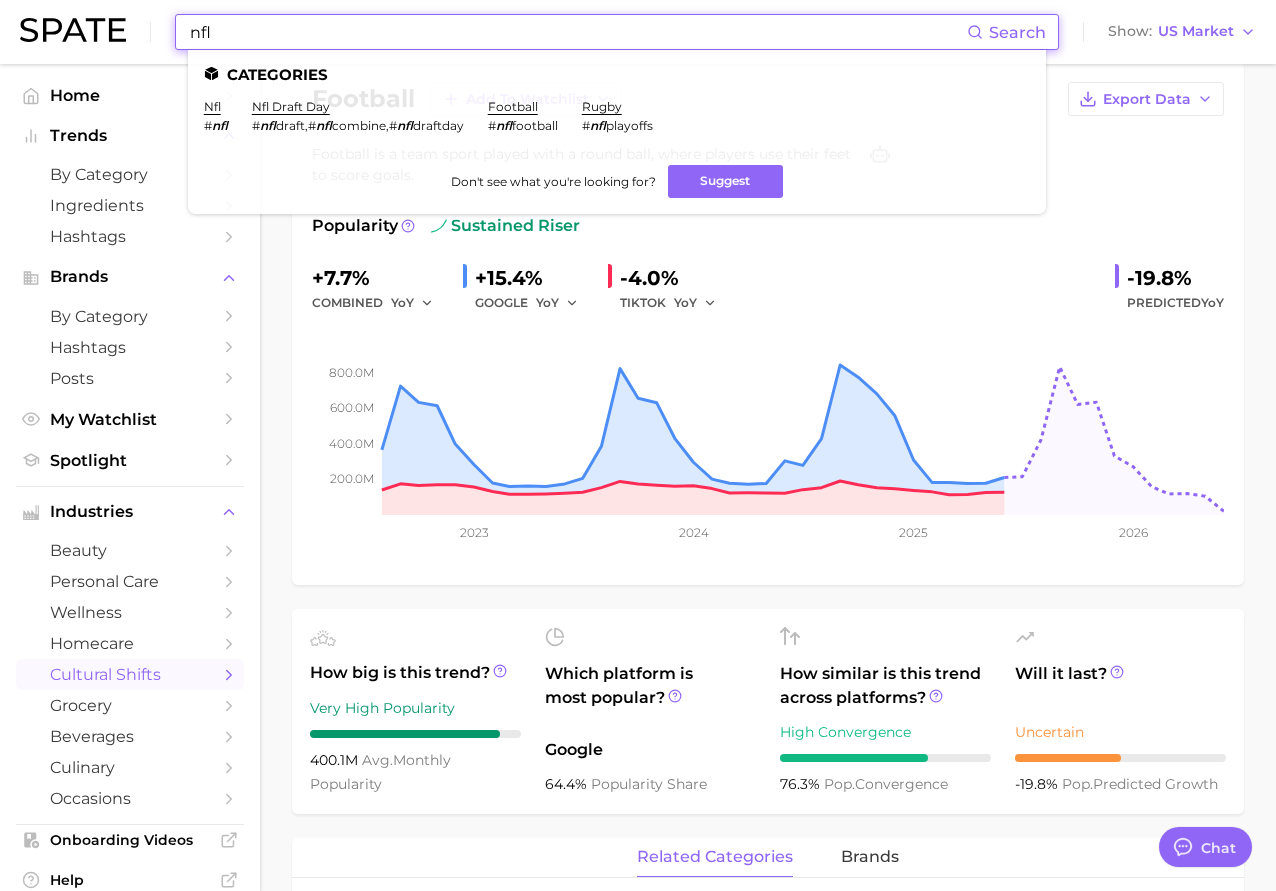 click on "nfl" at bounding box center [577, 32] 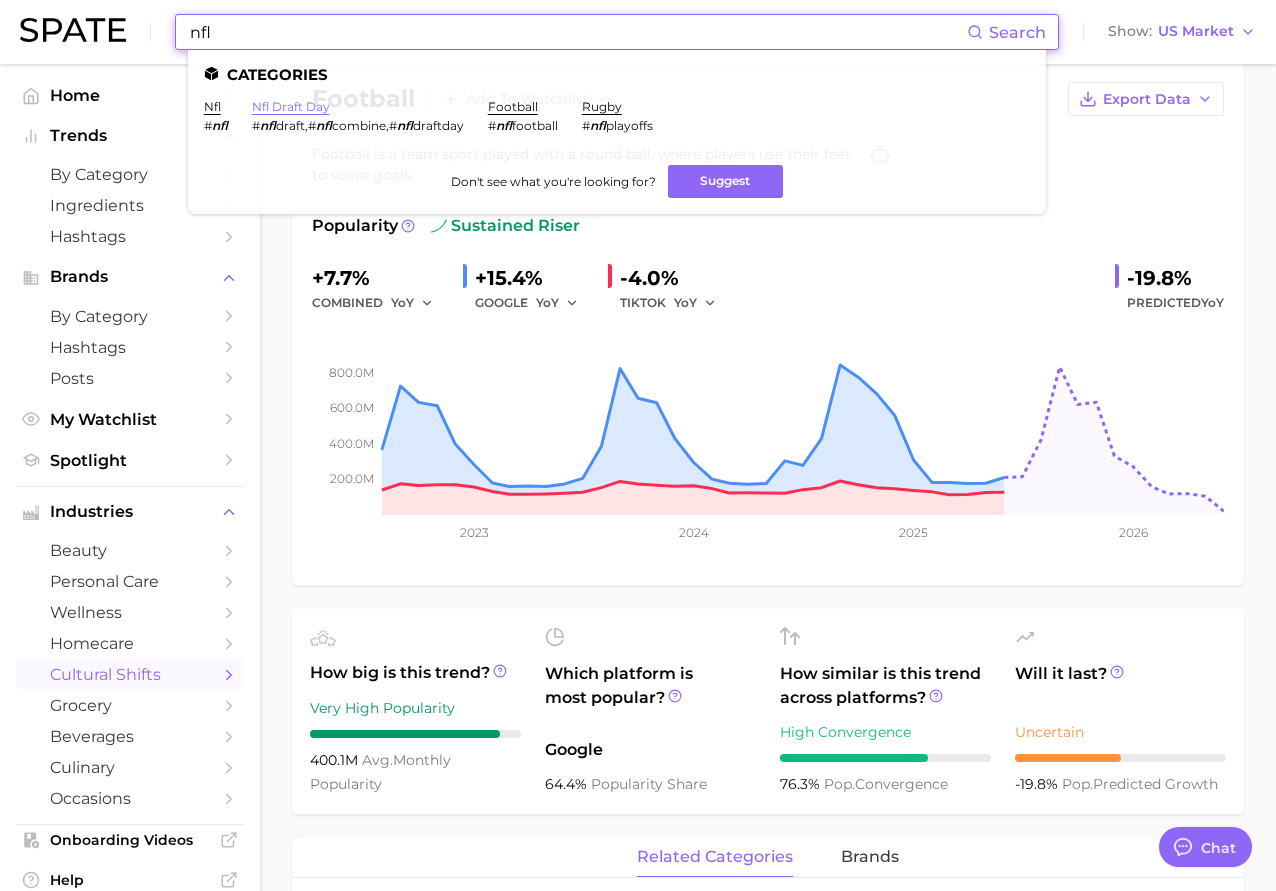 click on "nfl draft day" at bounding box center (291, 106) 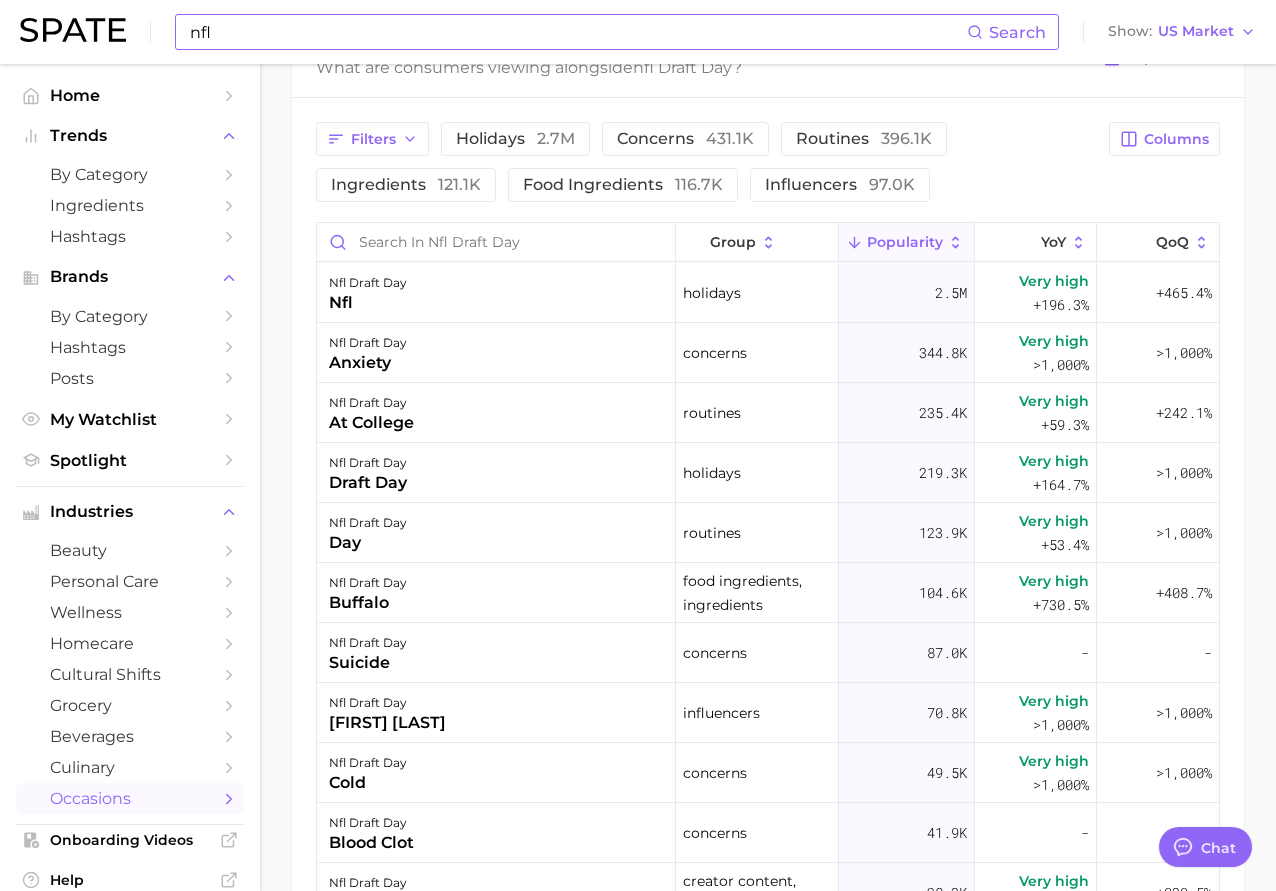 scroll, scrollTop: 1373, scrollLeft: 0, axis: vertical 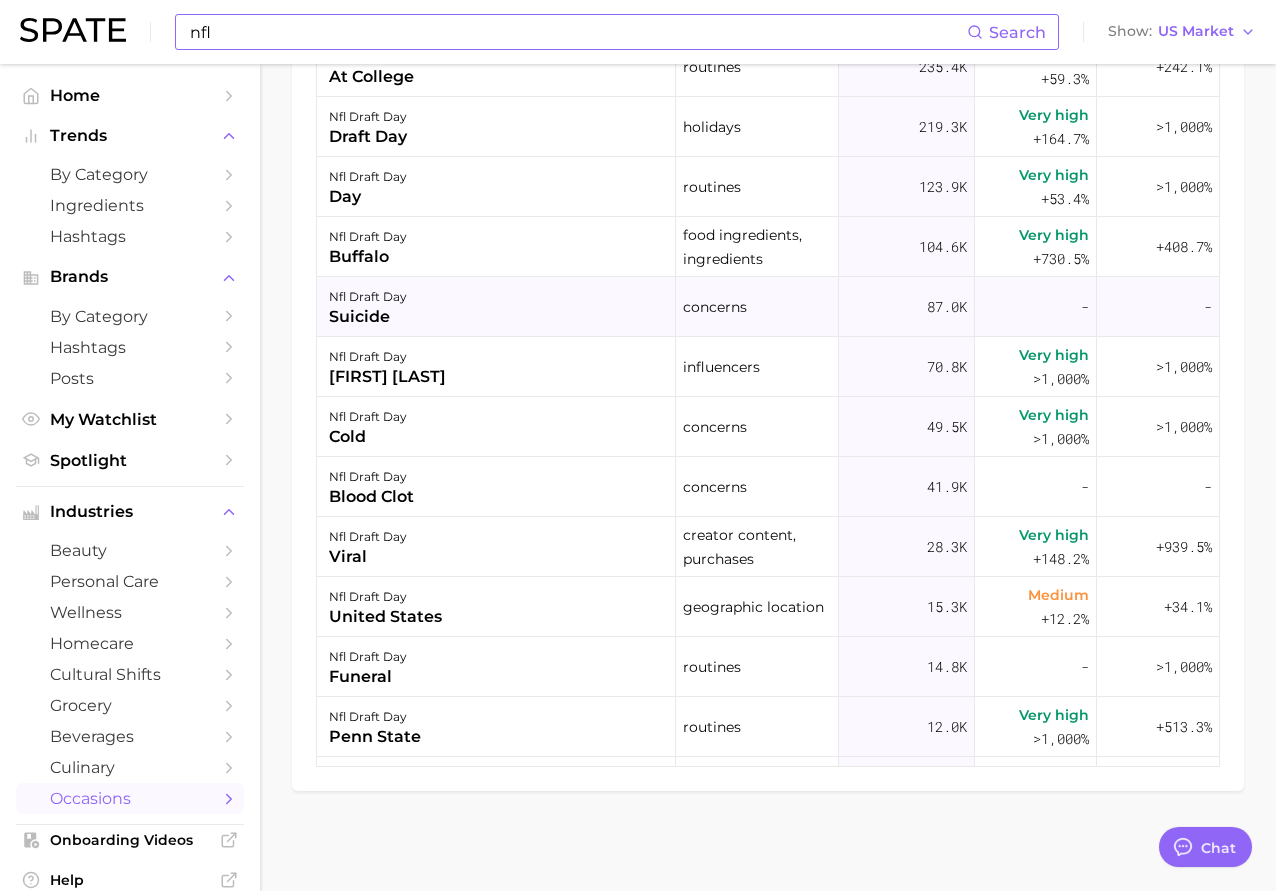 click on "nfl draft day suicide" at bounding box center (496, 307) 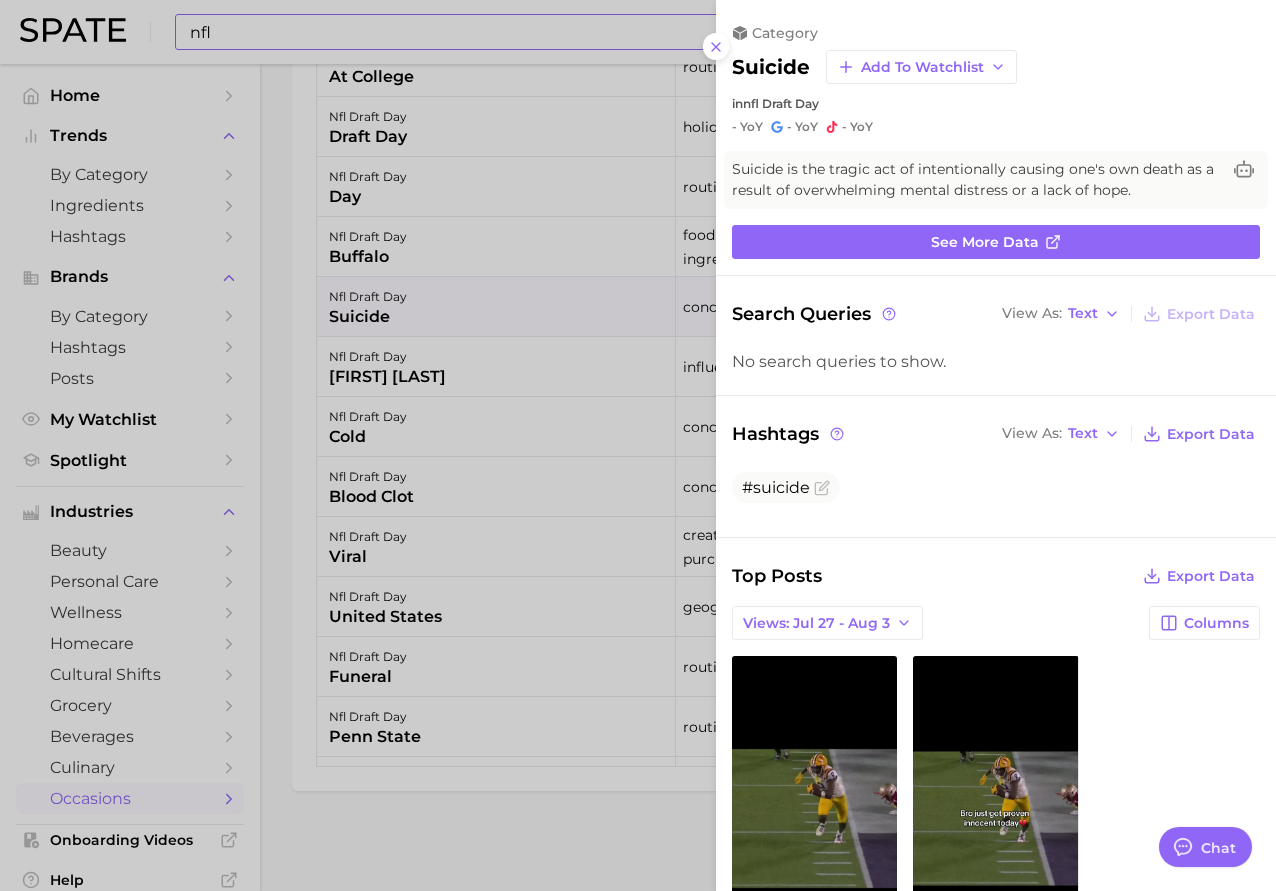 scroll, scrollTop: 0, scrollLeft: 0, axis: both 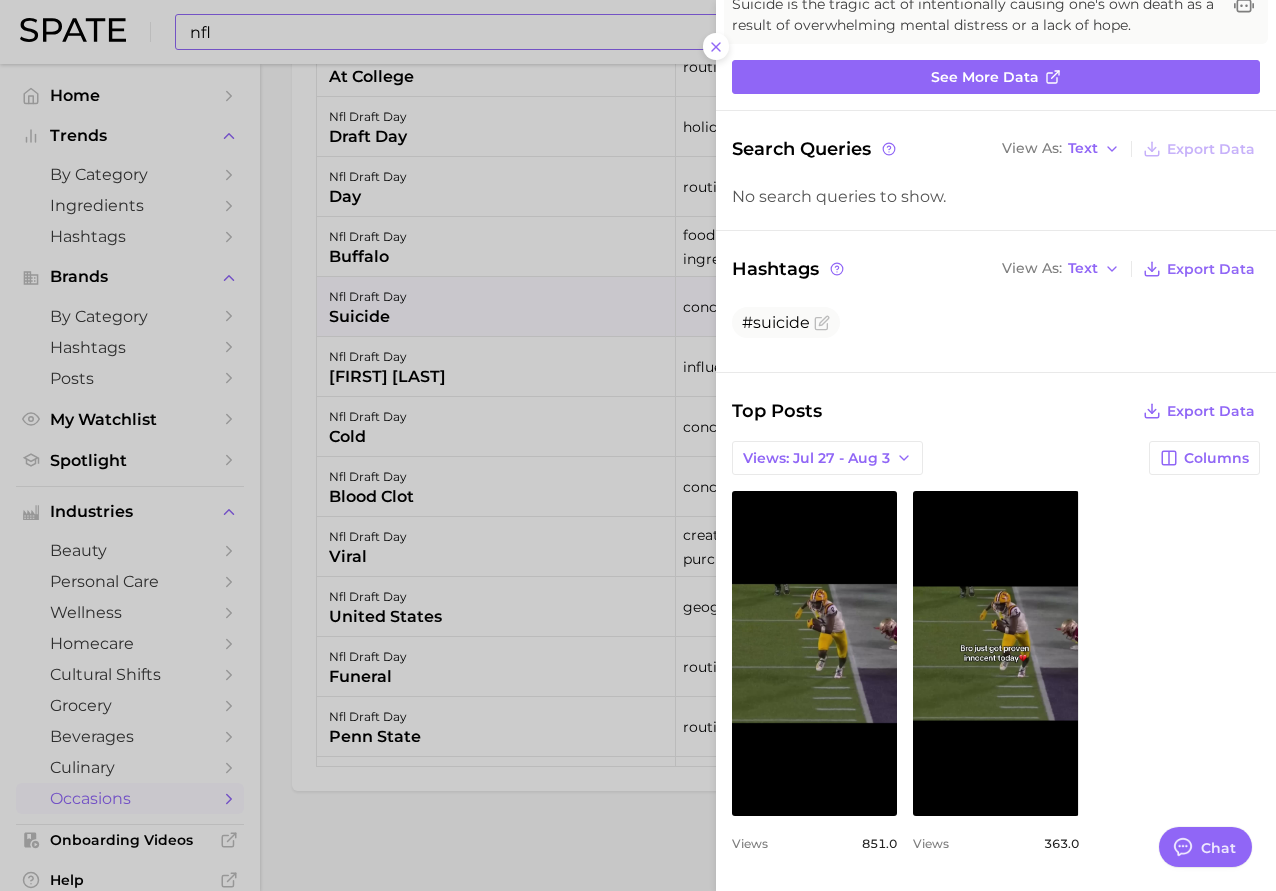 click at bounding box center (638, 445) 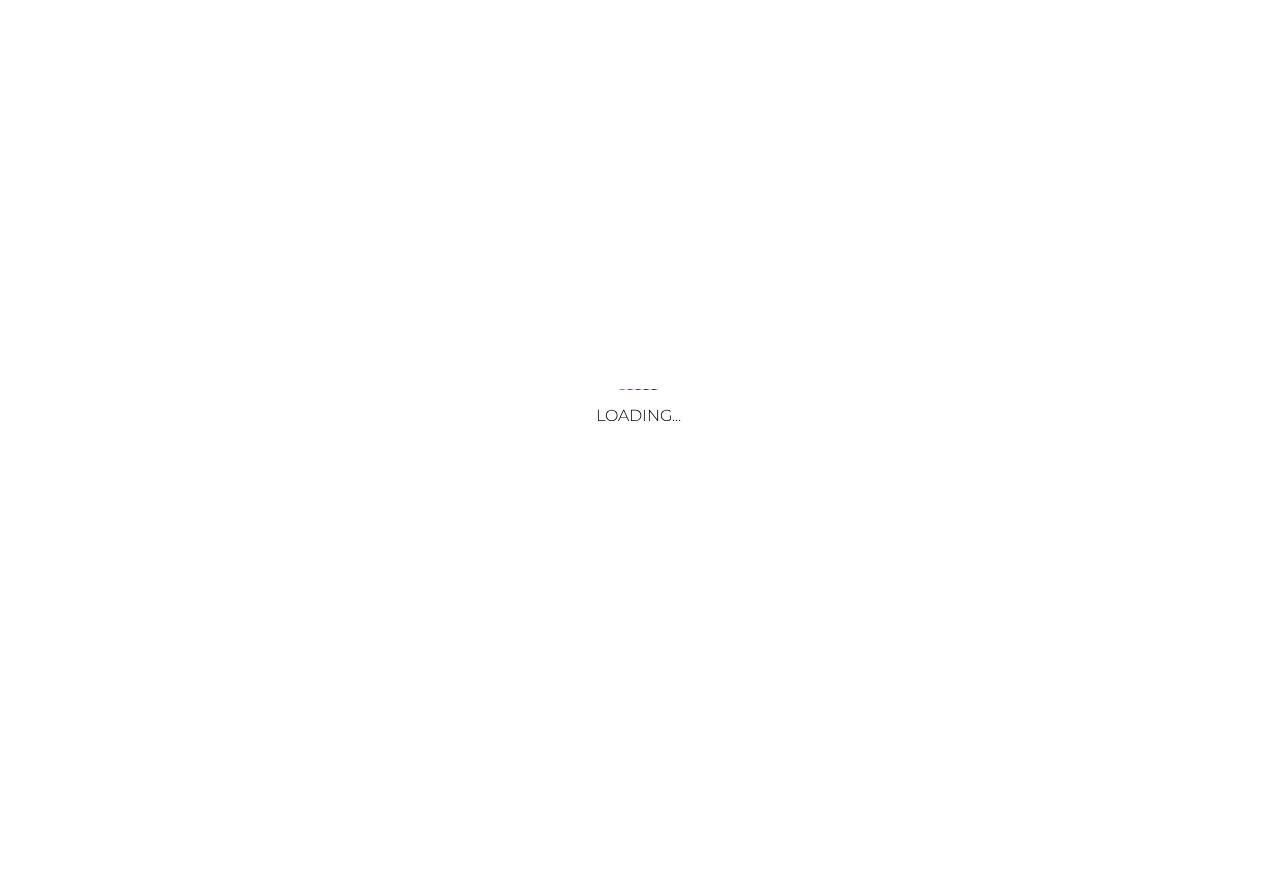 scroll, scrollTop: 0, scrollLeft: 0, axis: both 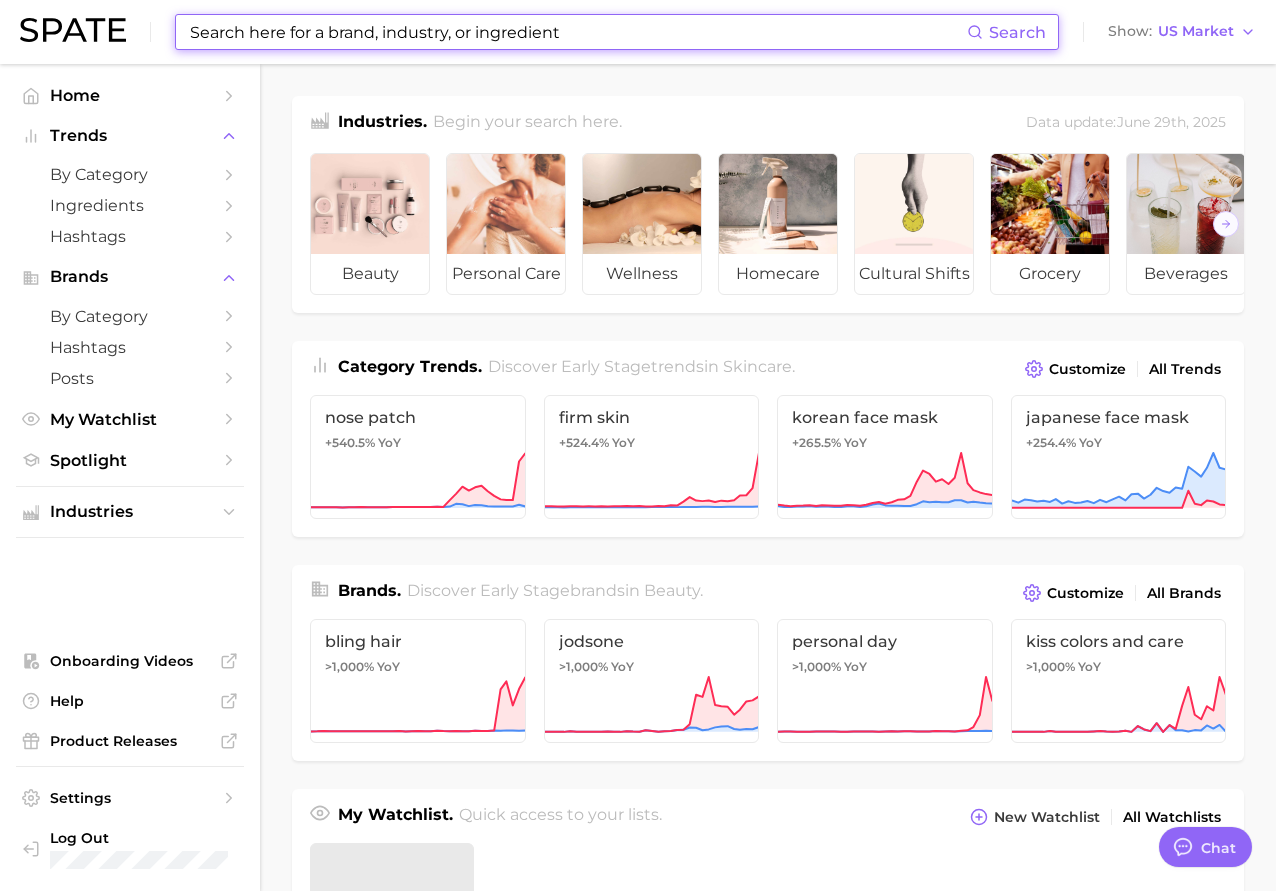 click at bounding box center [577, 32] 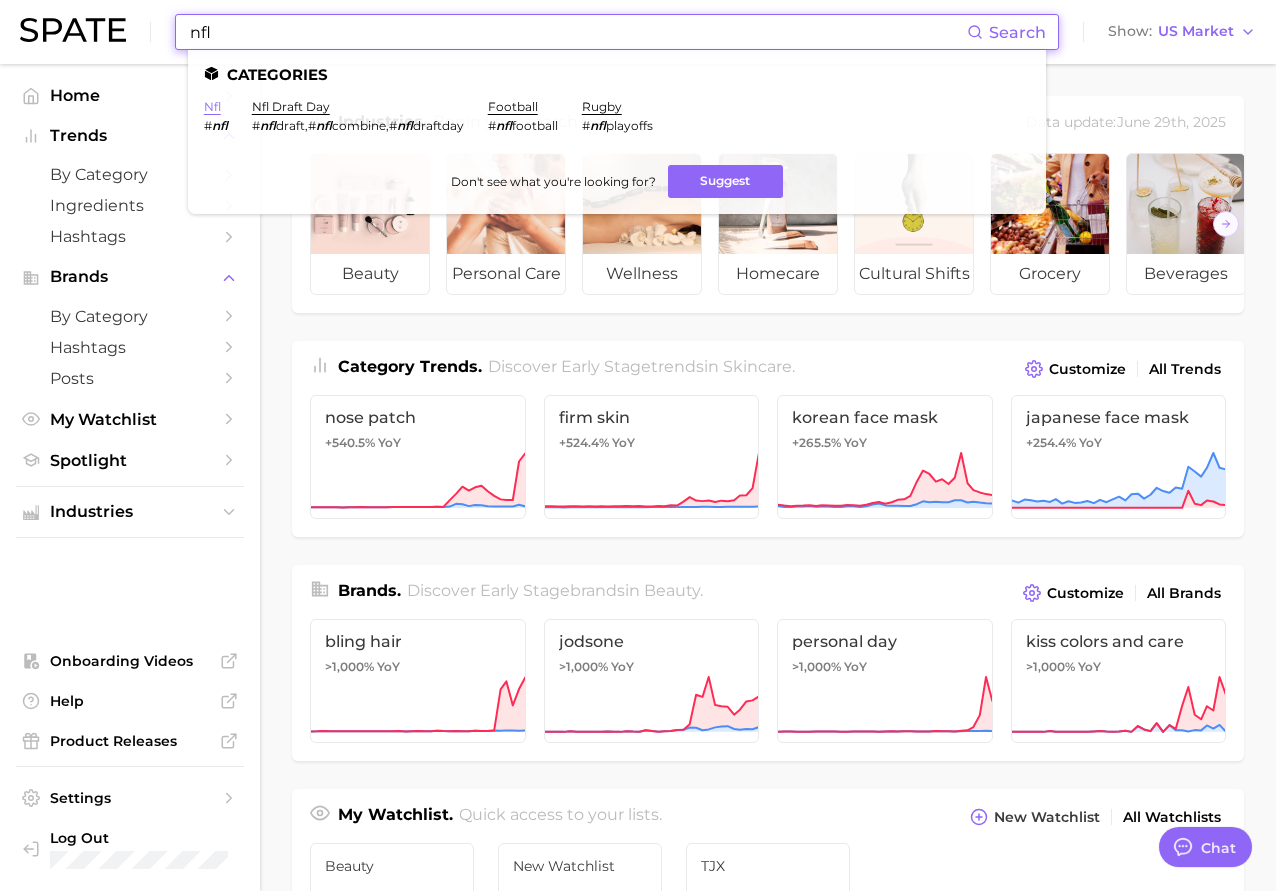 type on "nfl" 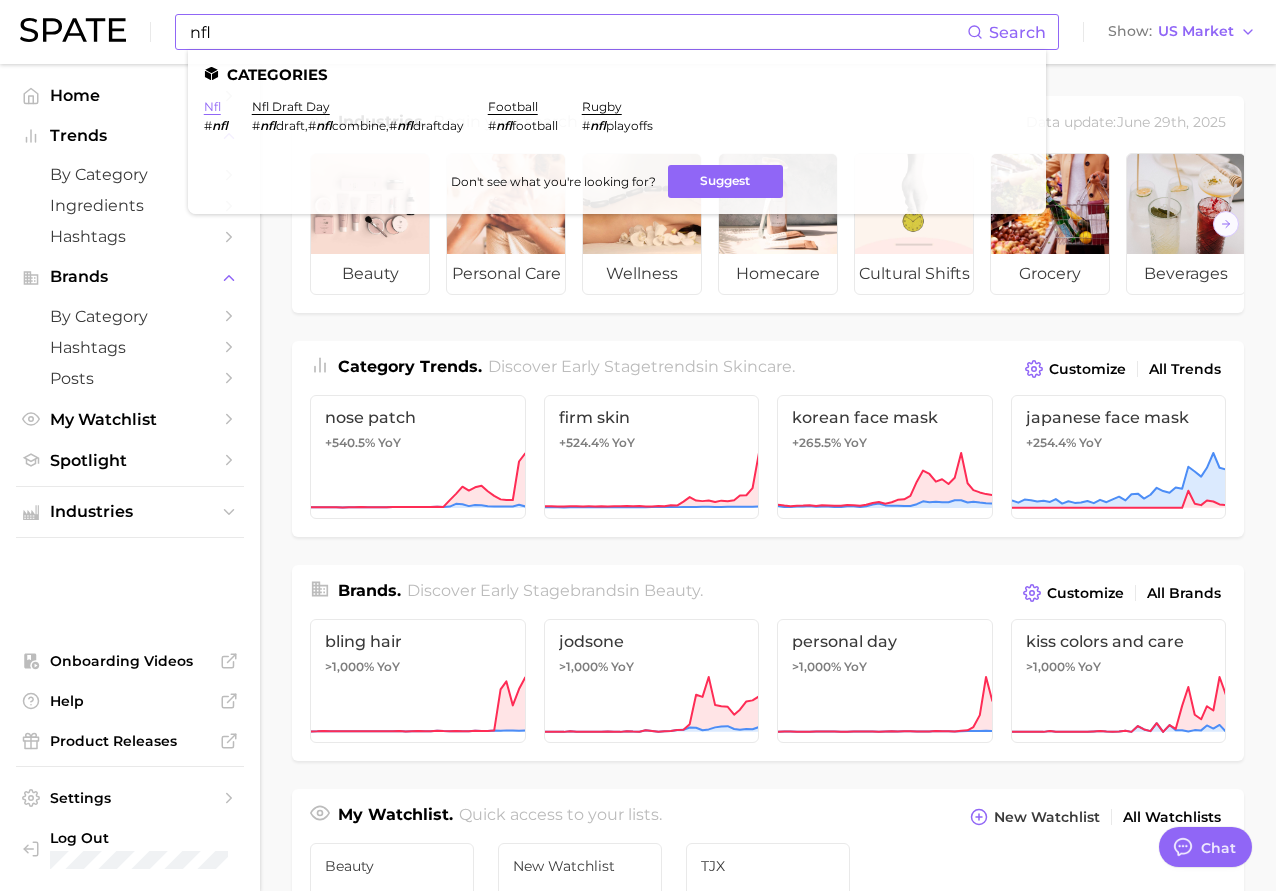 click on "nfl" at bounding box center [212, 106] 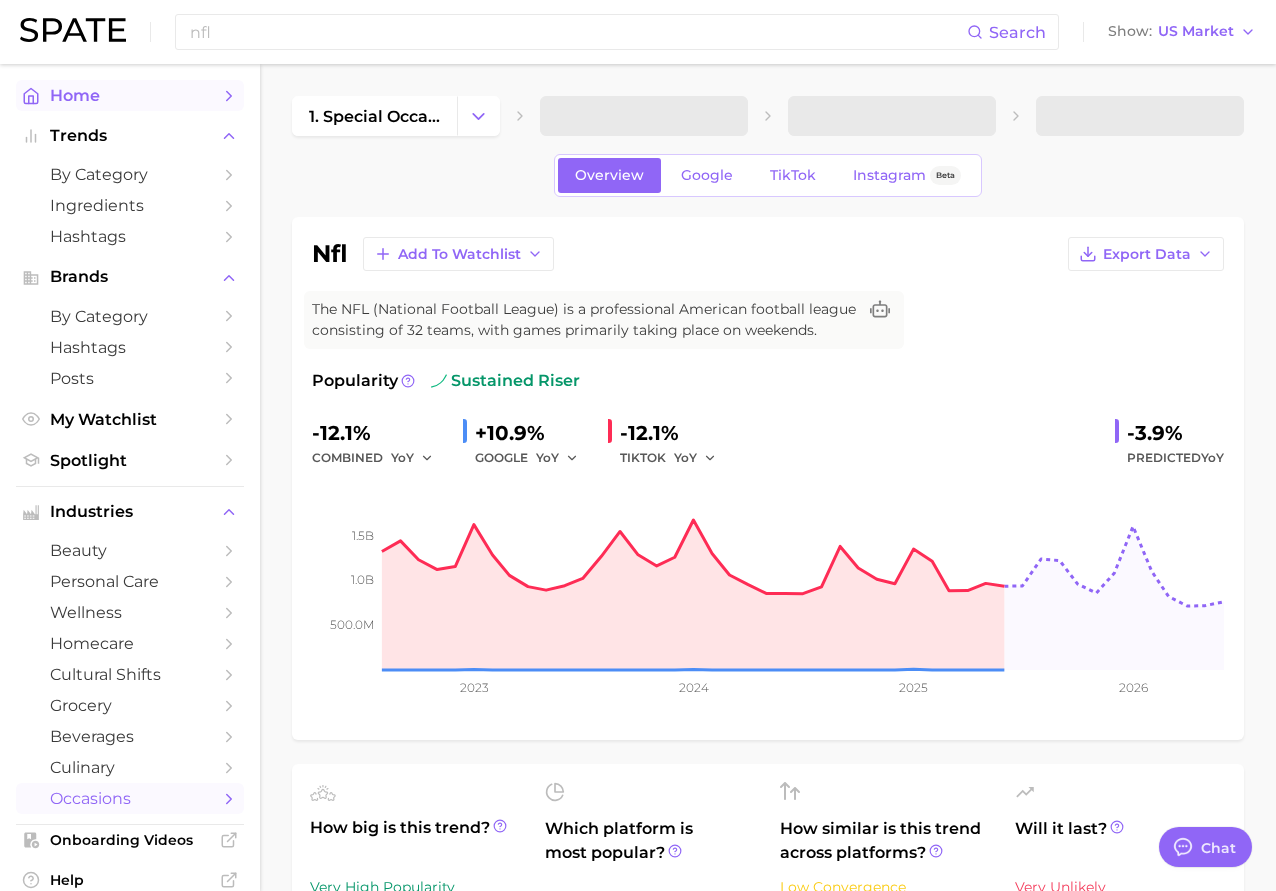 type on "x" 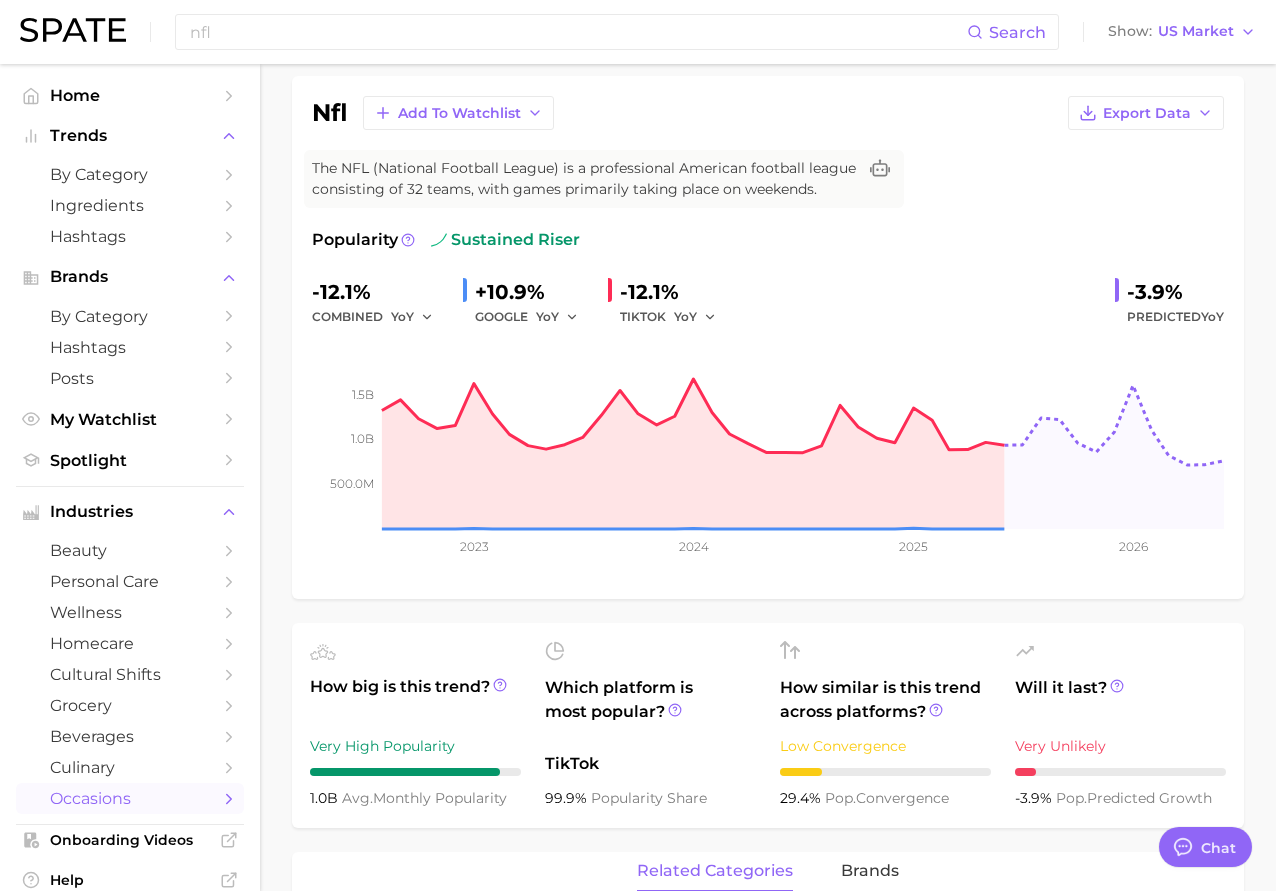 scroll, scrollTop: 0, scrollLeft: 0, axis: both 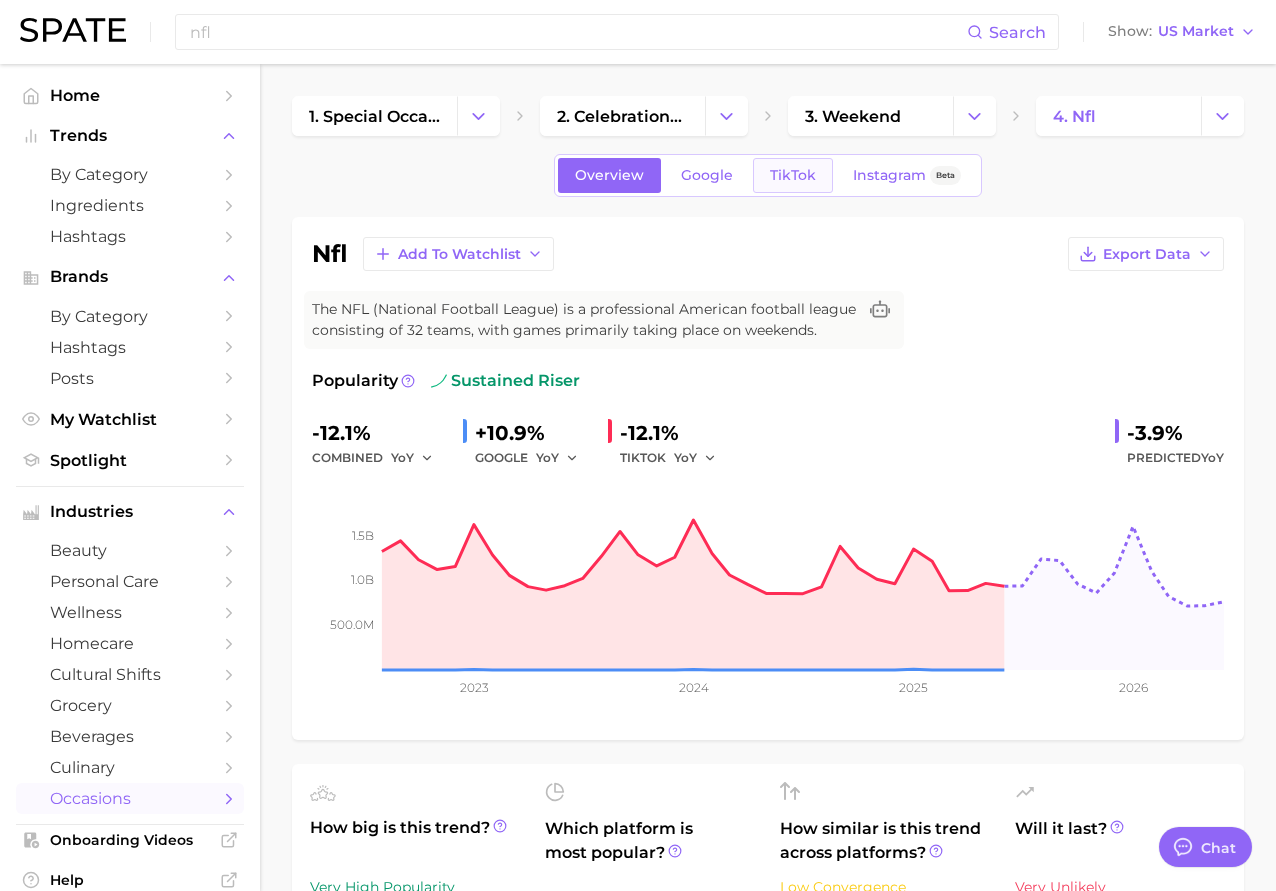 click on "TikTok" at bounding box center [793, 175] 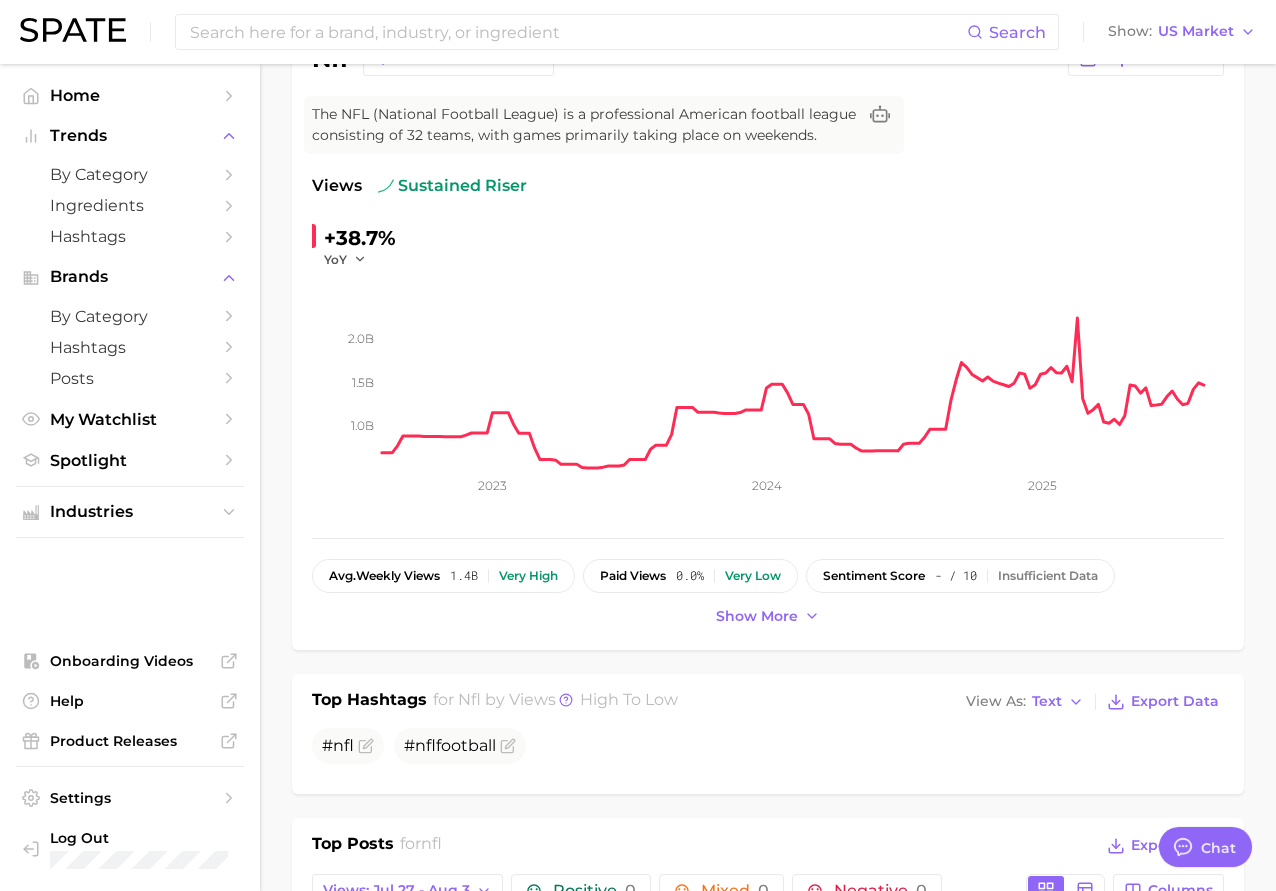 scroll, scrollTop: 0, scrollLeft: 0, axis: both 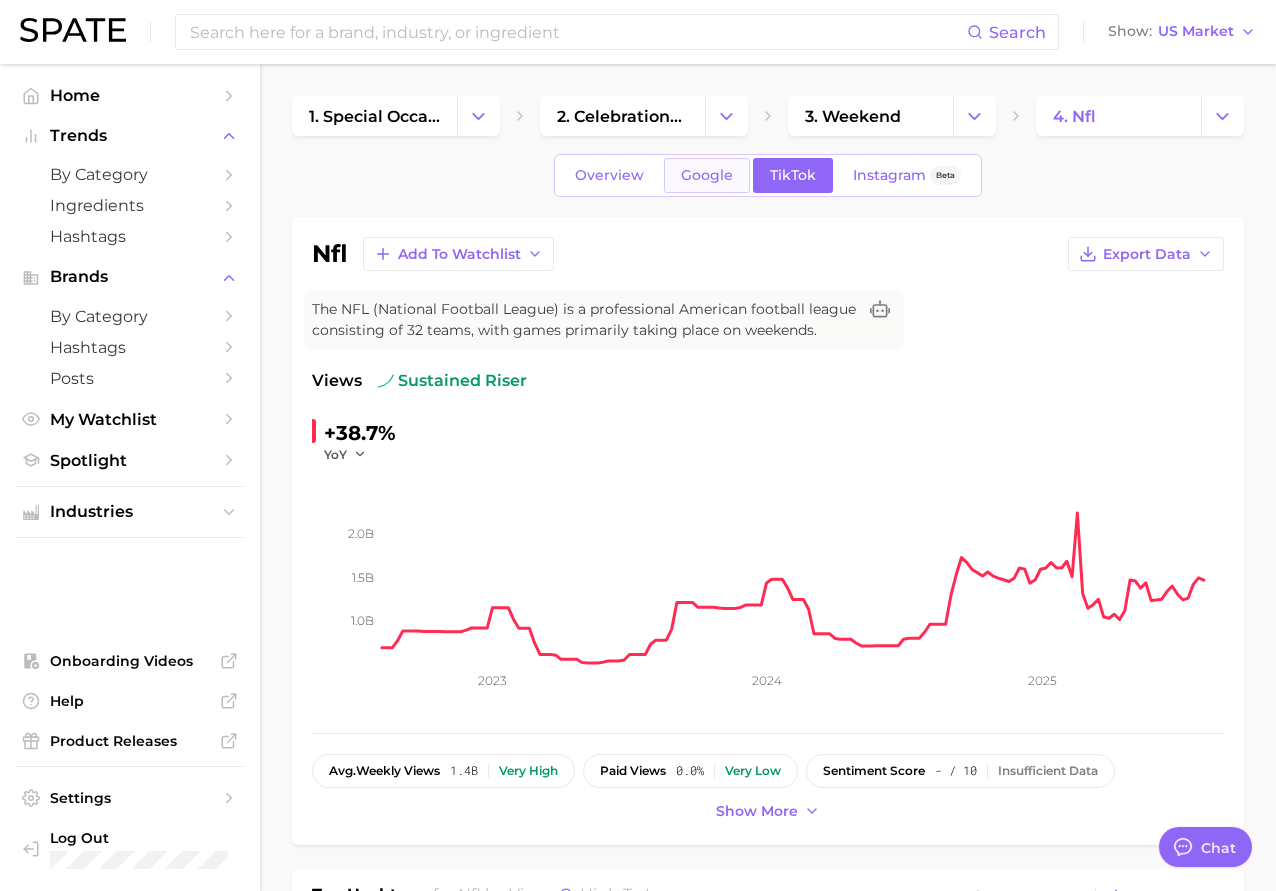 click on "Google" at bounding box center (707, 175) 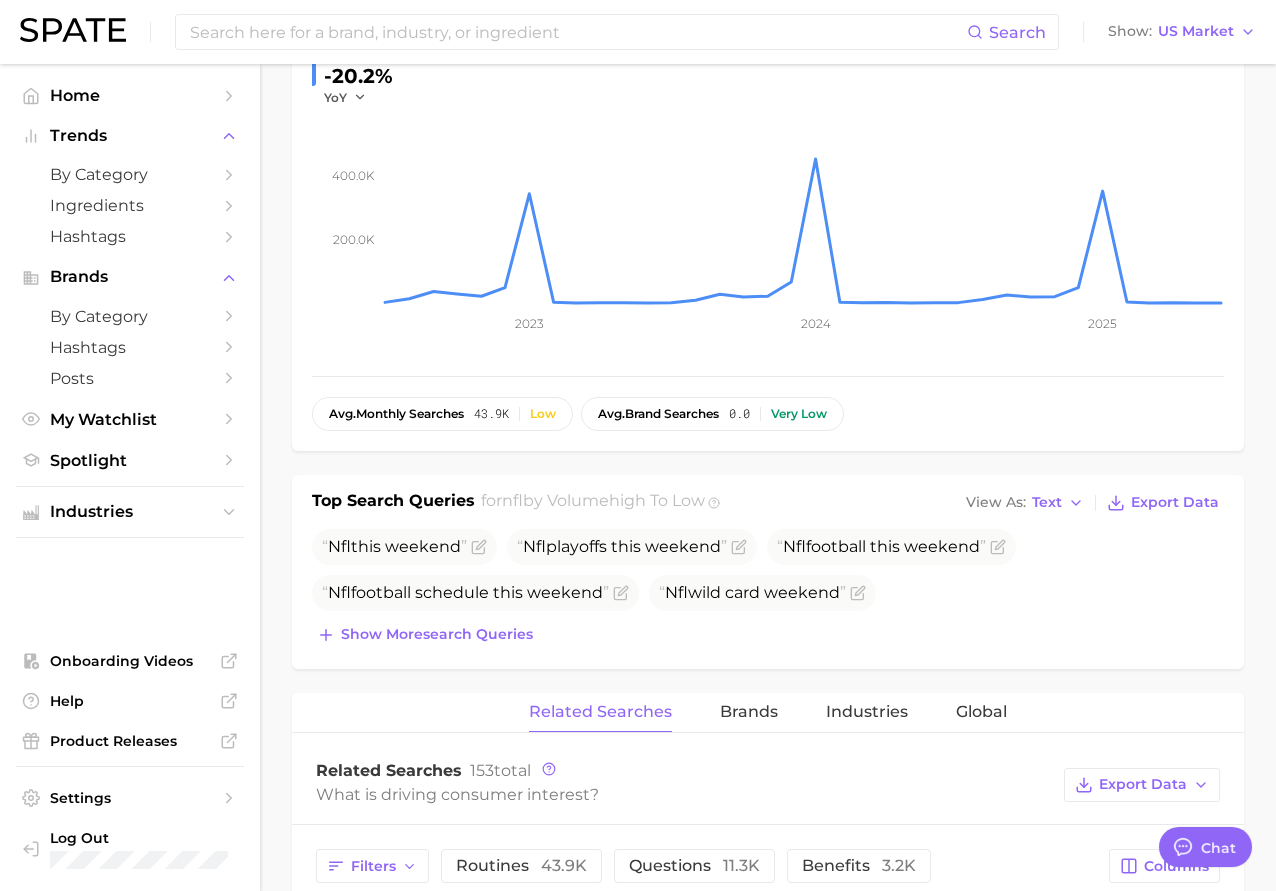 scroll, scrollTop: 375, scrollLeft: 0, axis: vertical 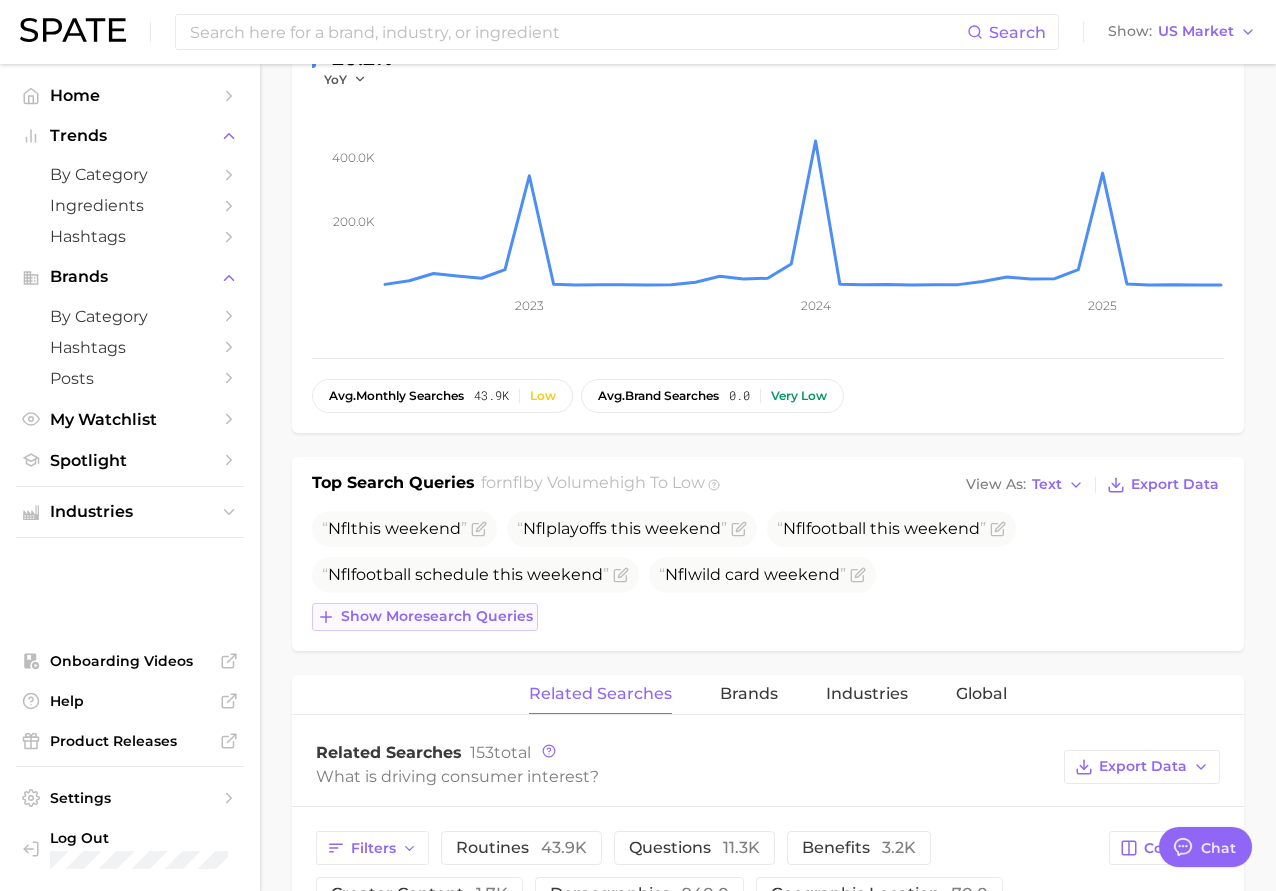 click on "Show more  search queries" at bounding box center (437, 616) 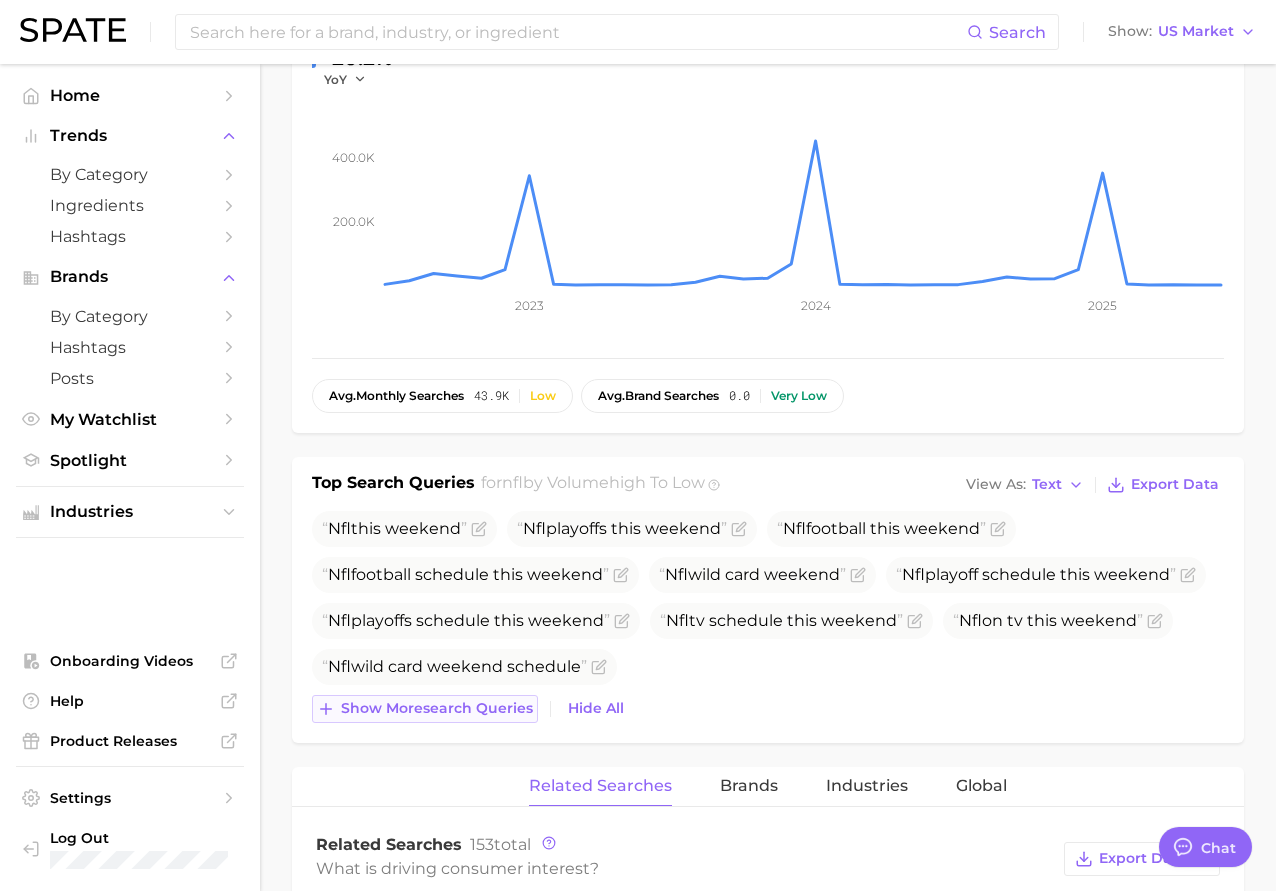 click on "Show more  search queries" at bounding box center (425, 709) 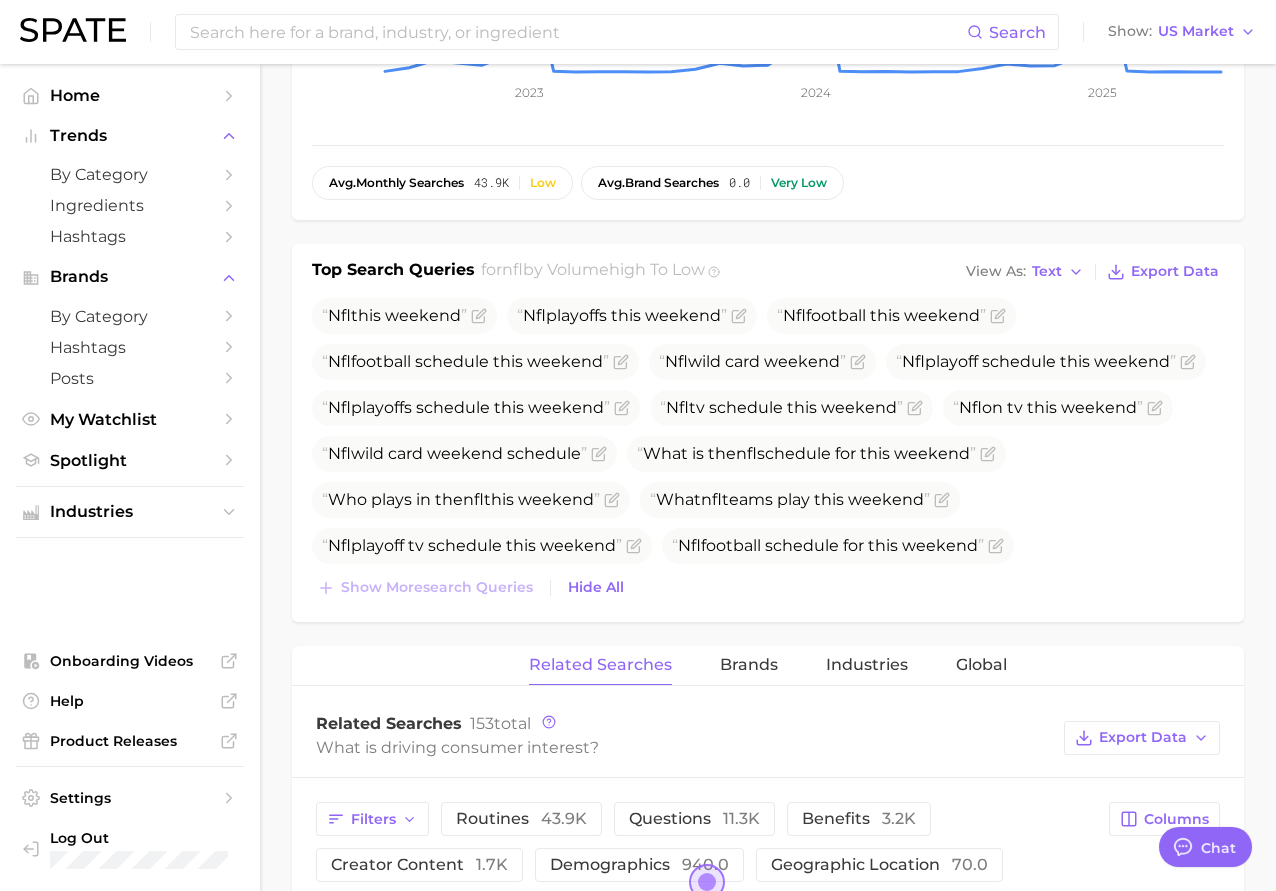 scroll, scrollTop: 589, scrollLeft: 0, axis: vertical 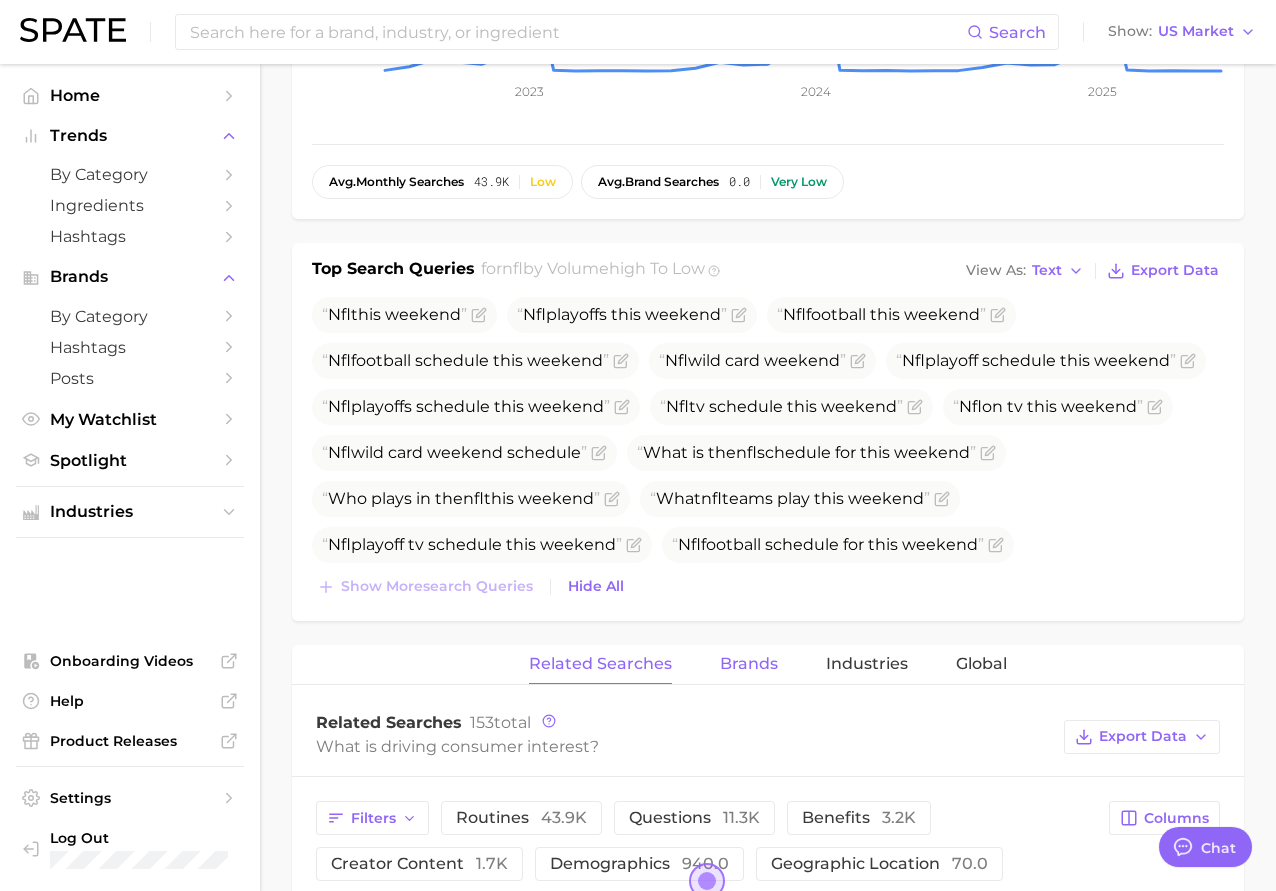 click on "Brands" at bounding box center [749, 664] 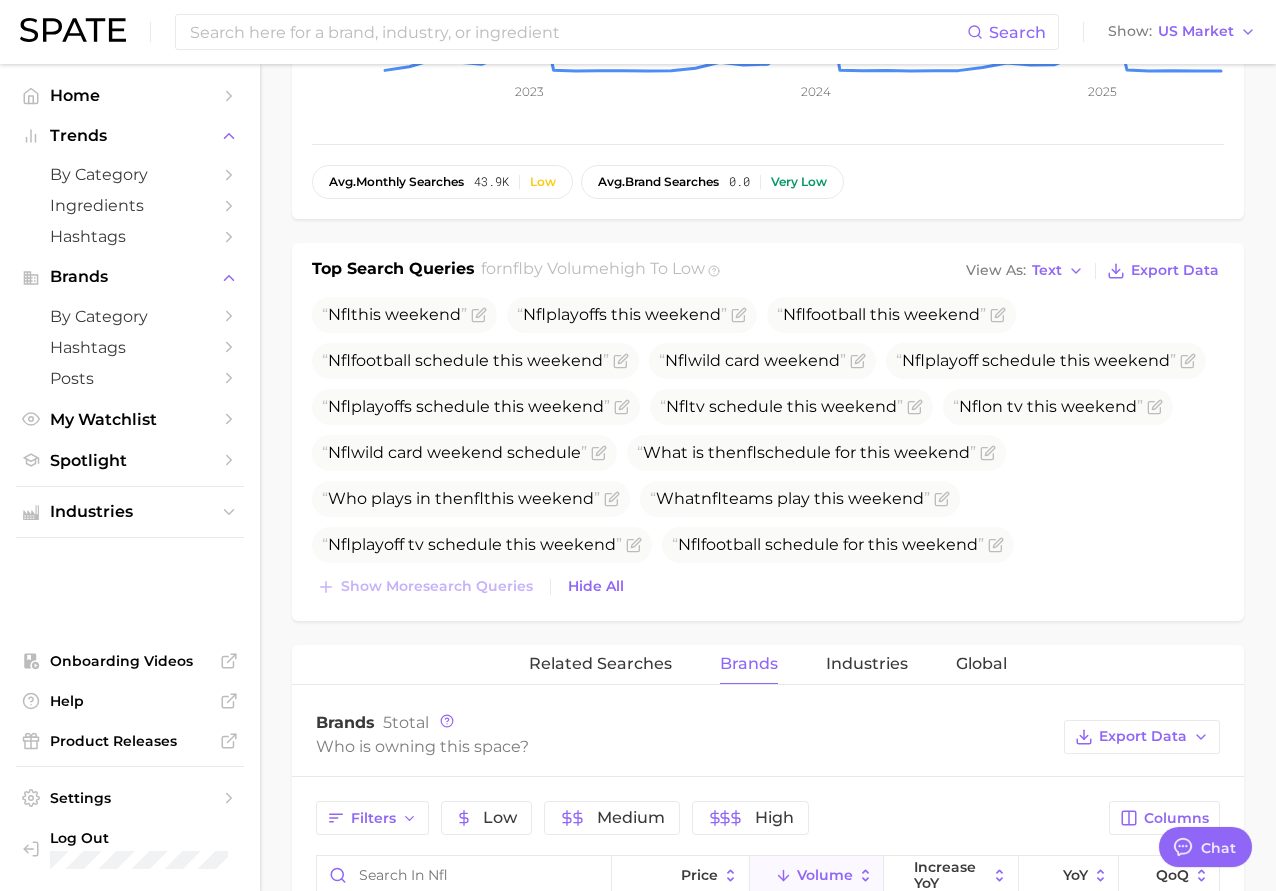 click on "Brands" at bounding box center [749, 664] 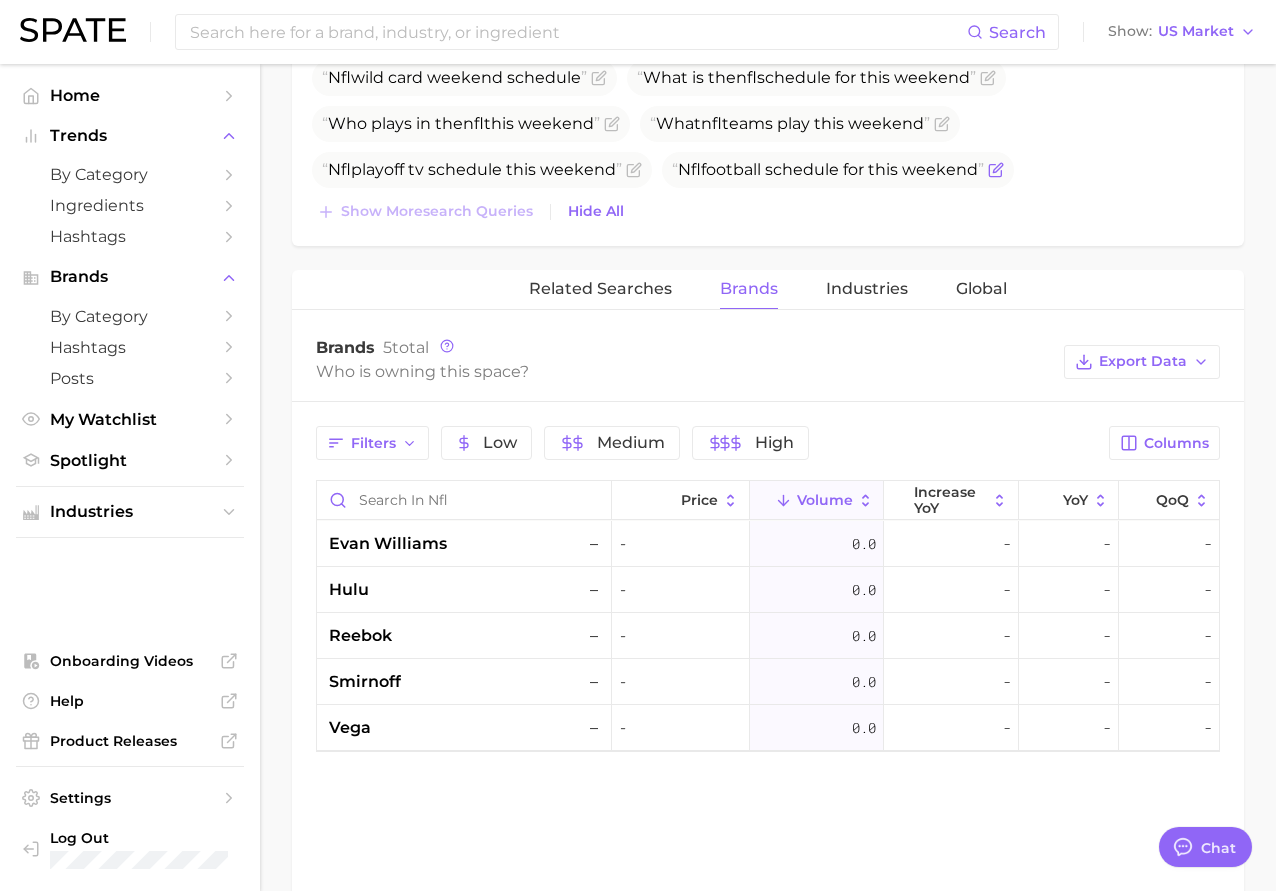 scroll, scrollTop: 973, scrollLeft: 0, axis: vertical 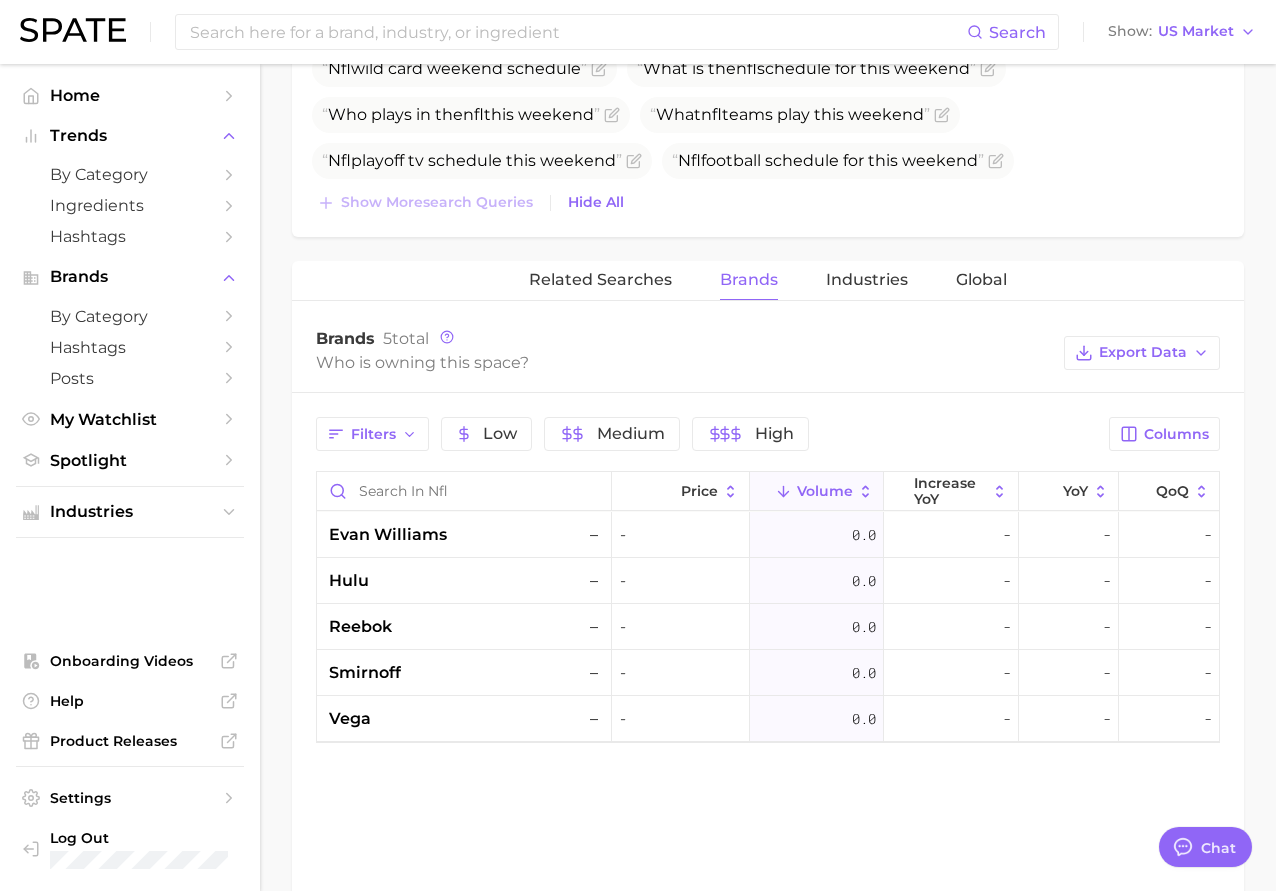 click 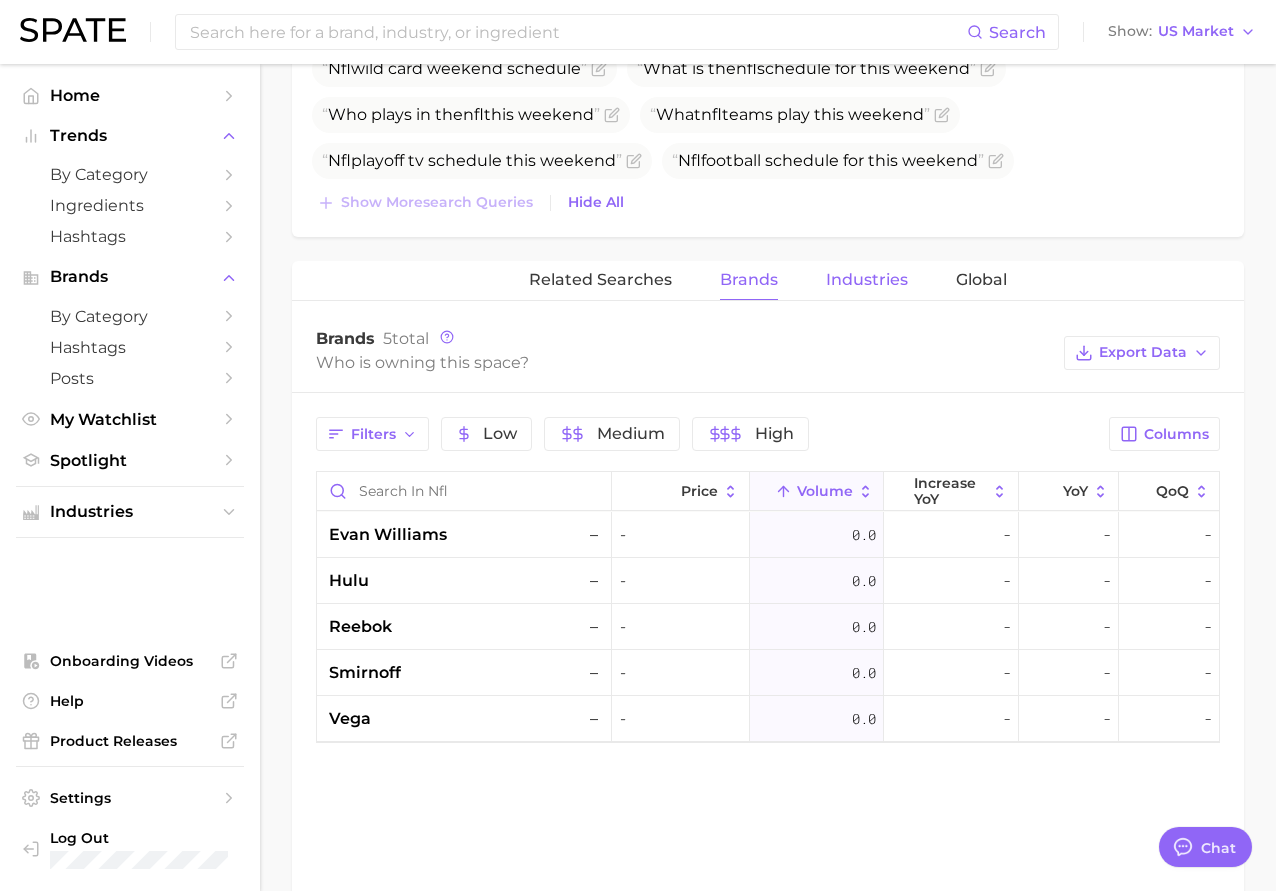 click on "Industries" at bounding box center (867, 280) 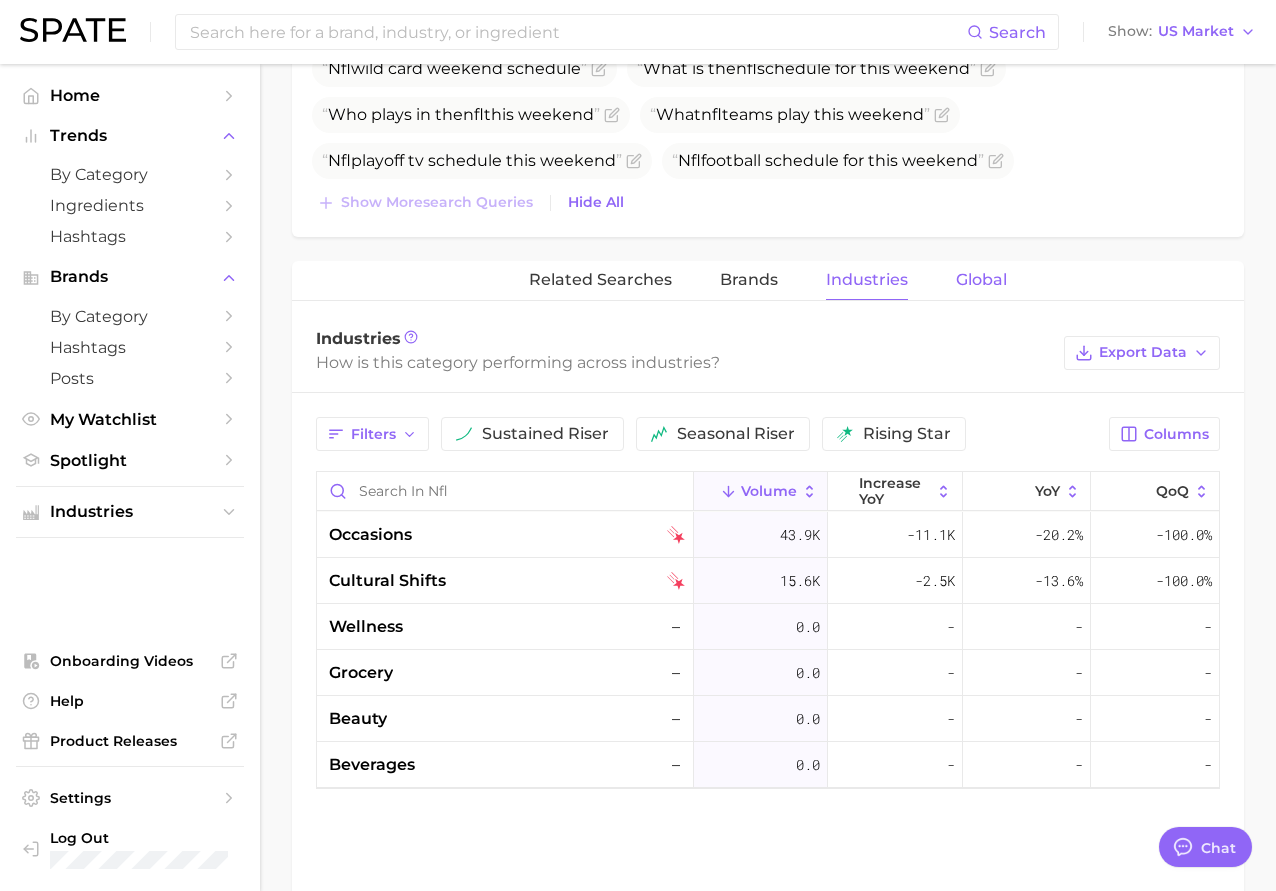 click on "Global" at bounding box center [981, 280] 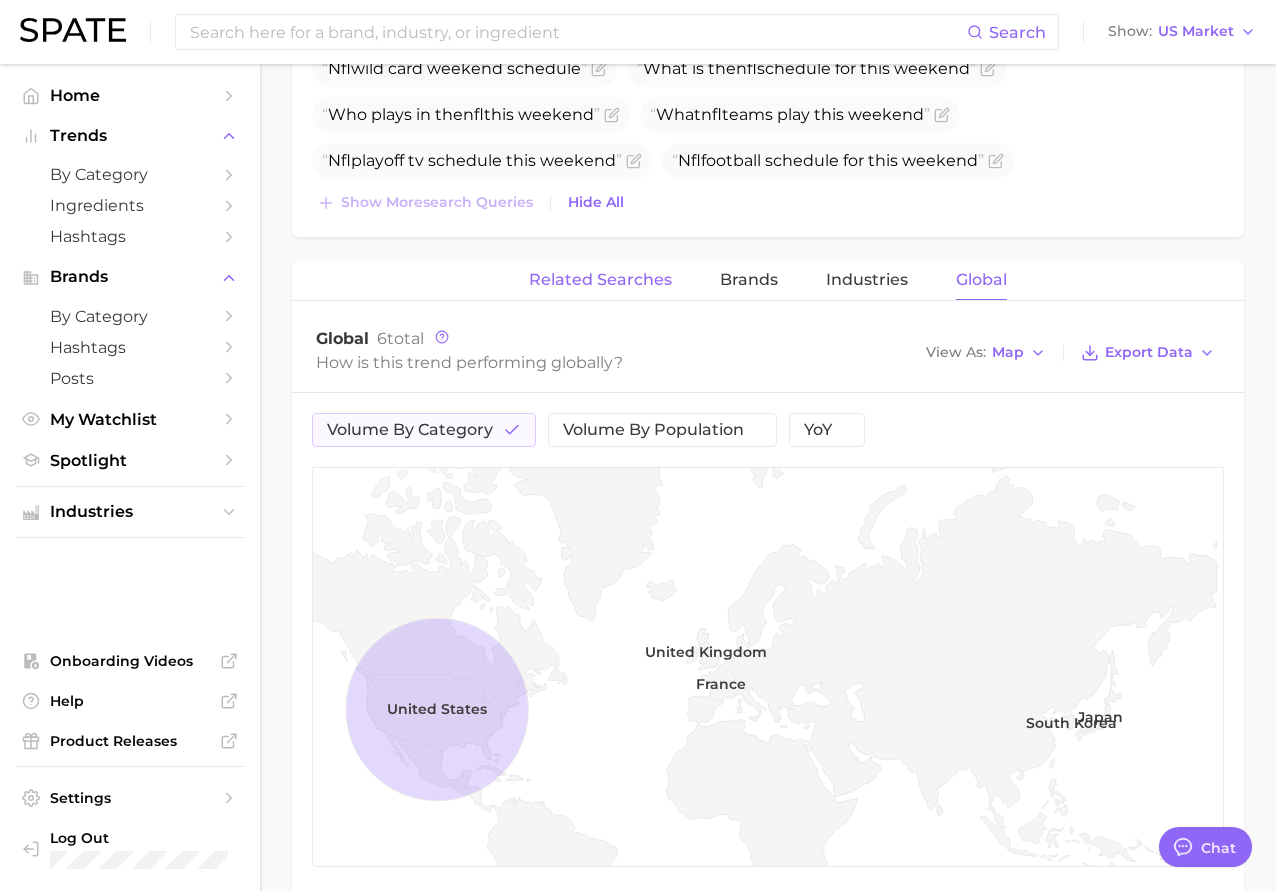 click on "Related Searches" at bounding box center [600, 280] 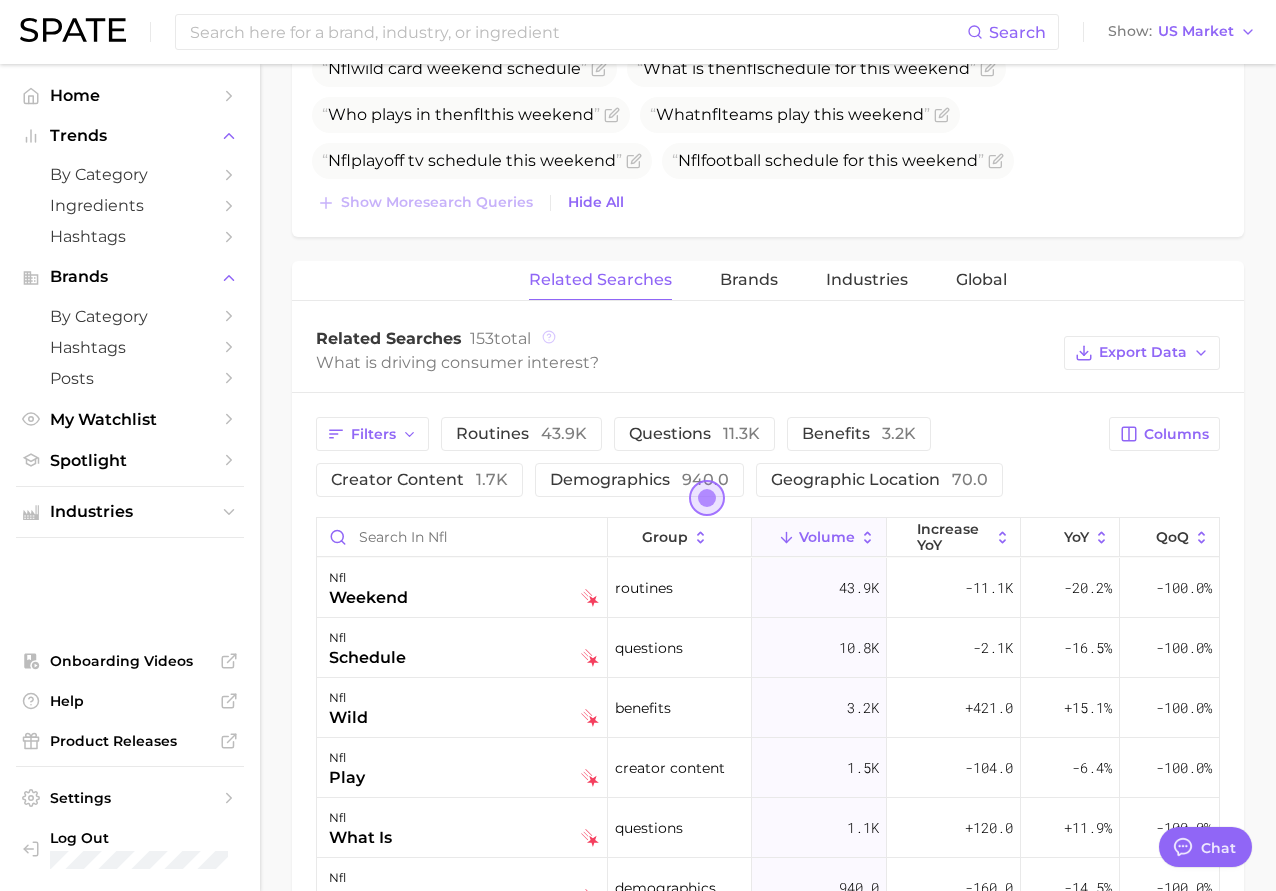 click 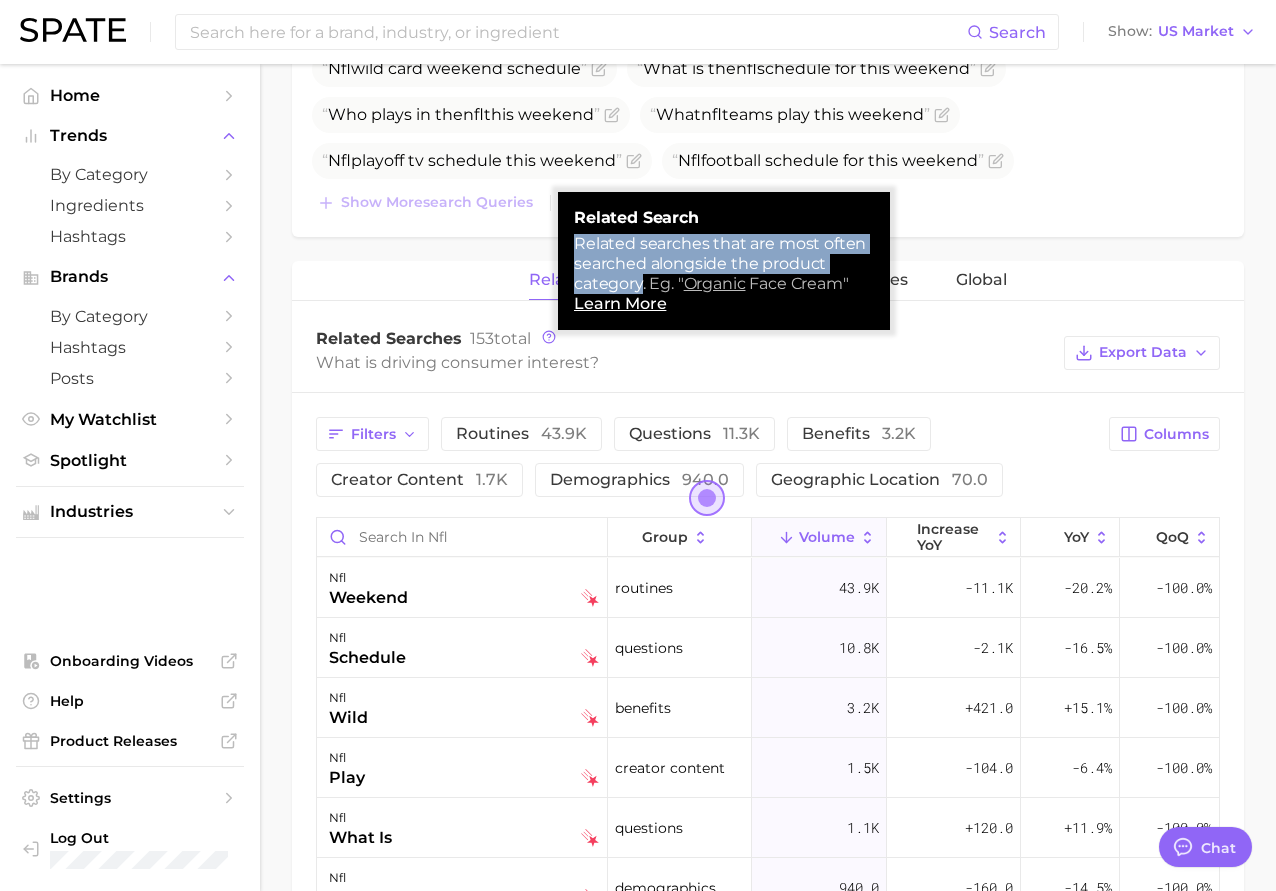 drag, startPoint x: 578, startPoint y: 244, endPoint x: 643, endPoint y: 277, distance: 72.89719 